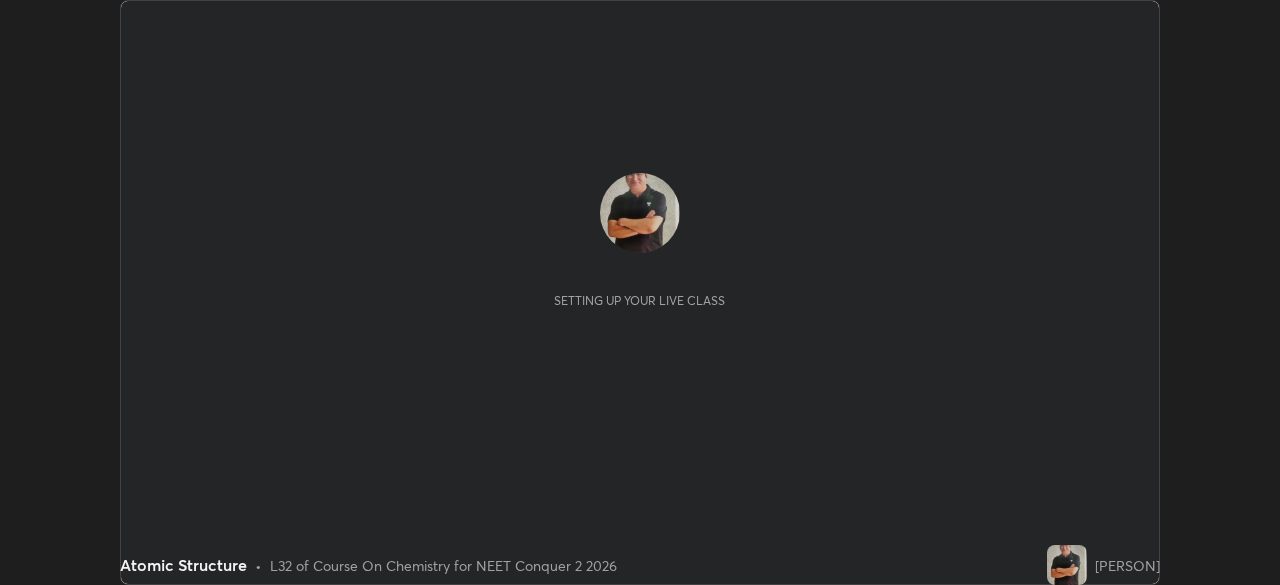 scroll, scrollTop: 0, scrollLeft: 0, axis: both 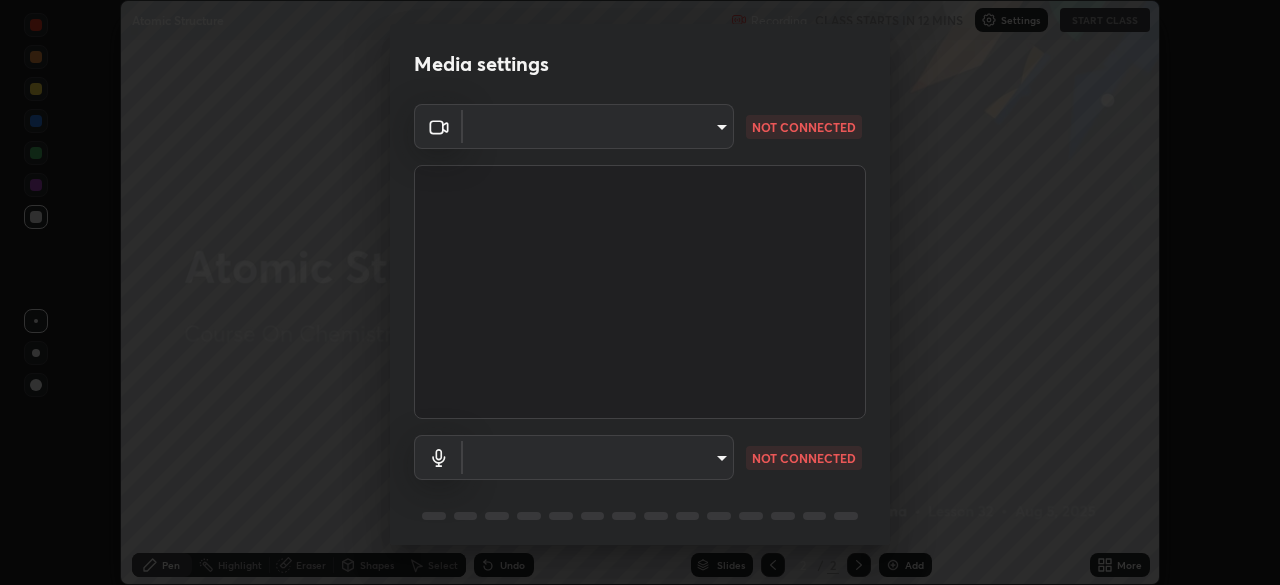 type on "718deecf834a2402e9859888758a2701a1d92989cf10273566d2a6ce3300f65d" 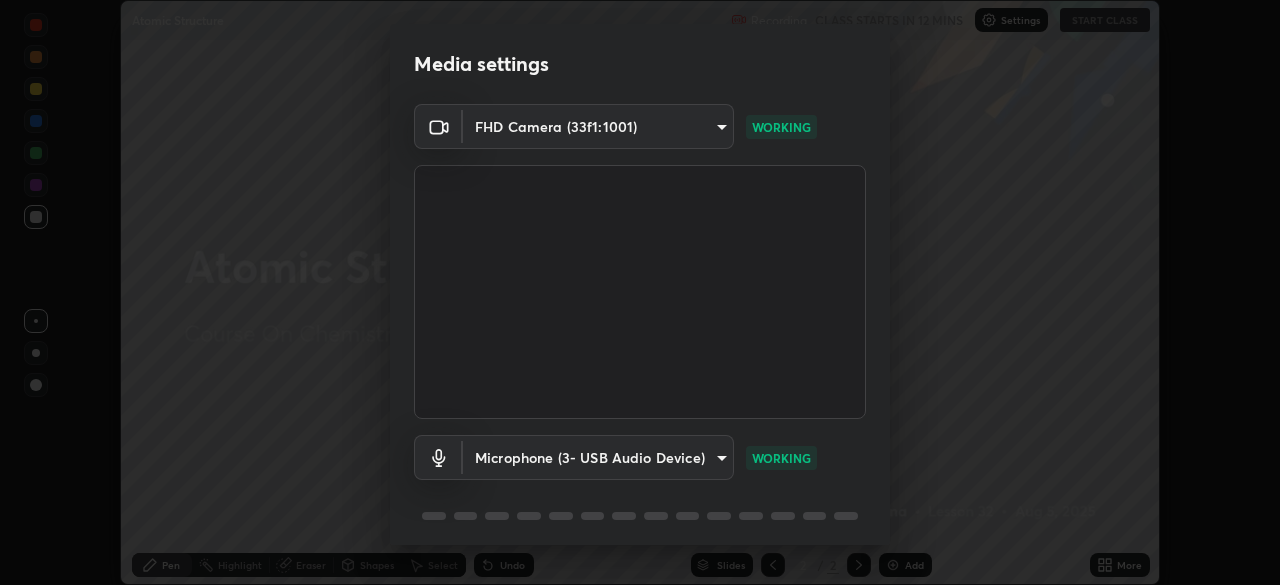 scroll, scrollTop: 70, scrollLeft: 0, axis: vertical 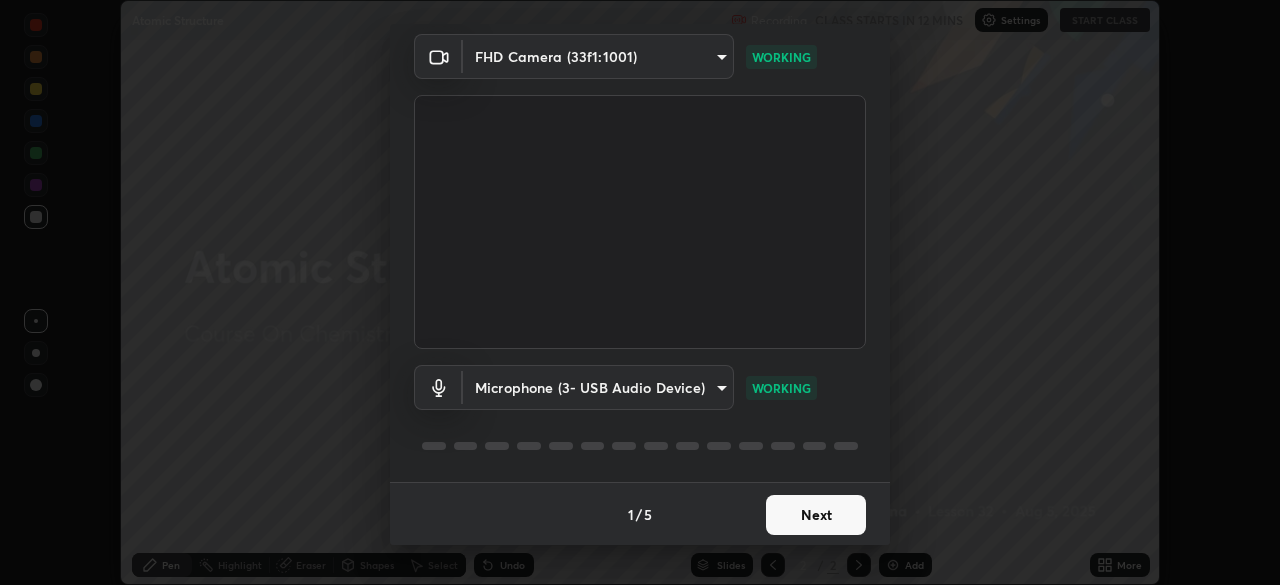 click on "Next" at bounding box center [816, 515] 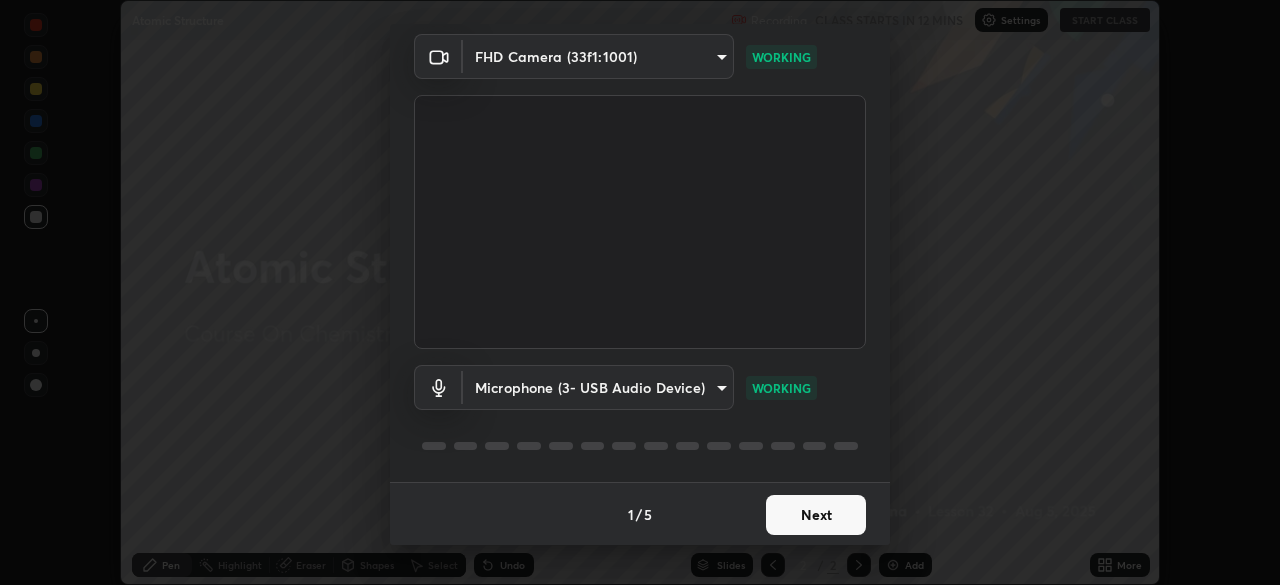 scroll, scrollTop: 0, scrollLeft: 0, axis: both 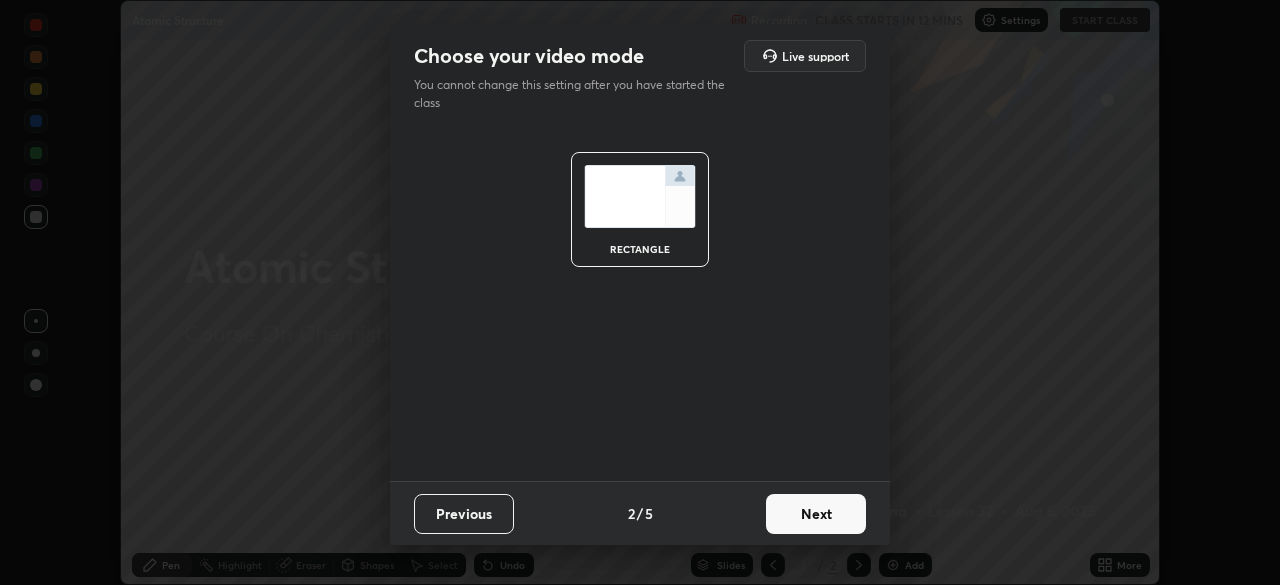 click on "Next" at bounding box center (816, 514) 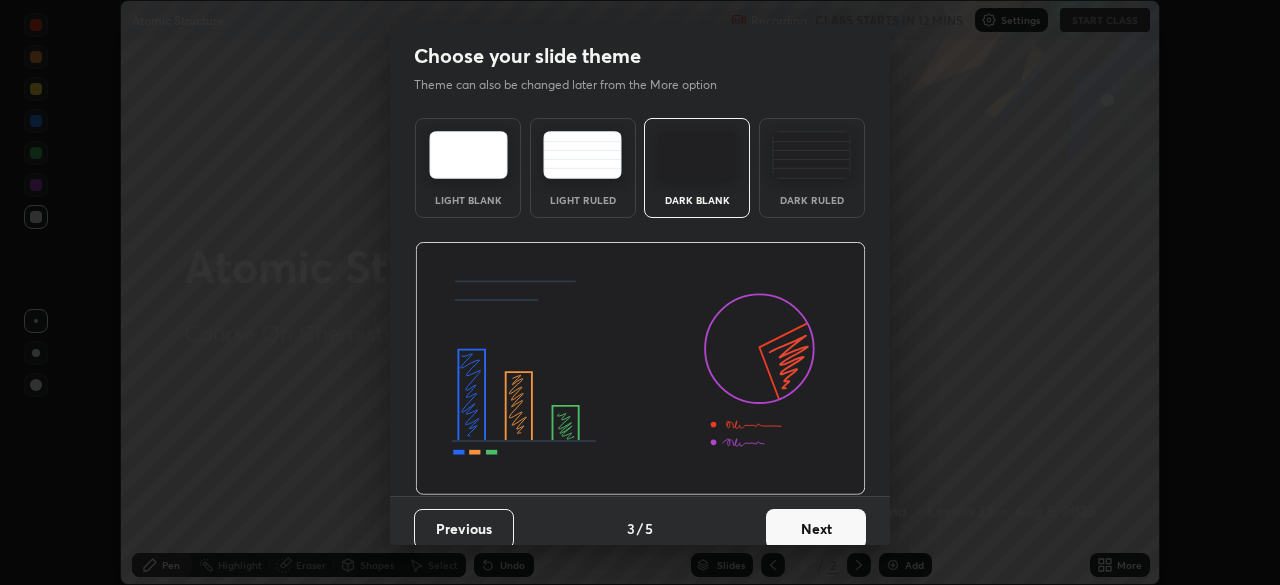click on "Next" at bounding box center (816, 529) 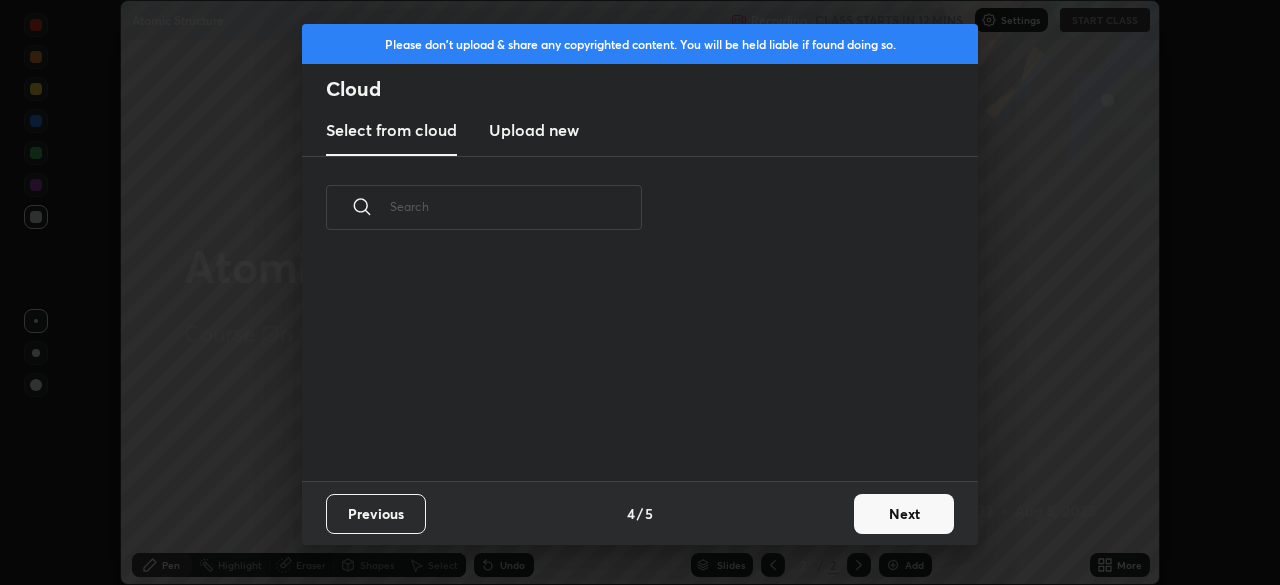 click on "Next" at bounding box center (904, 514) 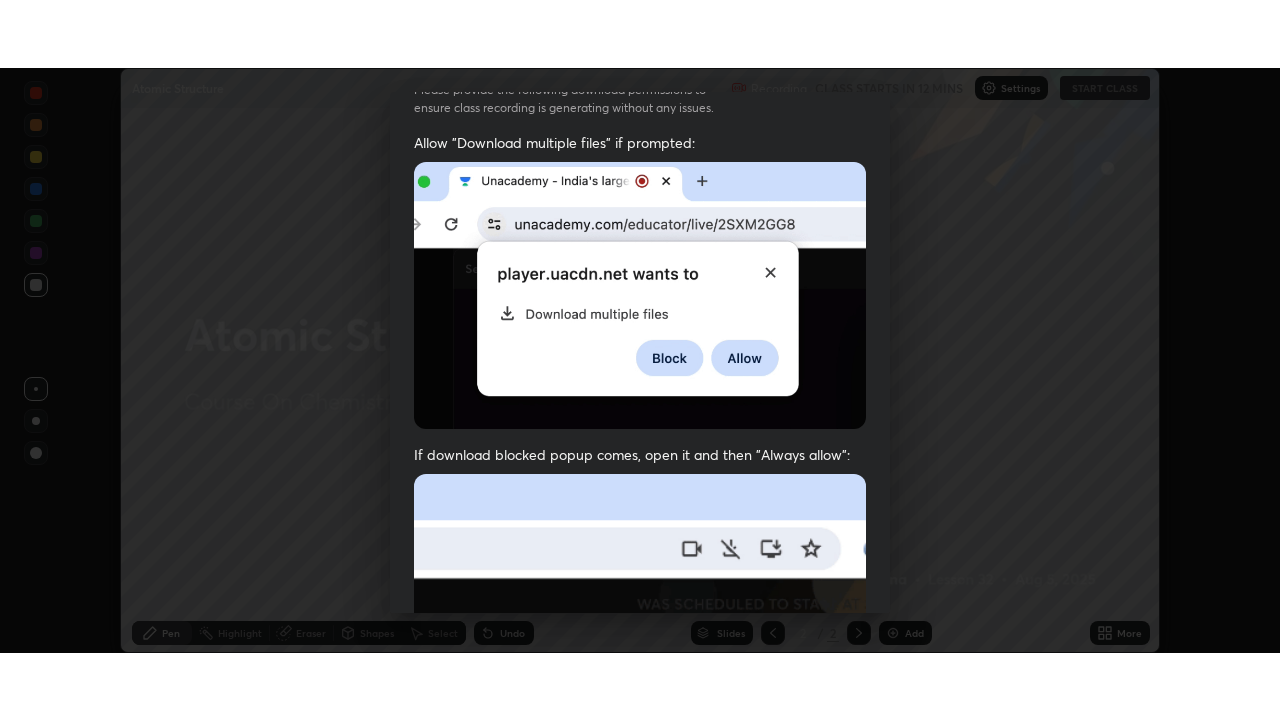 scroll, scrollTop: 478, scrollLeft: 0, axis: vertical 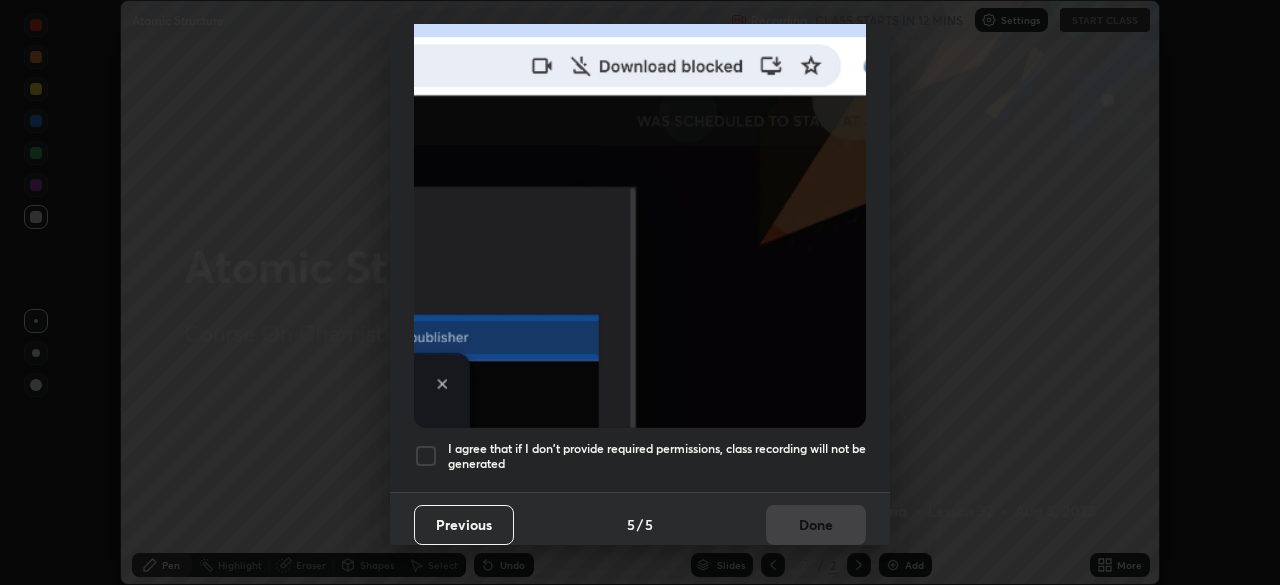 click on "I agree that if I don't provide required permissions, class recording will not be generated" at bounding box center [657, 456] 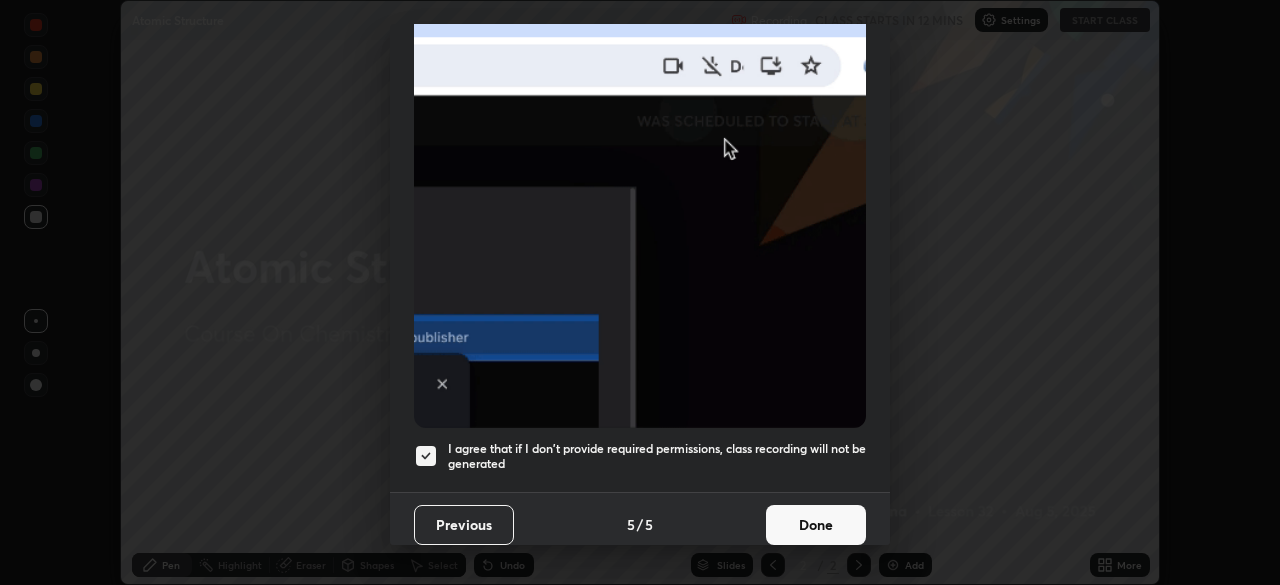 click on "Done" at bounding box center (816, 525) 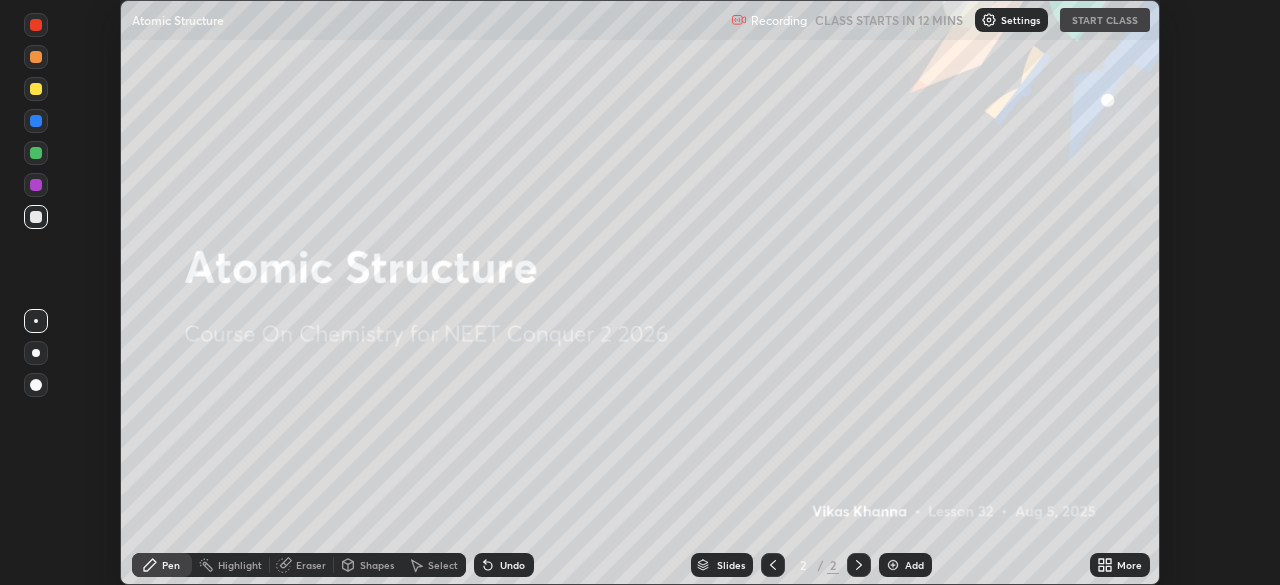 click on "More" at bounding box center (1120, 565) 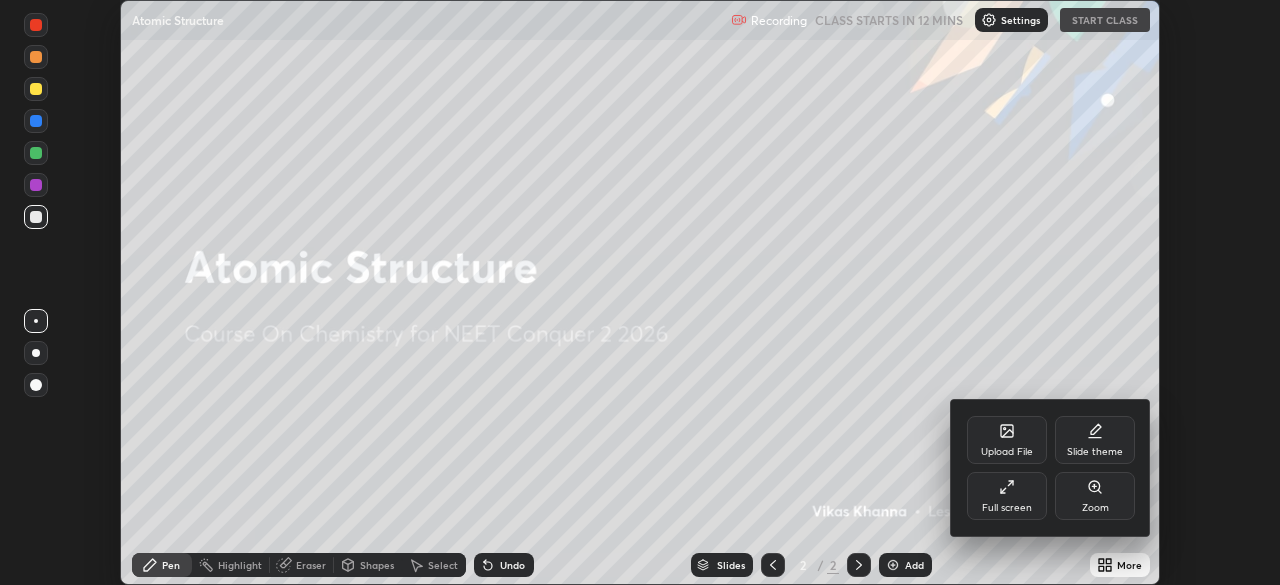 click 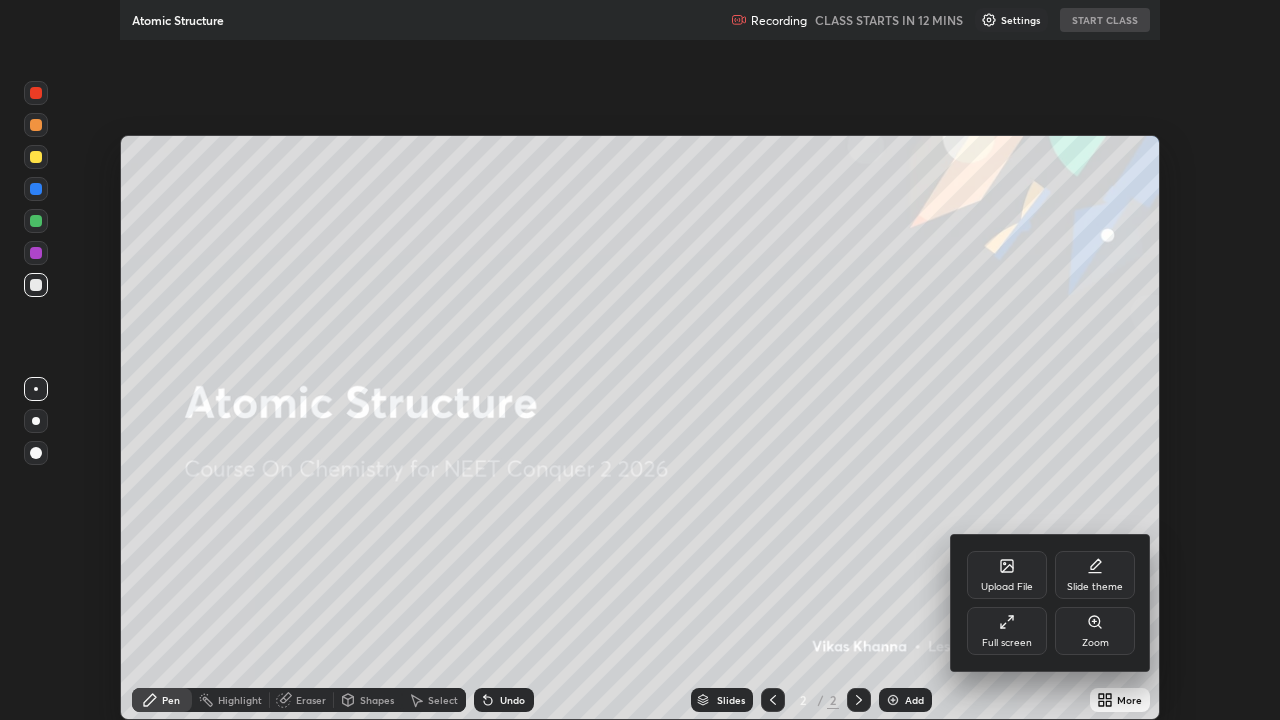scroll, scrollTop: 99280, scrollLeft: 98720, axis: both 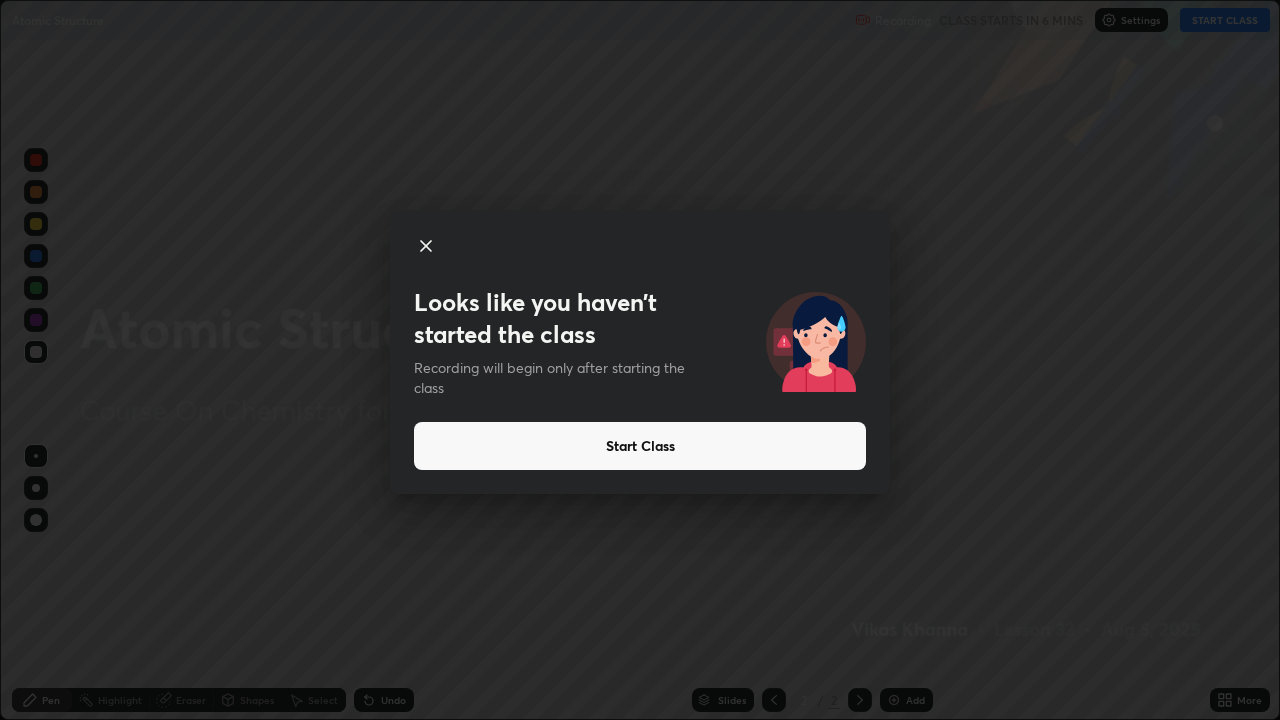 click on "Start Class" at bounding box center [640, 446] 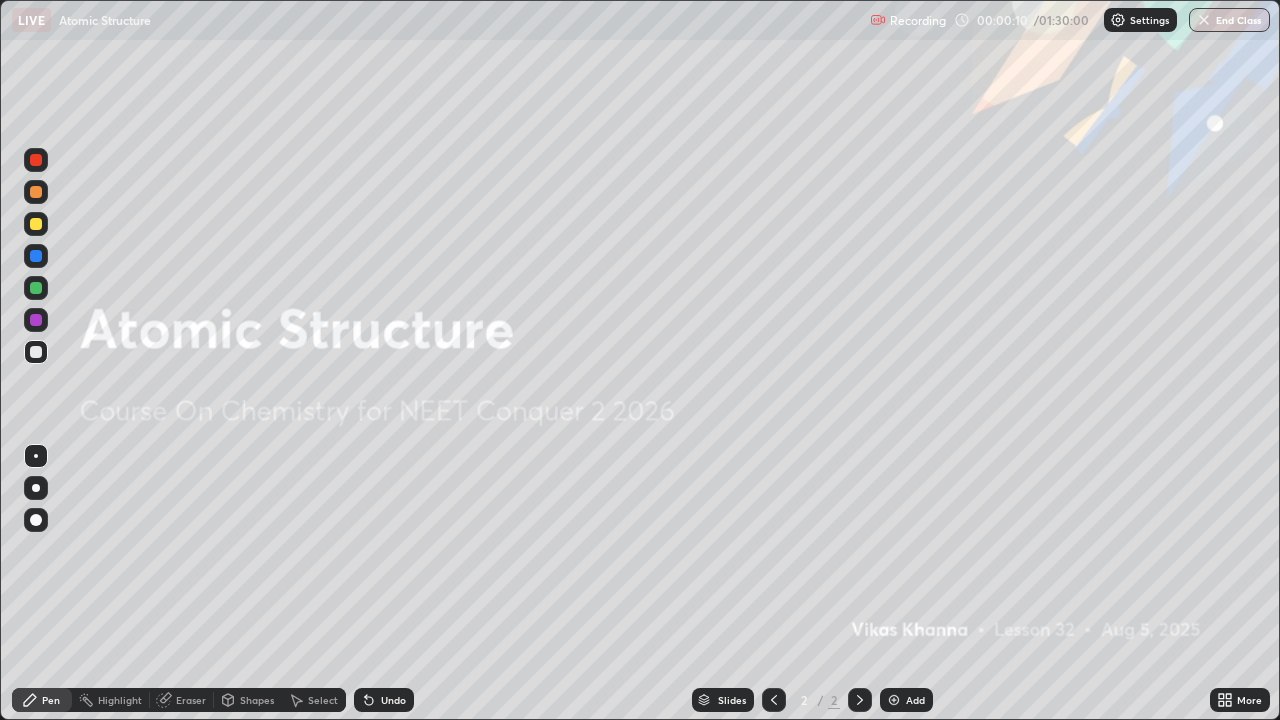 click on "Add" at bounding box center (915, 700) 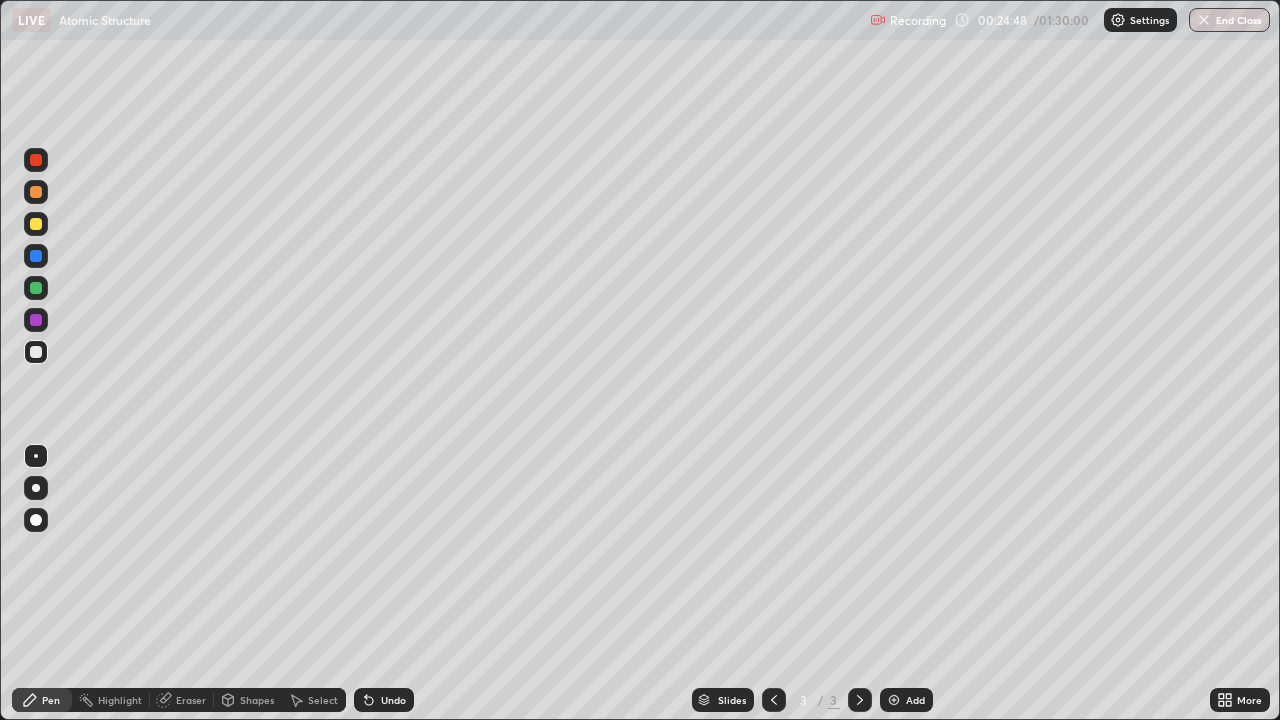 click on "Add" at bounding box center (906, 700) 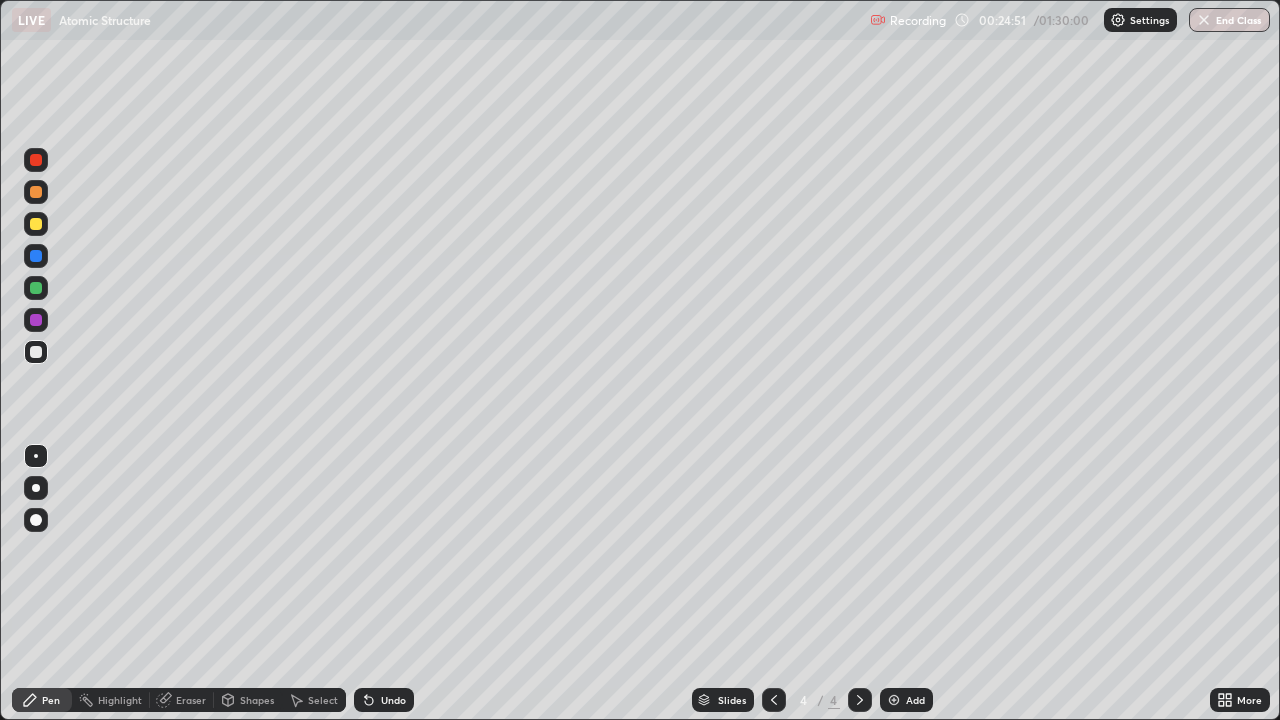 click at bounding box center [36, 520] 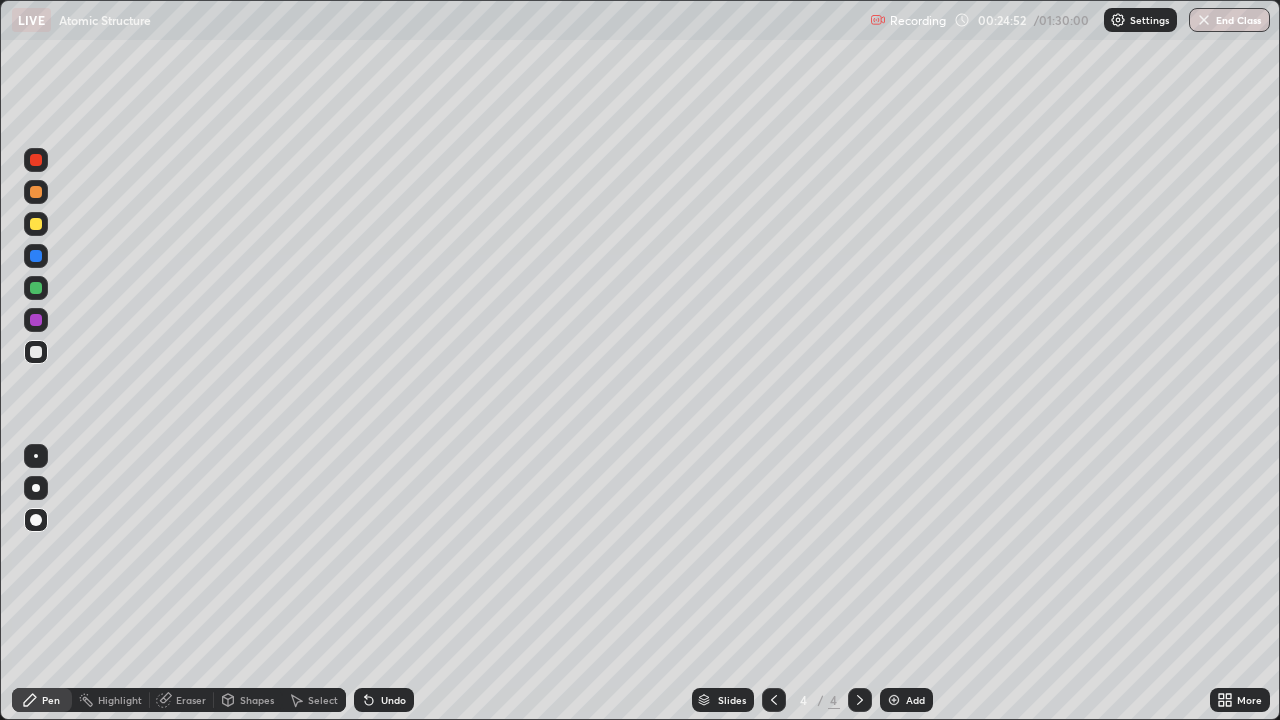 click at bounding box center [36, 224] 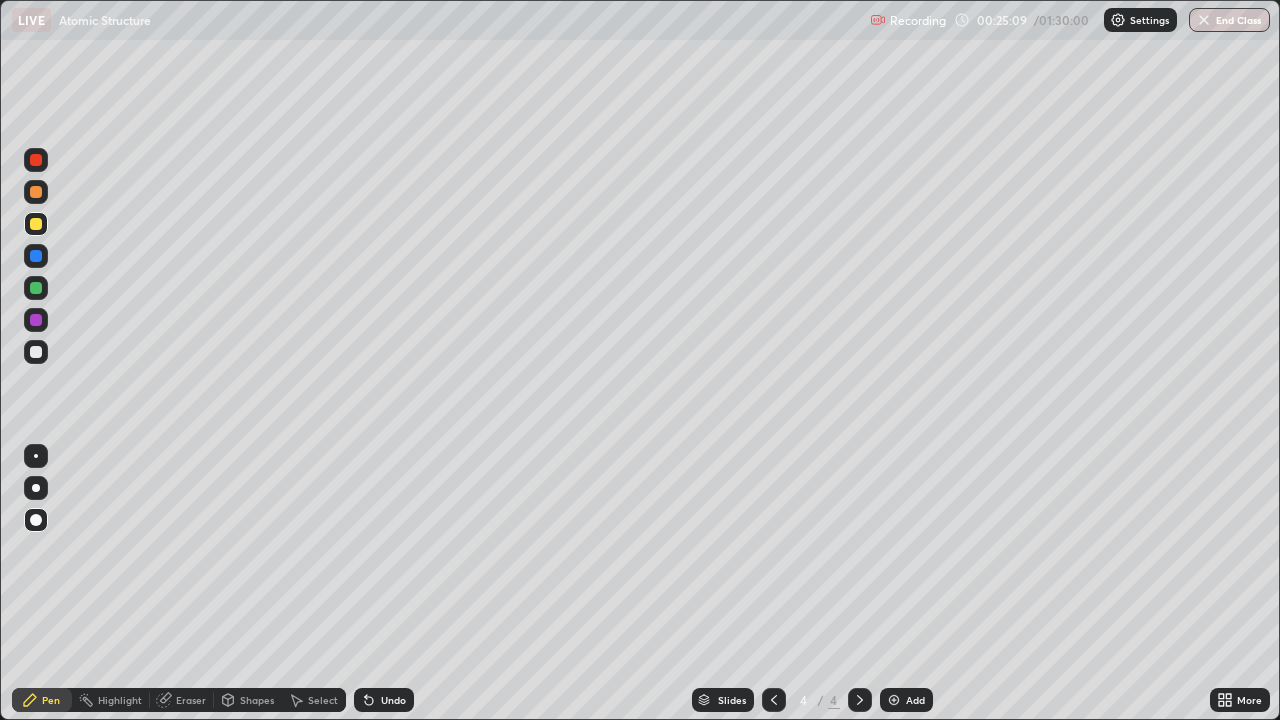 click on "Shapes" at bounding box center (257, 700) 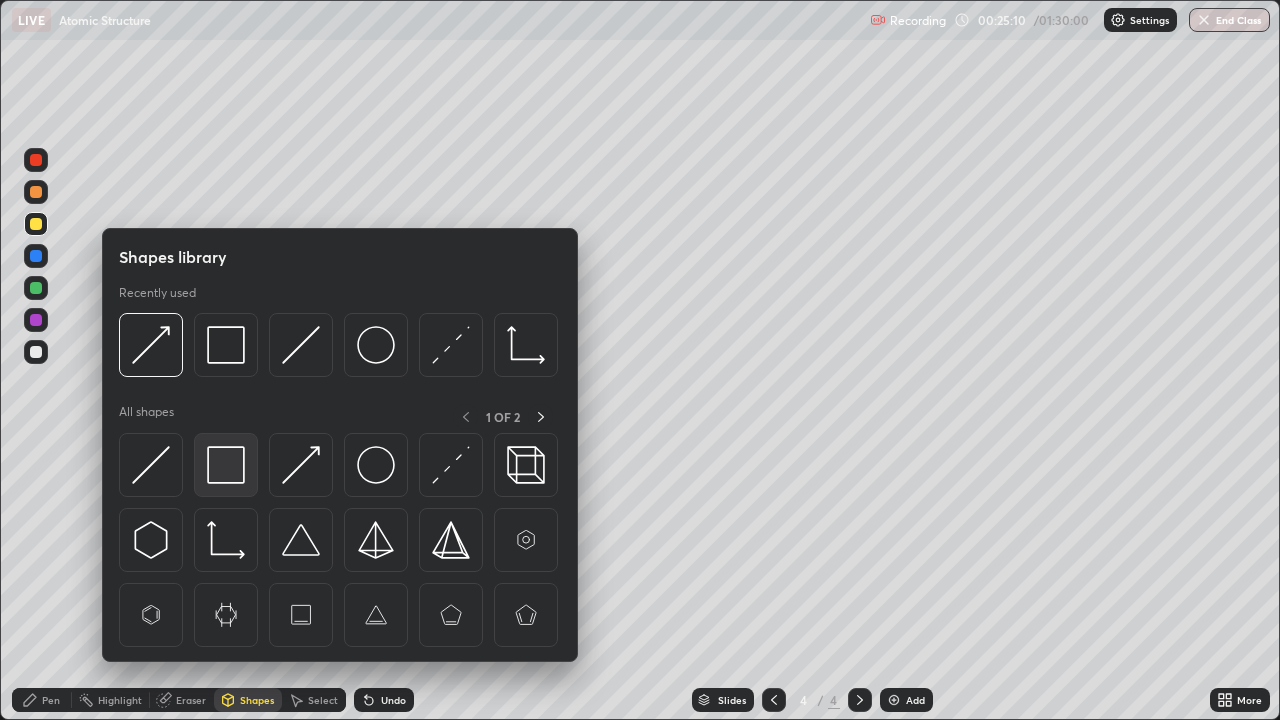 click at bounding box center (226, 465) 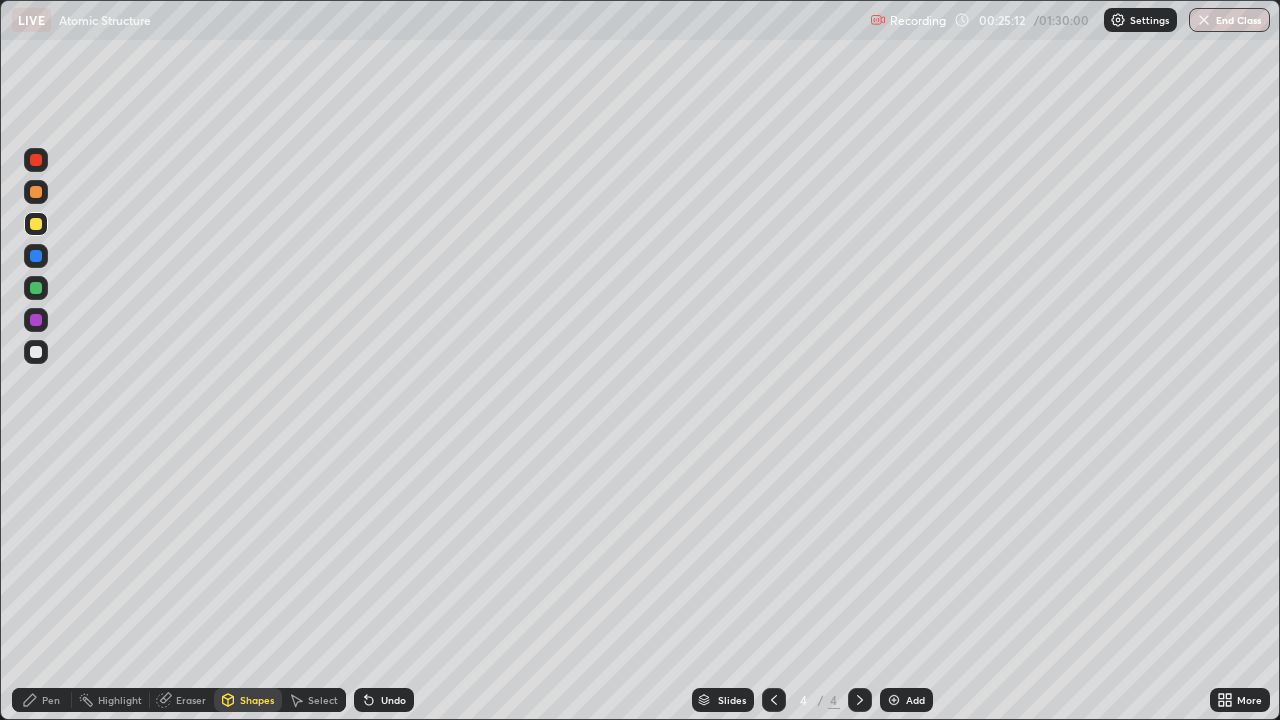 click on "Pen" at bounding box center (51, 700) 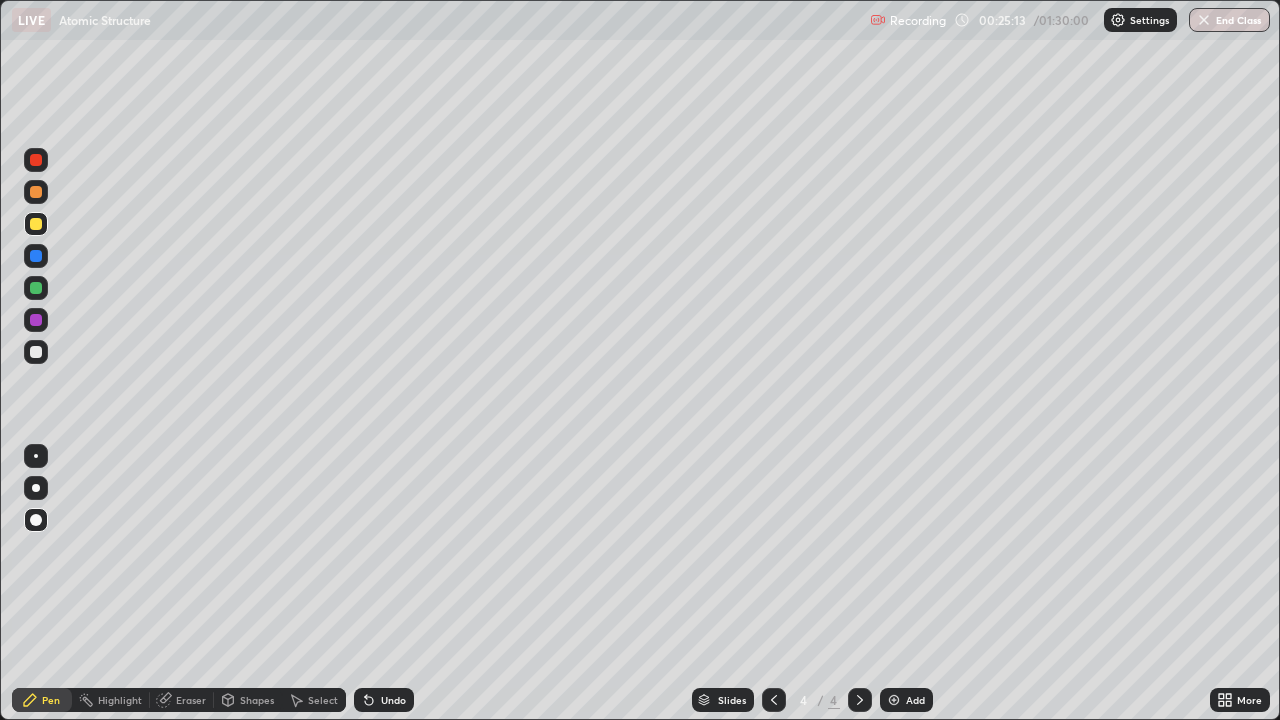 click at bounding box center (36, 288) 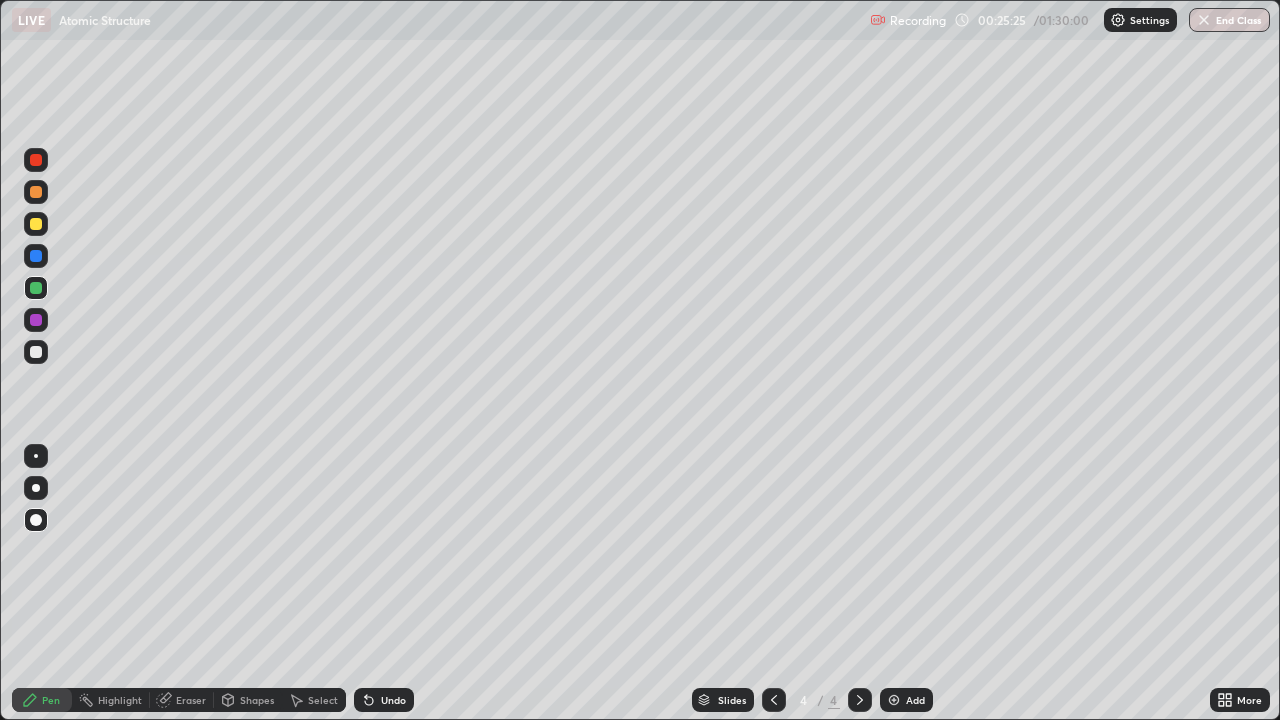click on "Shapes" at bounding box center [257, 700] 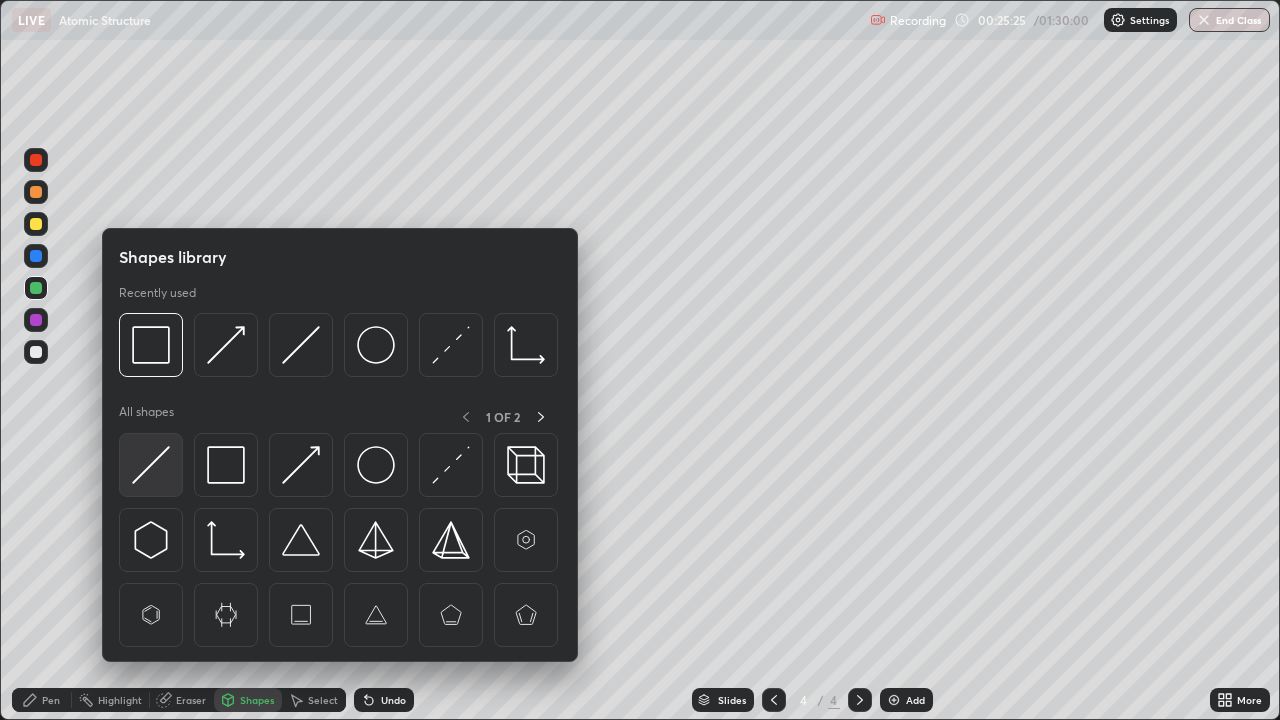 click at bounding box center (151, 465) 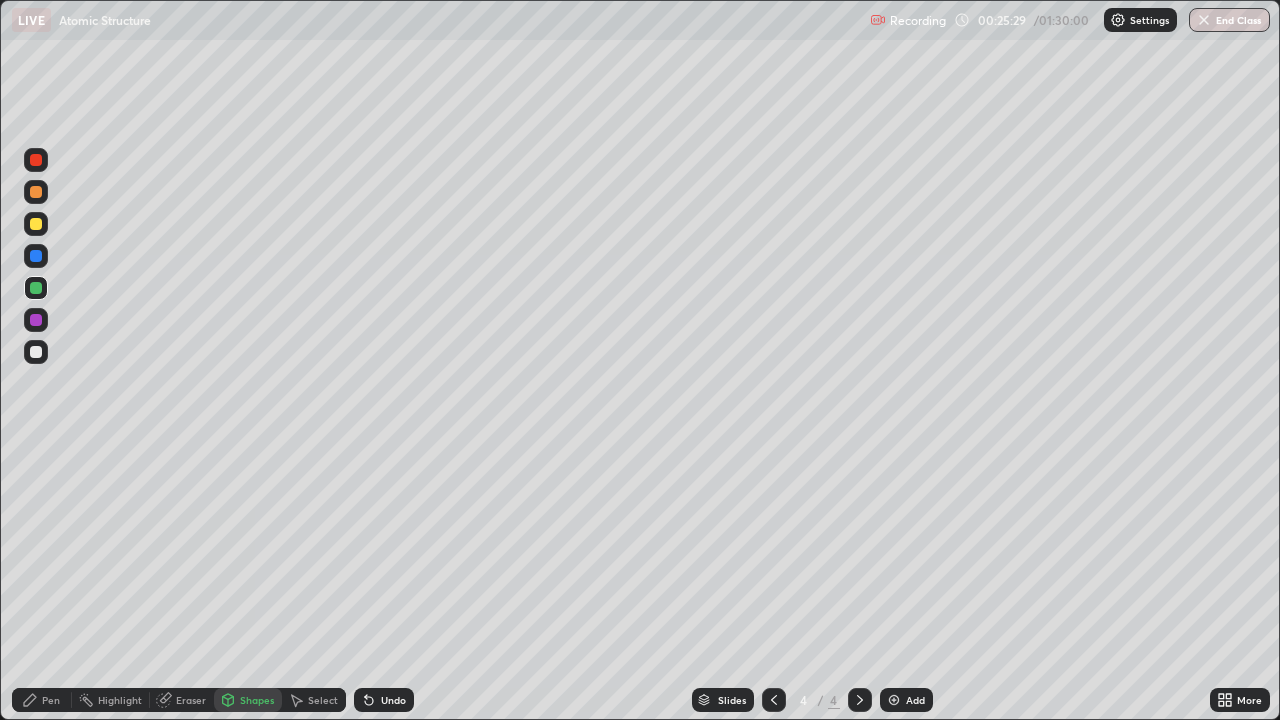 click 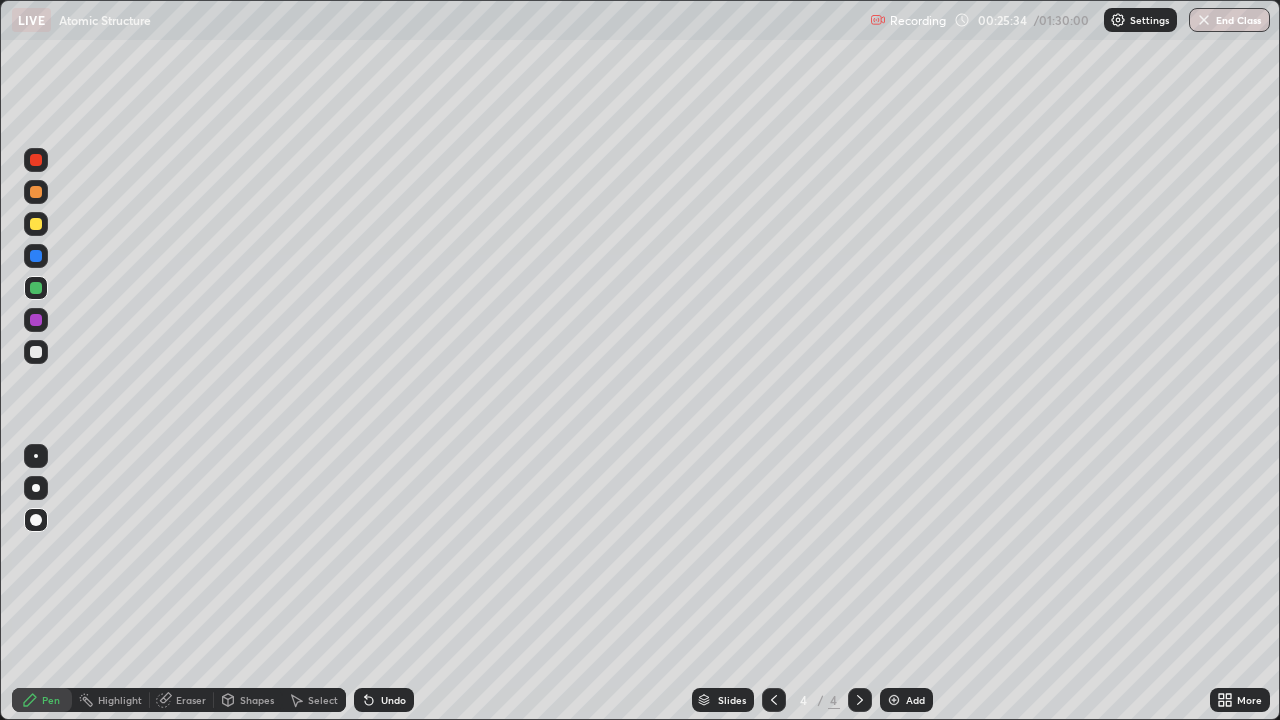 click on "Shapes" at bounding box center [248, 700] 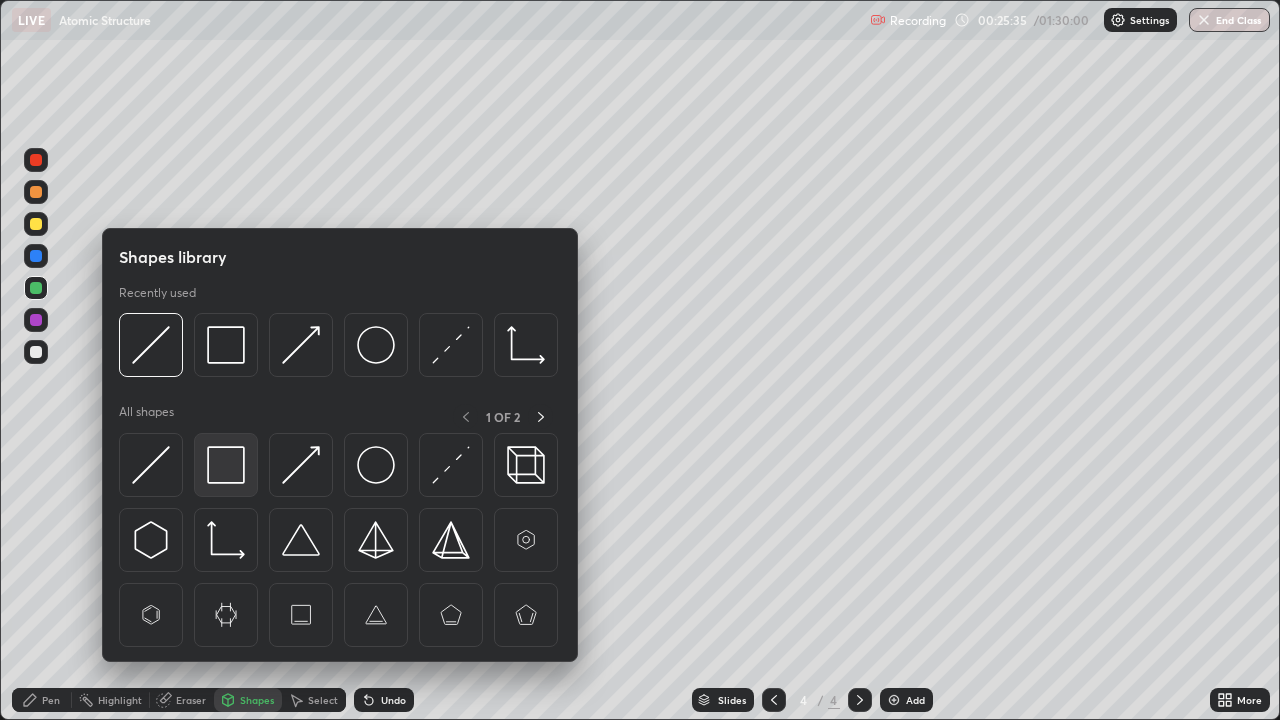 click at bounding box center (226, 465) 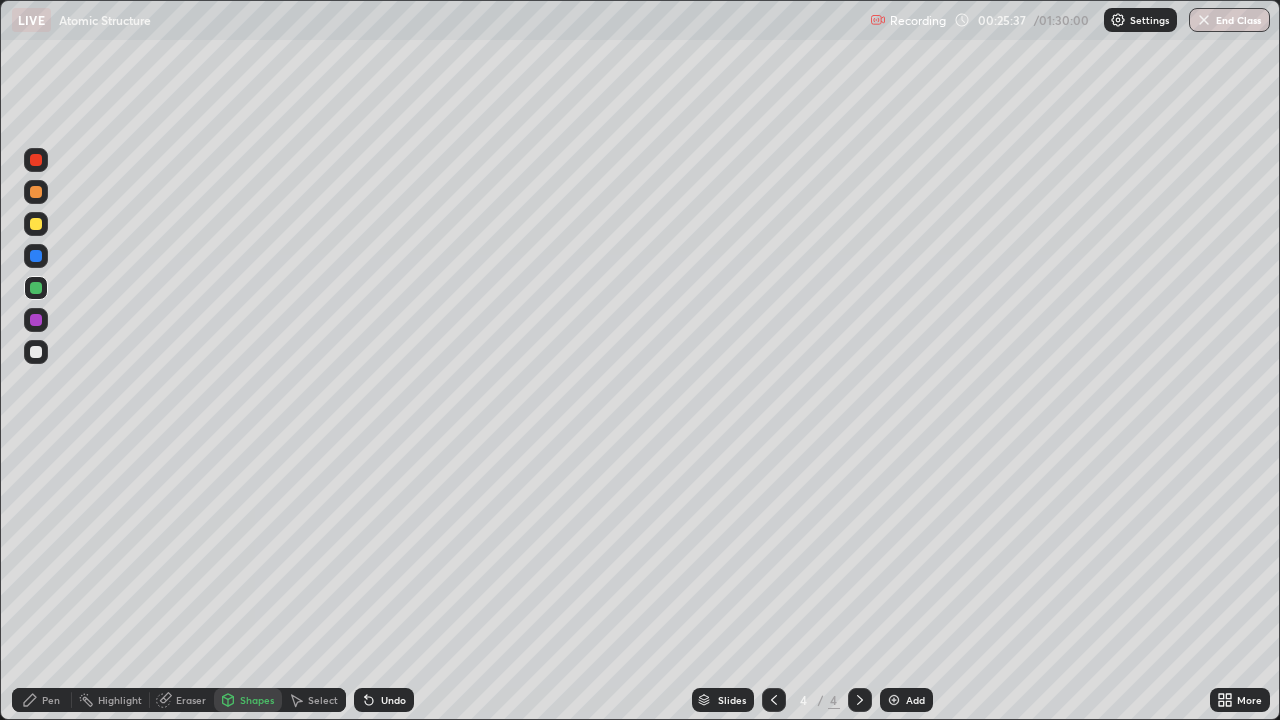 click on "Shapes" at bounding box center (248, 700) 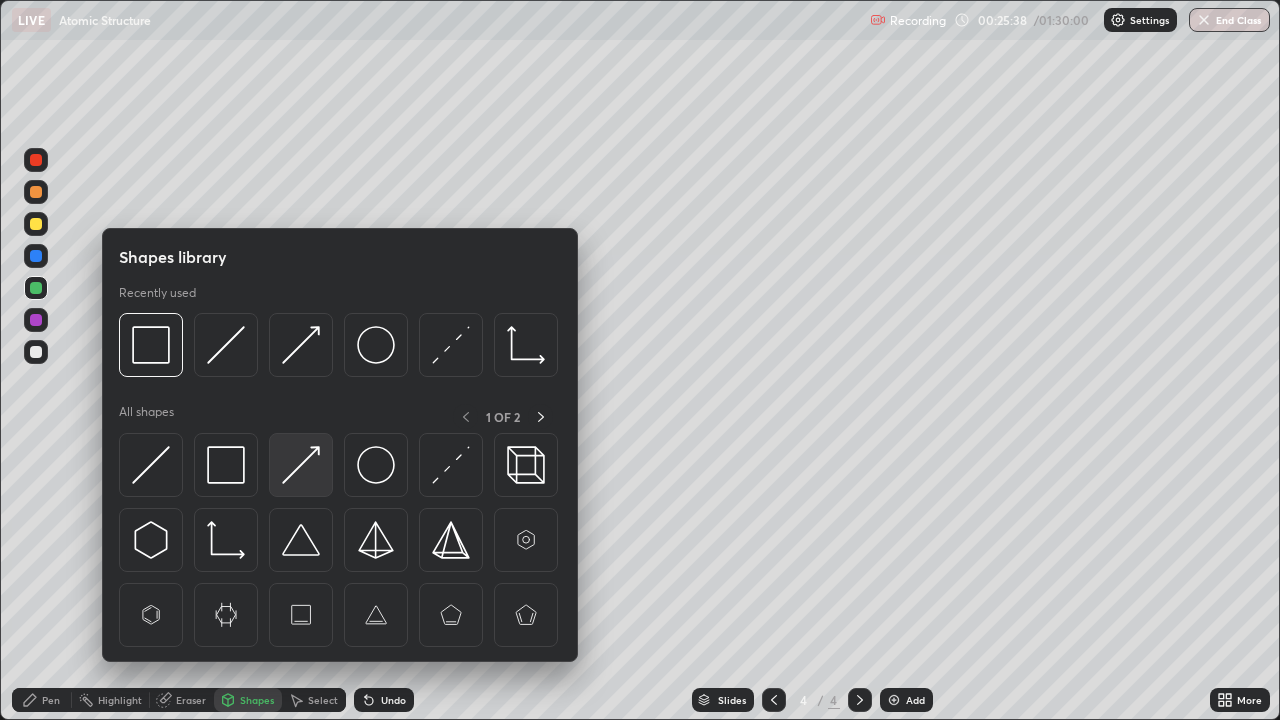 click at bounding box center (301, 465) 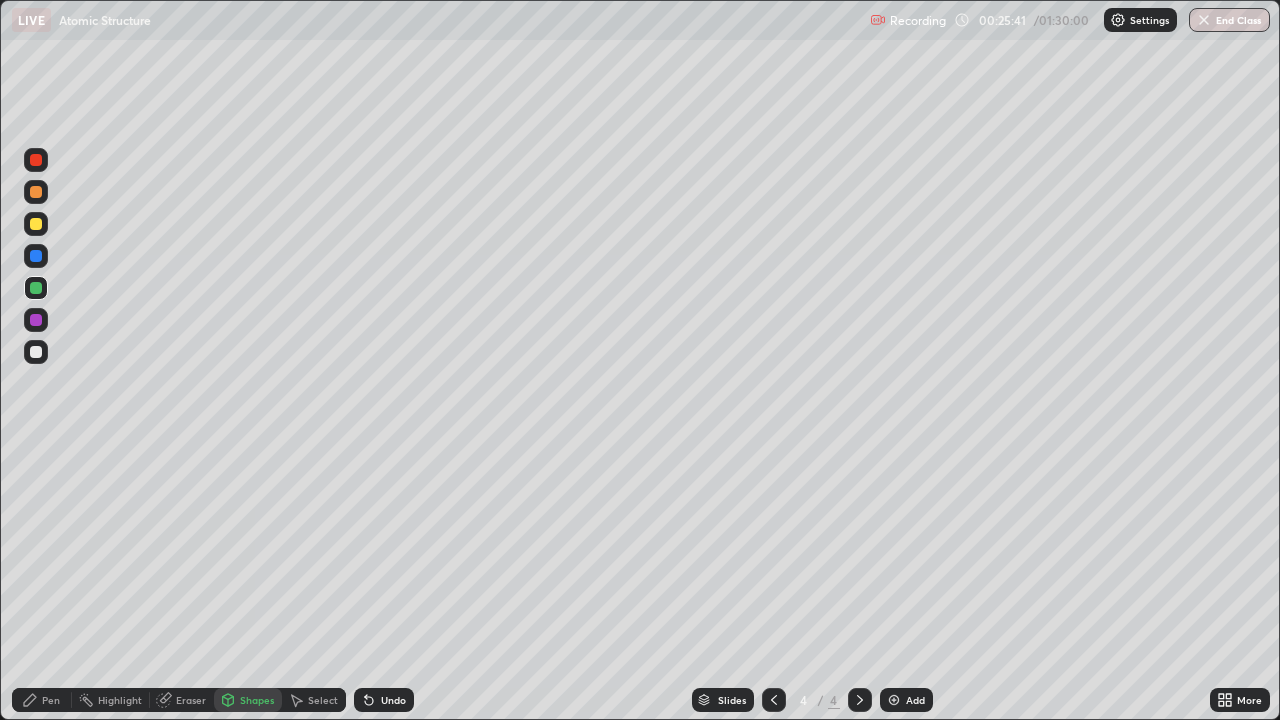 click at bounding box center (36, 320) 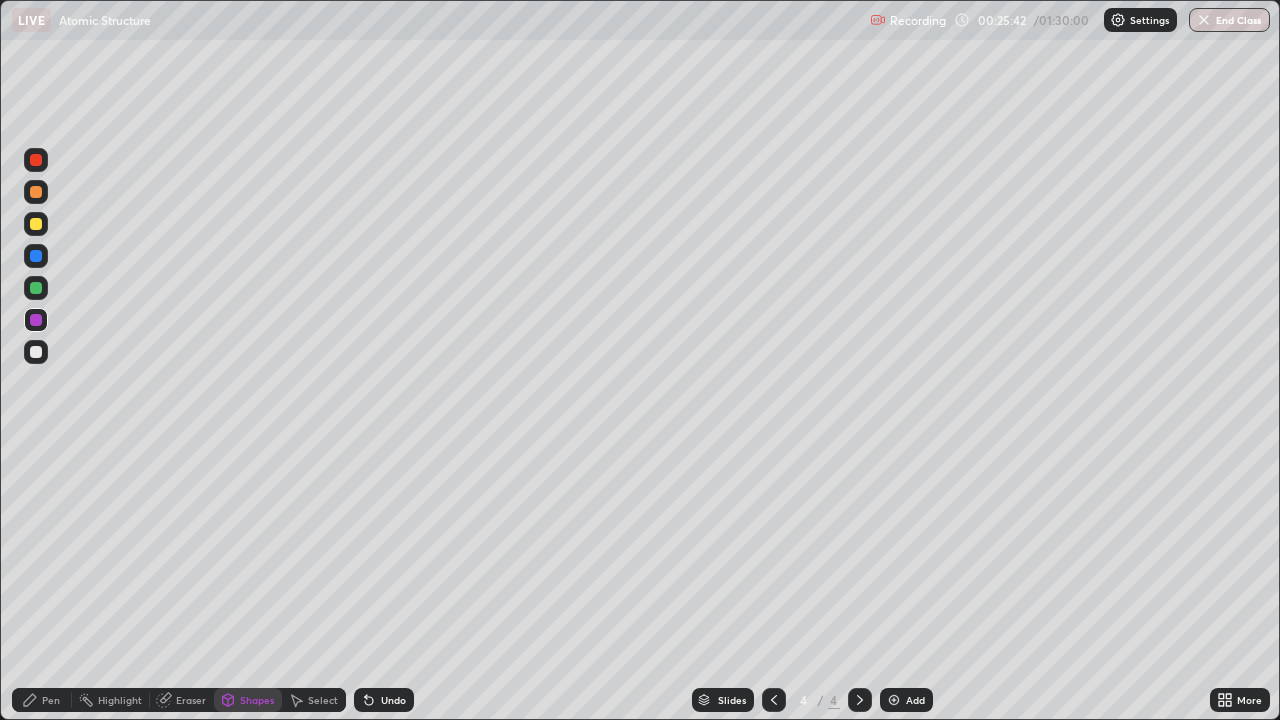 click on "Shapes" at bounding box center (257, 700) 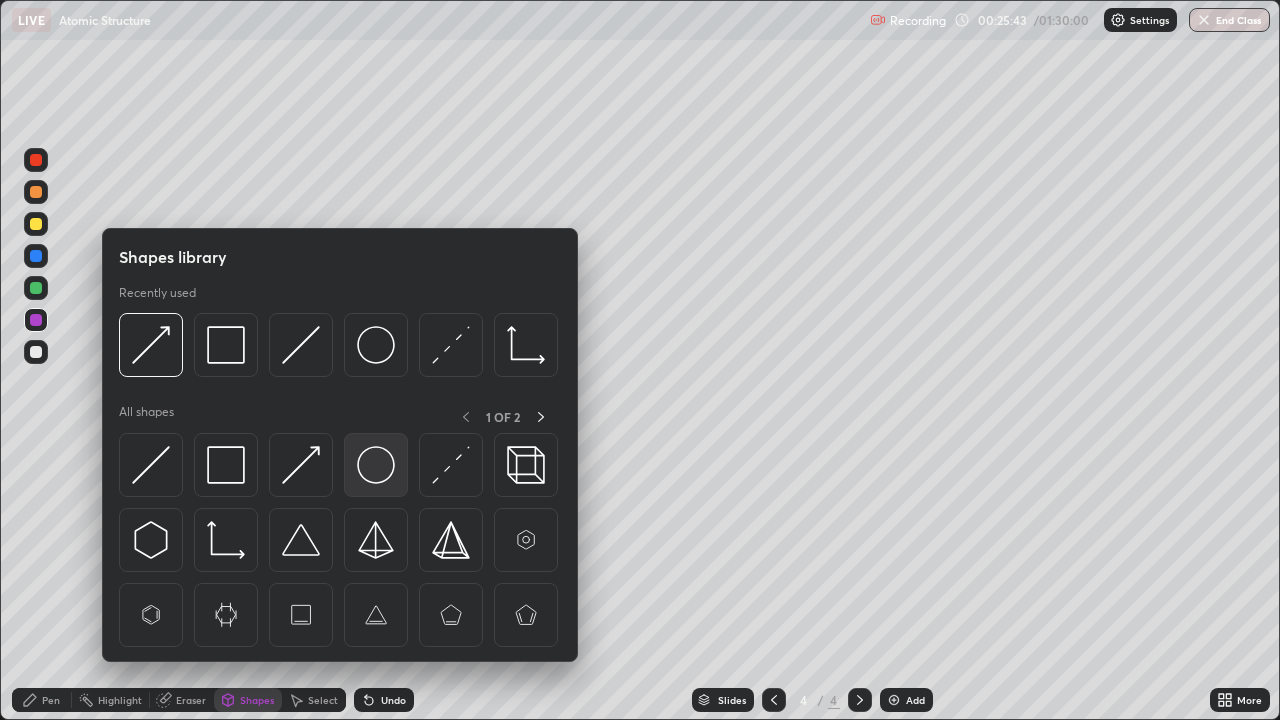 click at bounding box center (376, 465) 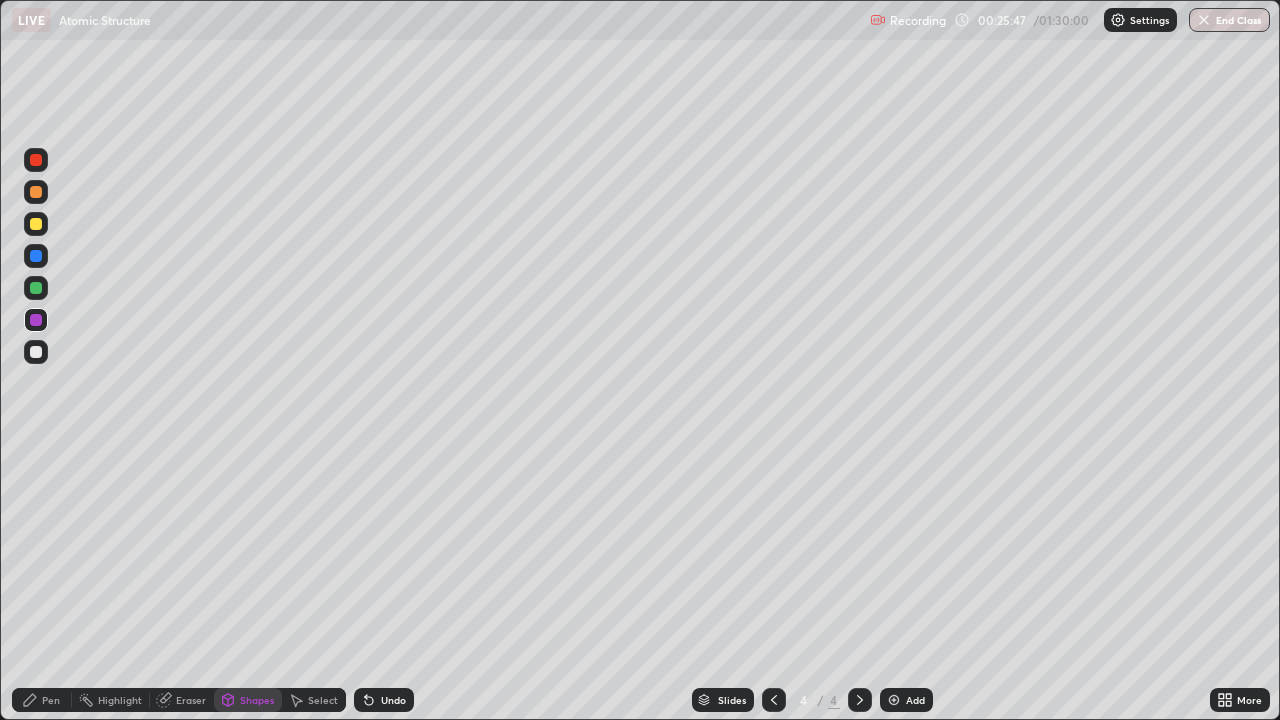 click on "Pen" at bounding box center (51, 700) 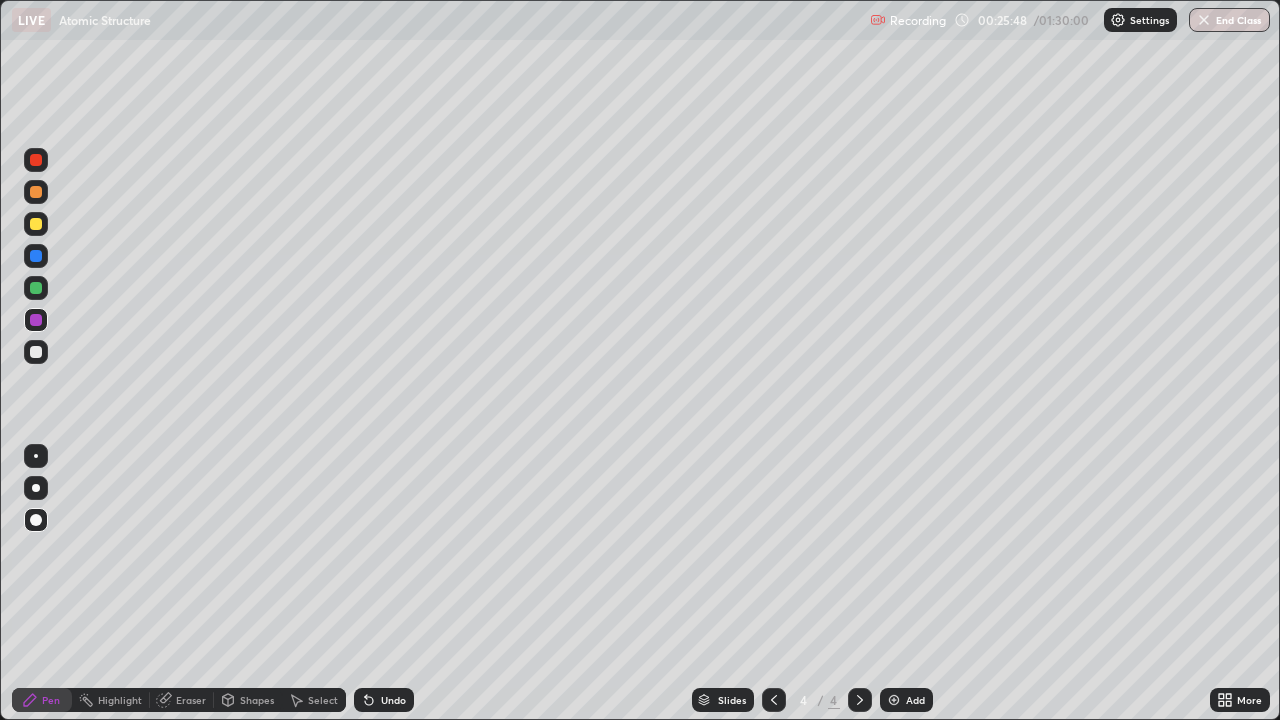 click at bounding box center (36, 352) 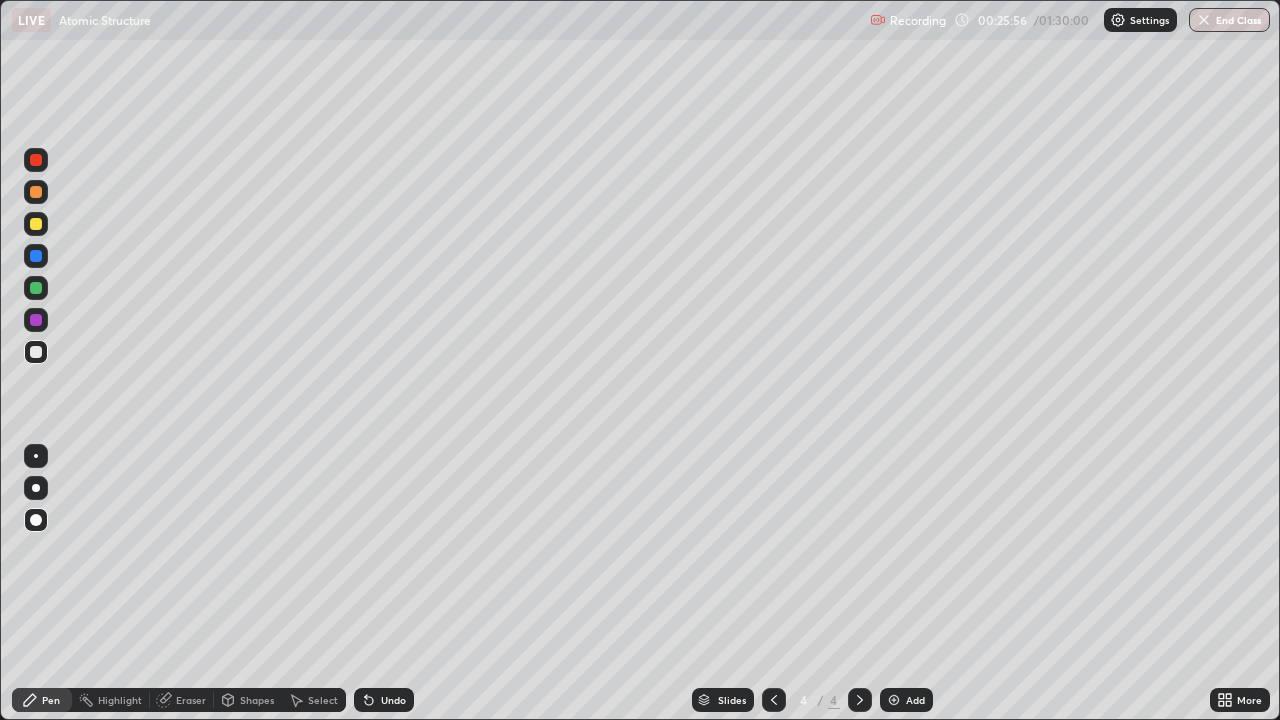 click on "Undo" at bounding box center (393, 700) 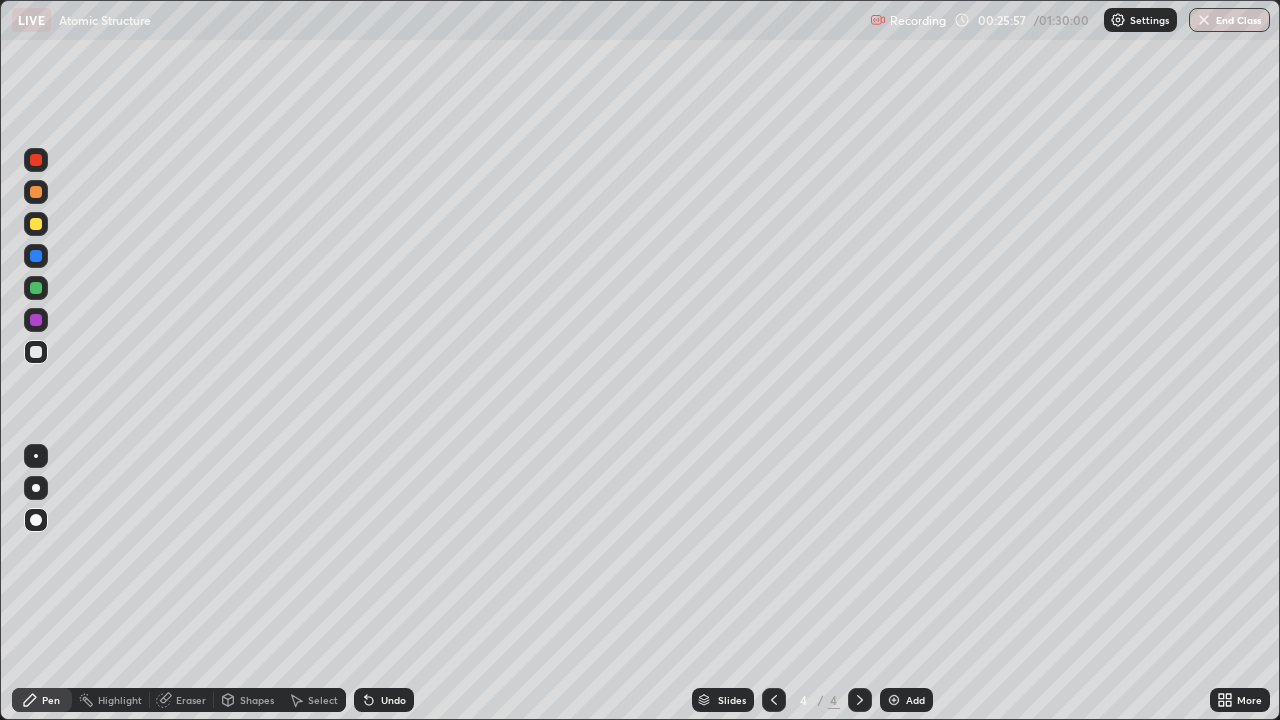 click on "Undo" at bounding box center (384, 700) 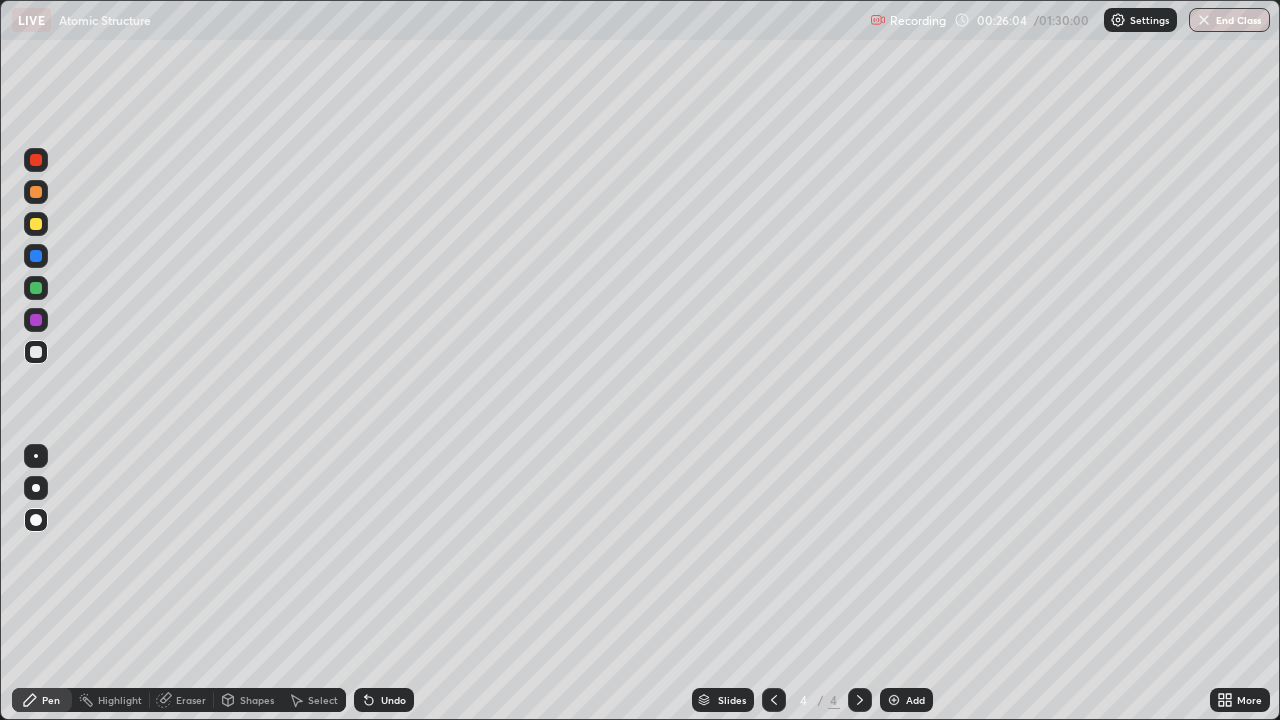 click on "Undo" at bounding box center [393, 700] 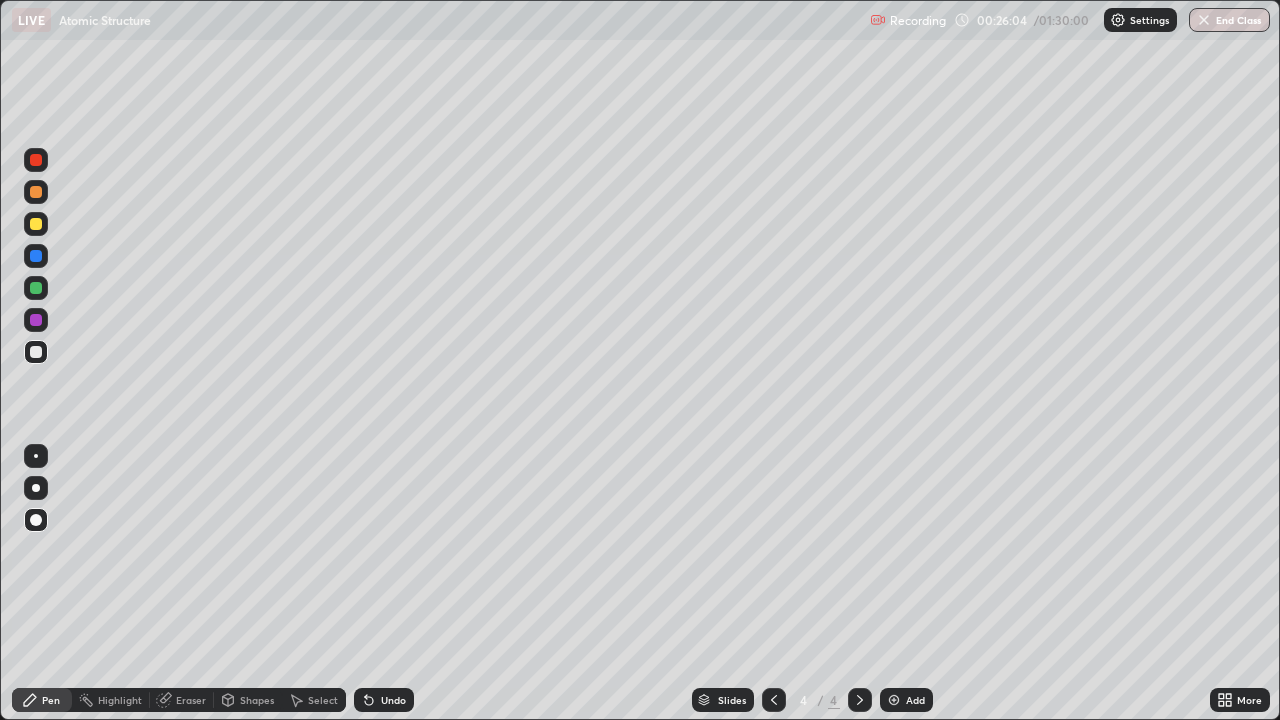 click on "Undo" at bounding box center [393, 700] 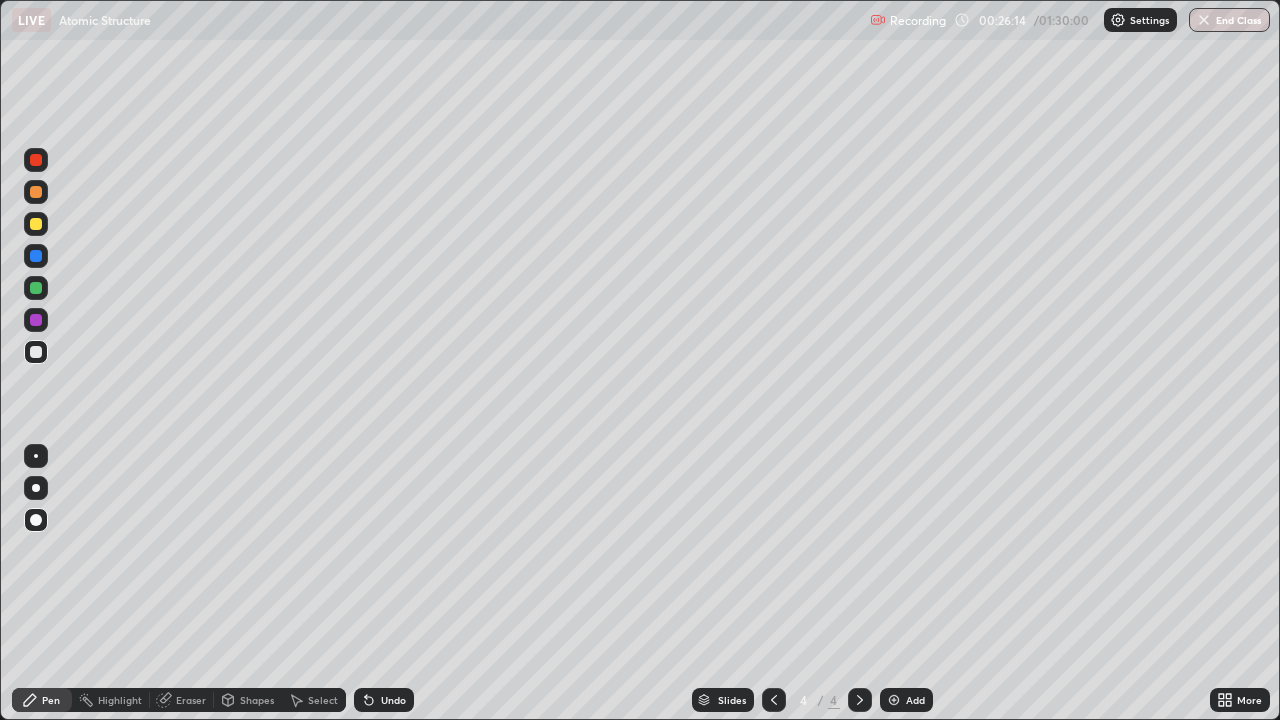 click on "Slides 4 / 4 Add" at bounding box center (812, 700) 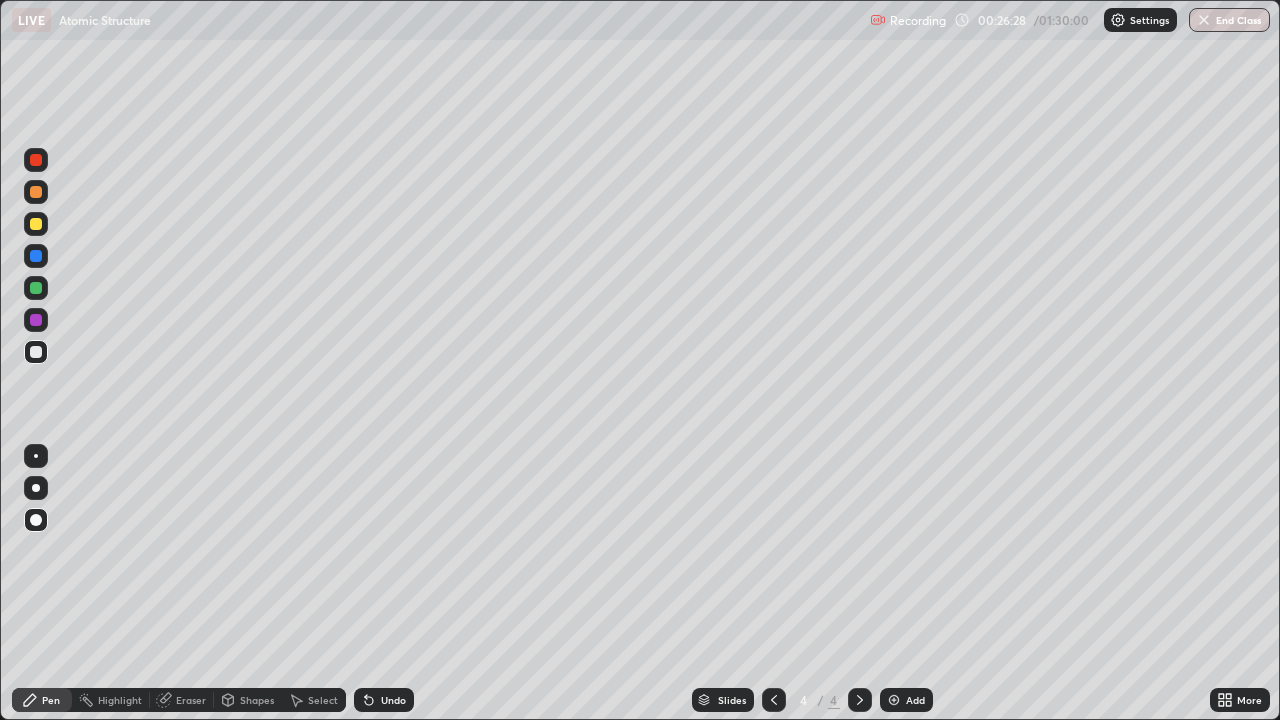 click on "Shapes" at bounding box center [257, 700] 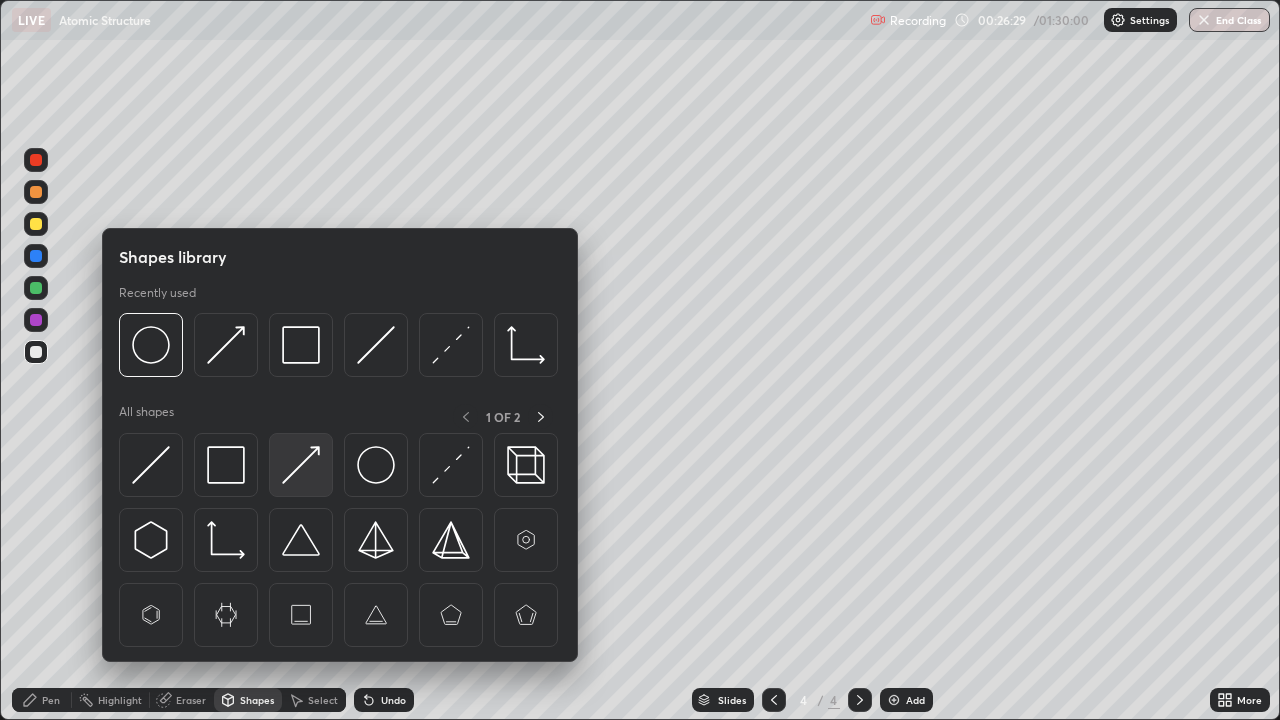 click at bounding box center [301, 465] 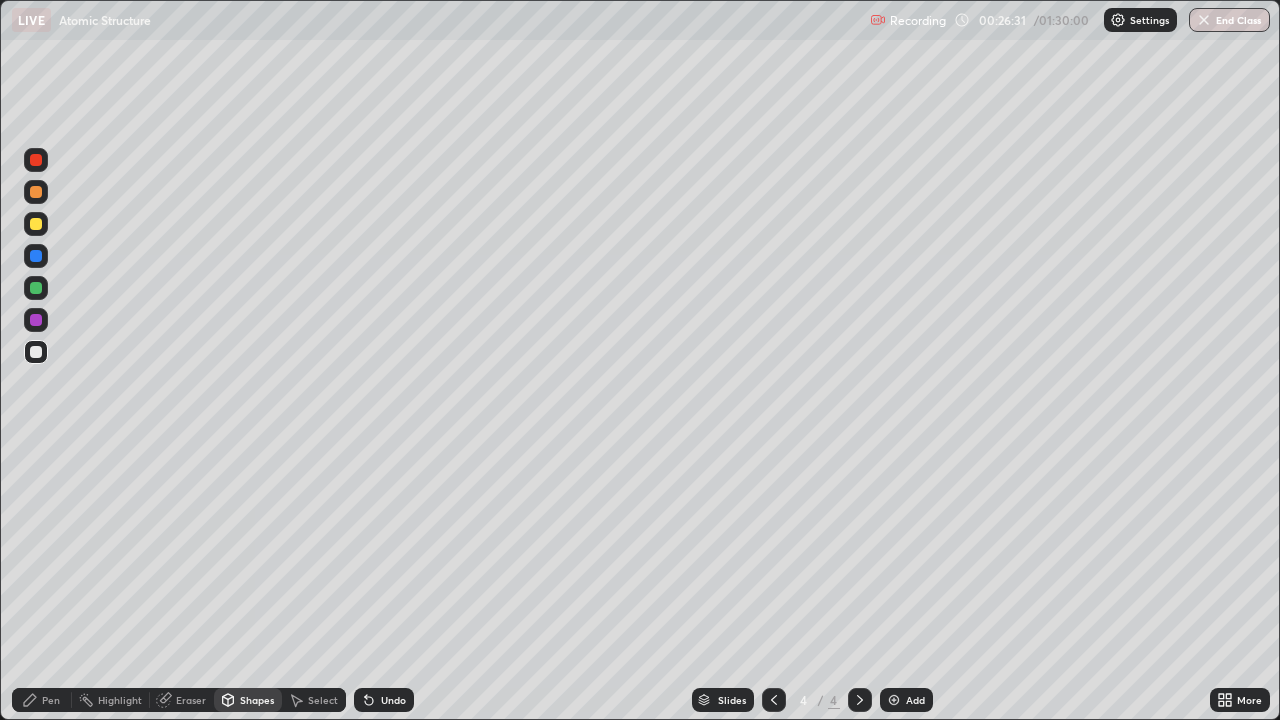 click on "Pen" at bounding box center (42, 700) 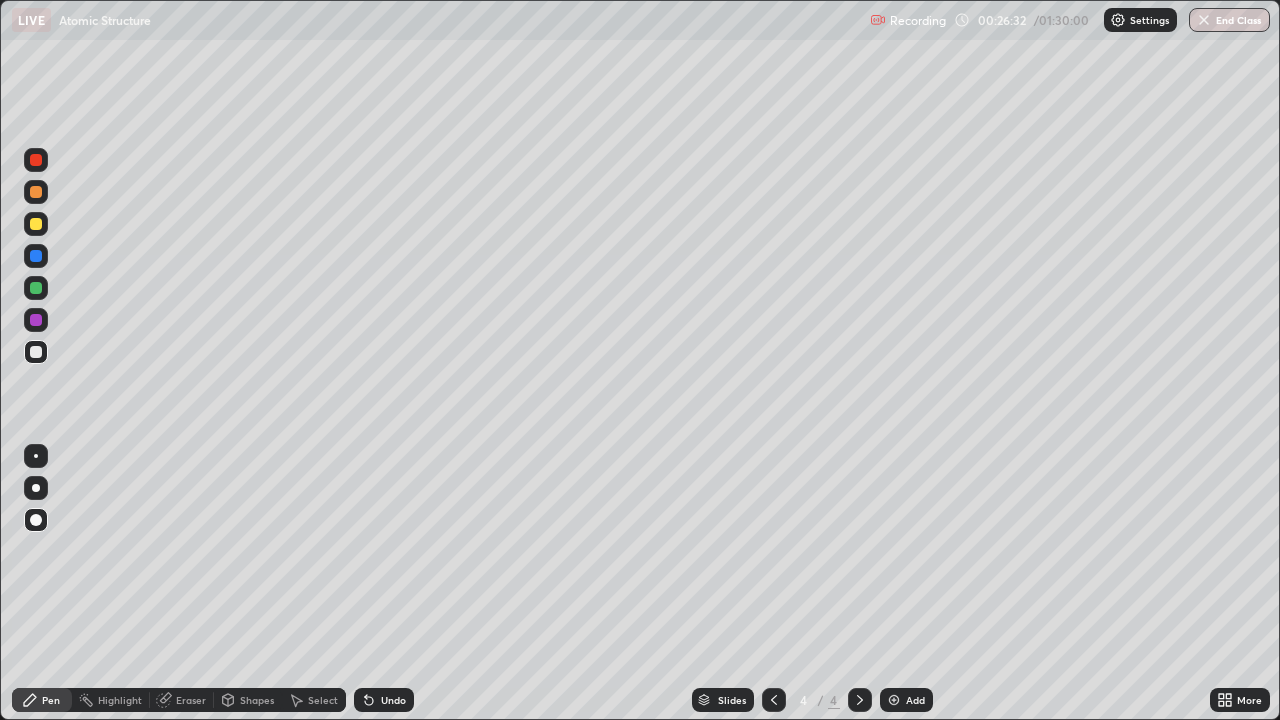 click at bounding box center (36, 224) 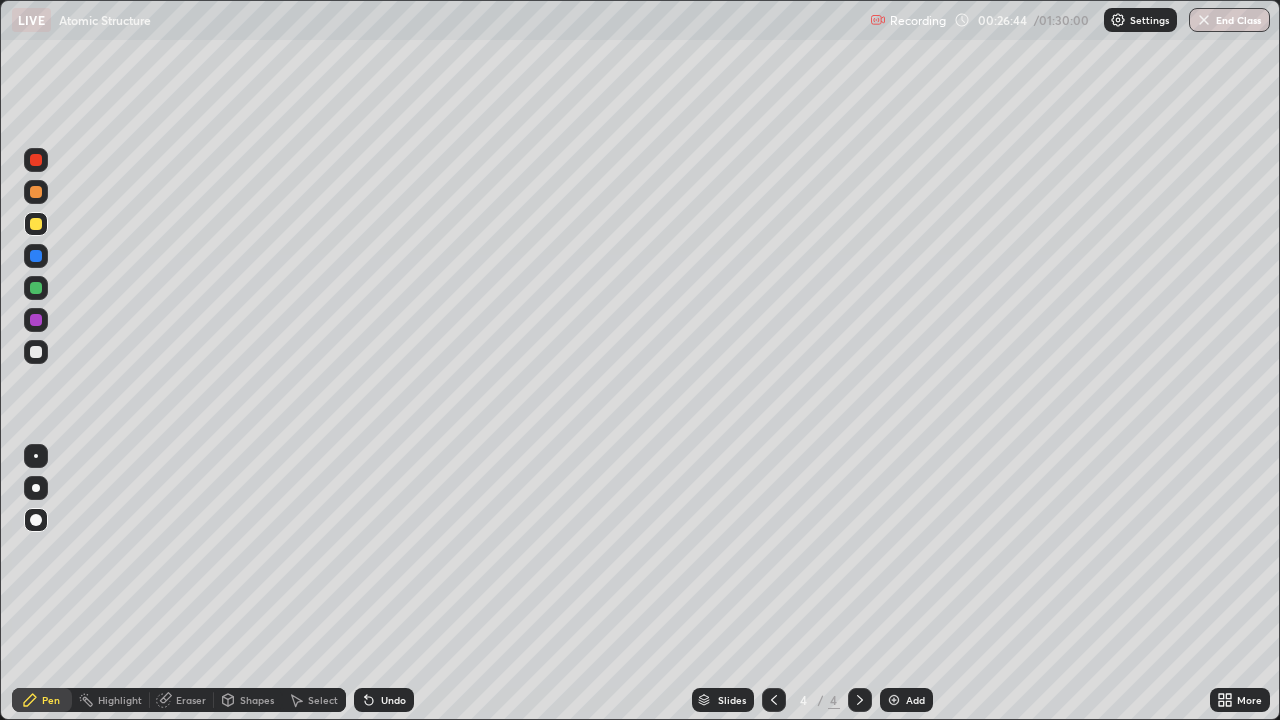 click on "Slides 4 / 4 Add" at bounding box center [812, 700] 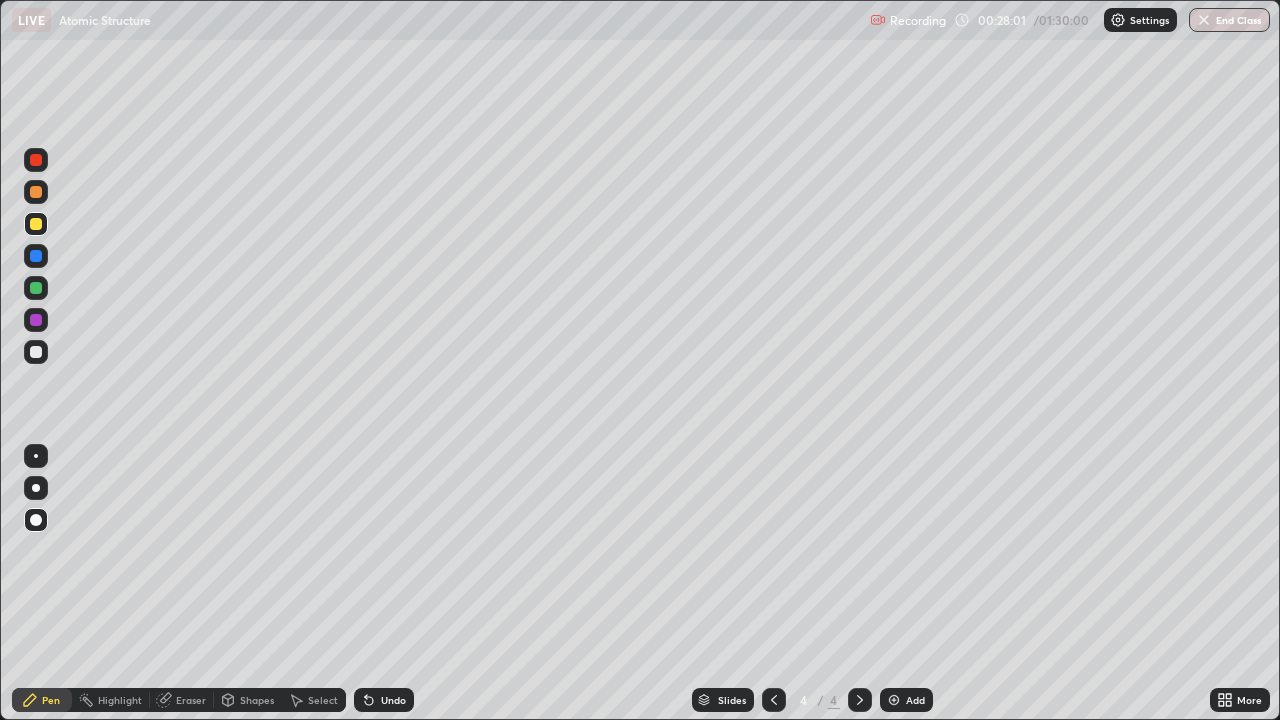click on "Add" at bounding box center [915, 700] 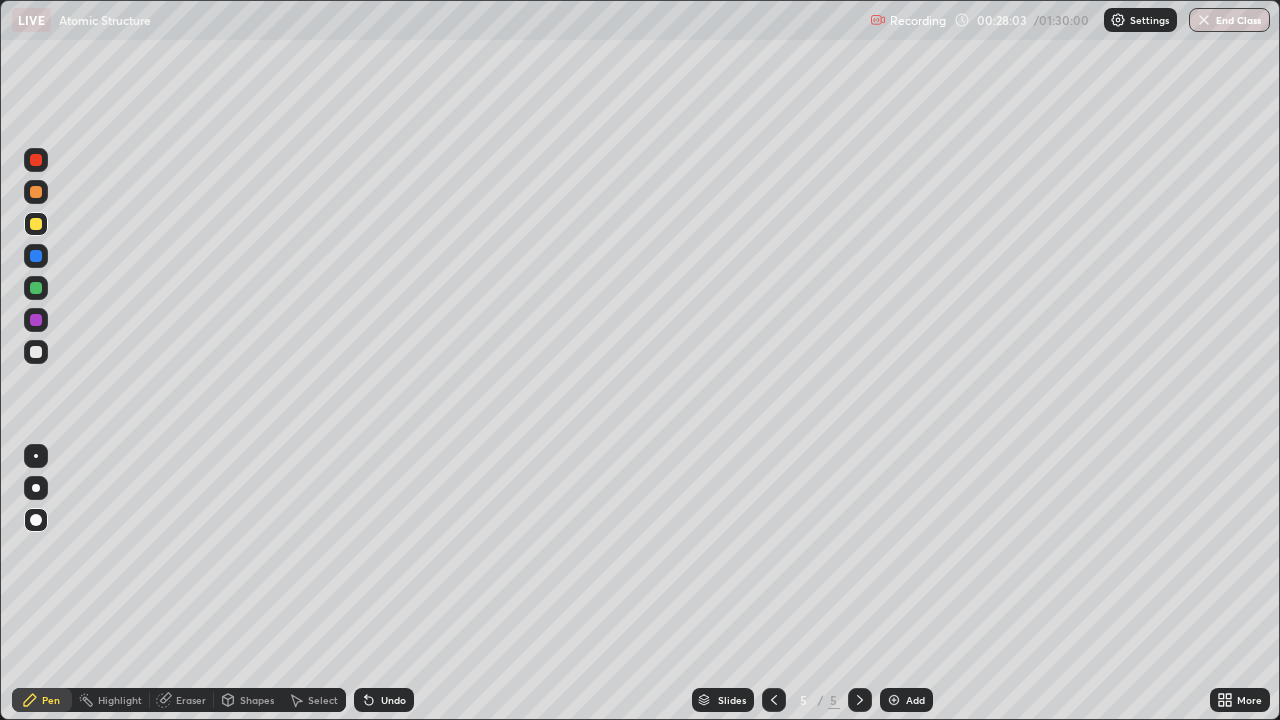 click on "Shapes" at bounding box center (257, 700) 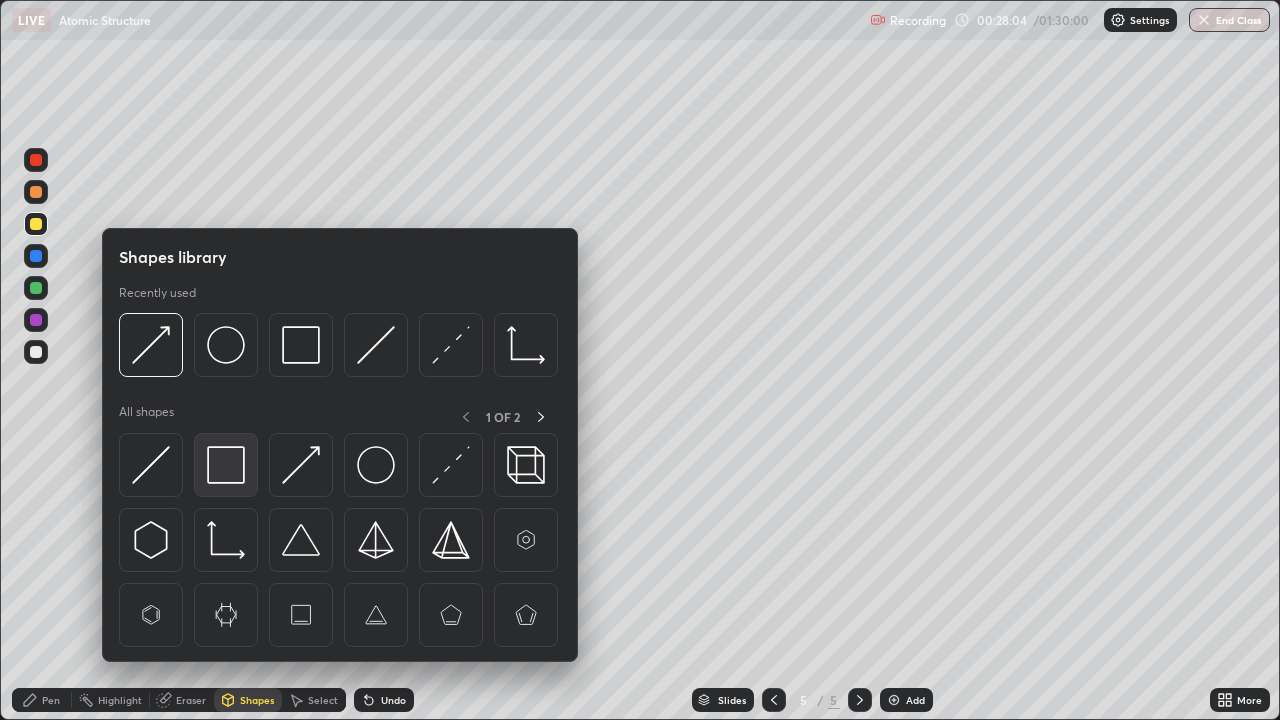 click at bounding box center (226, 465) 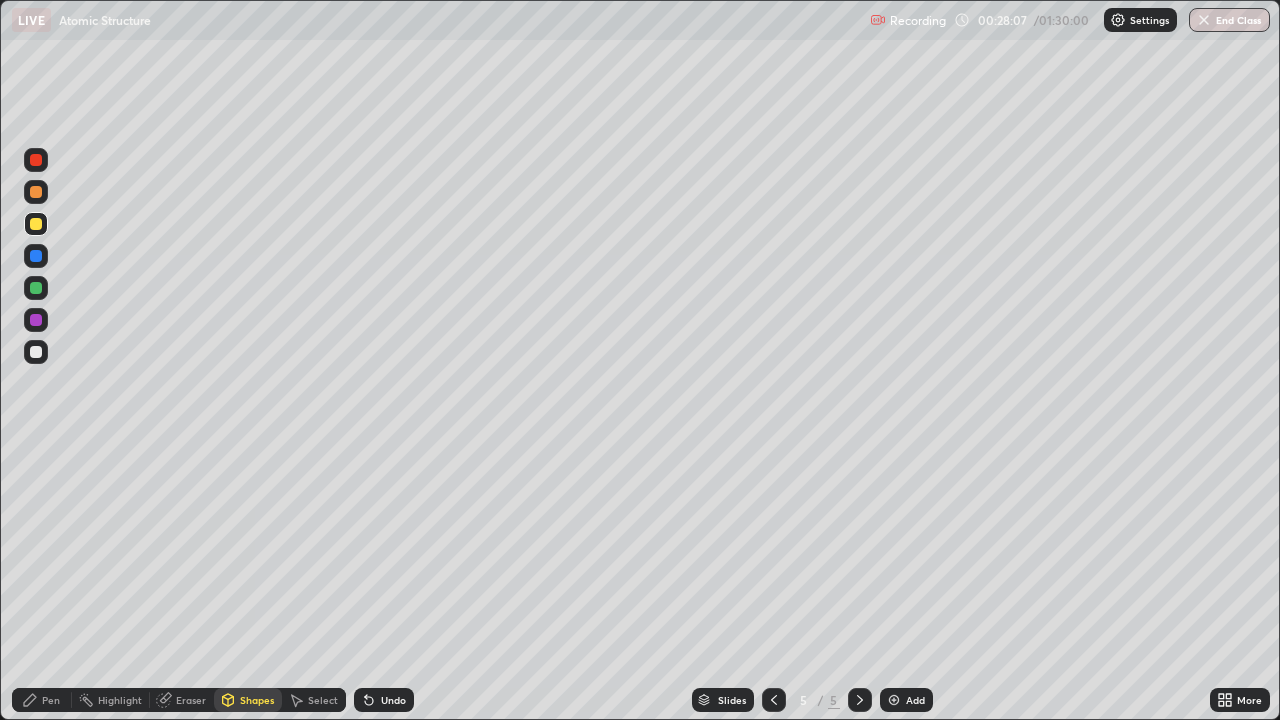 click on "Pen" at bounding box center (42, 700) 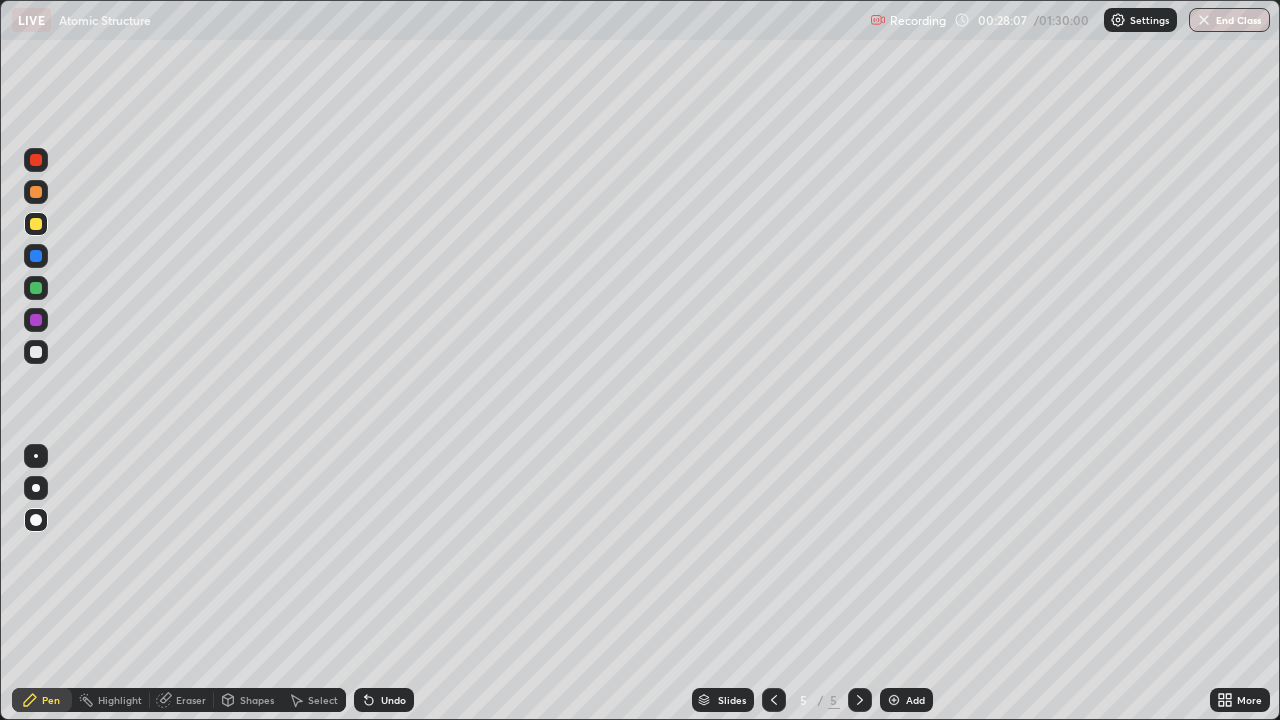 click at bounding box center [36, 256] 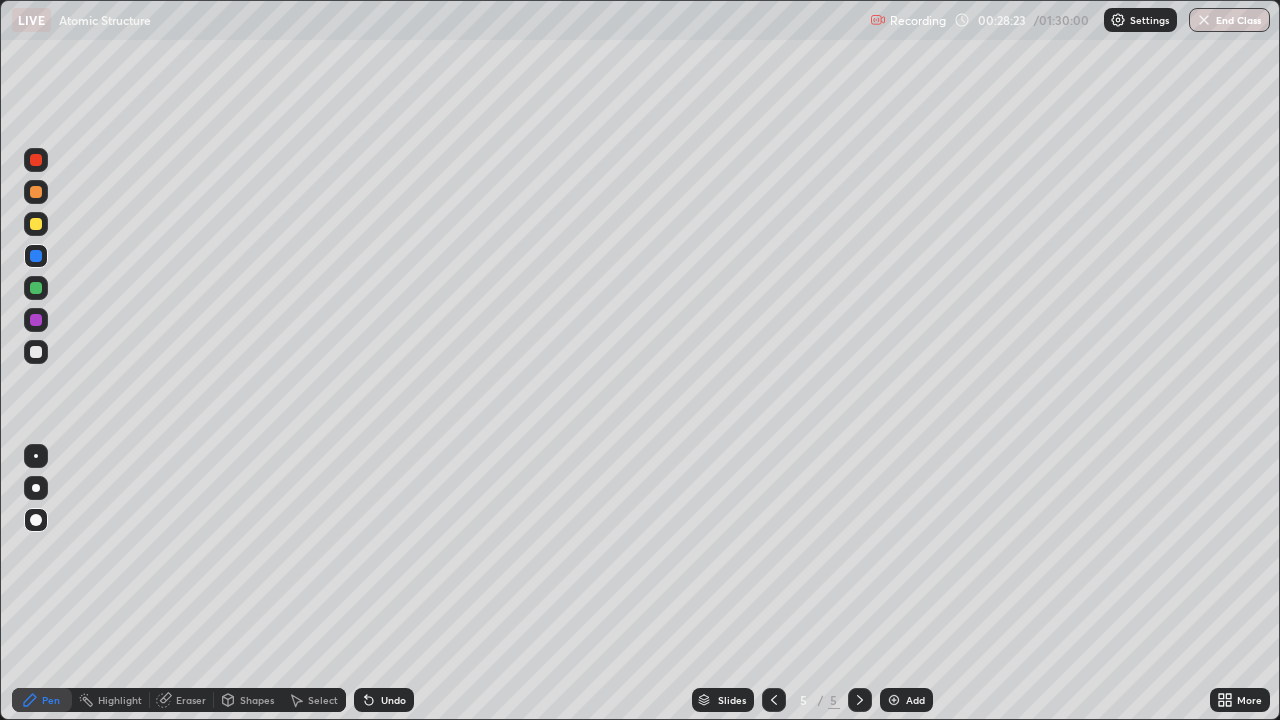 click on "Shapes" at bounding box center (257, 700) 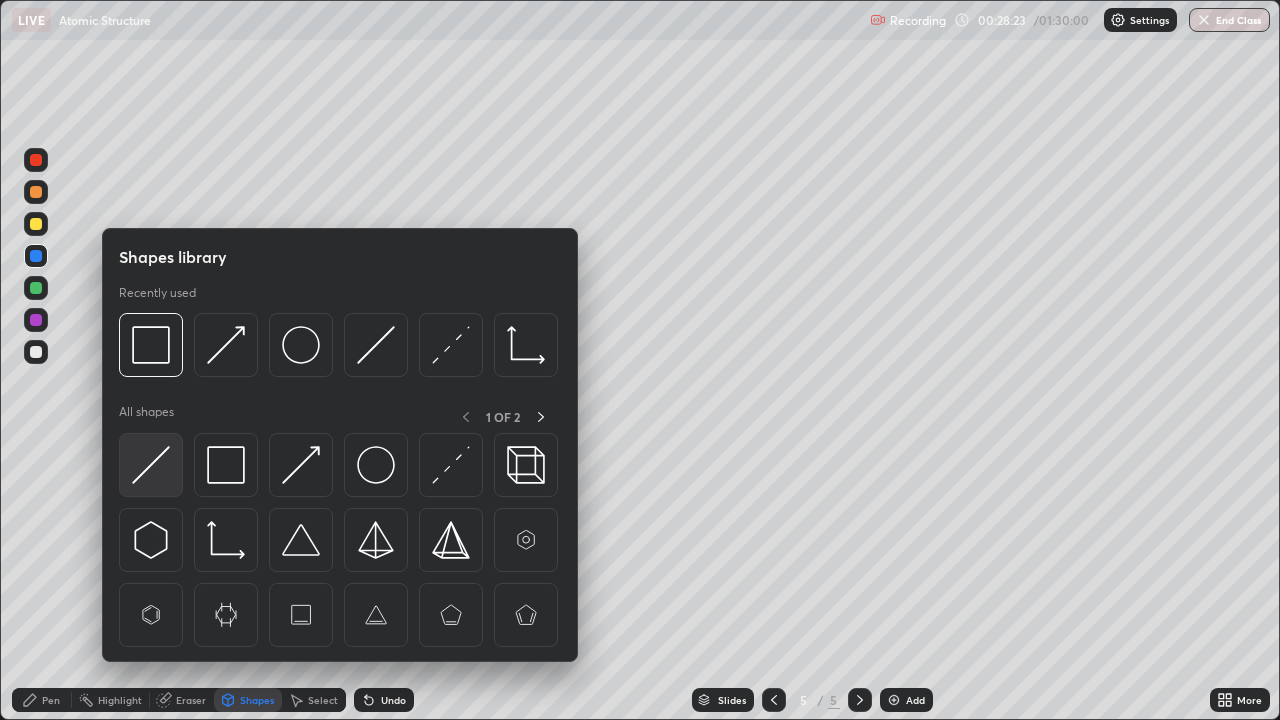 click at bounding box center (151, 465) 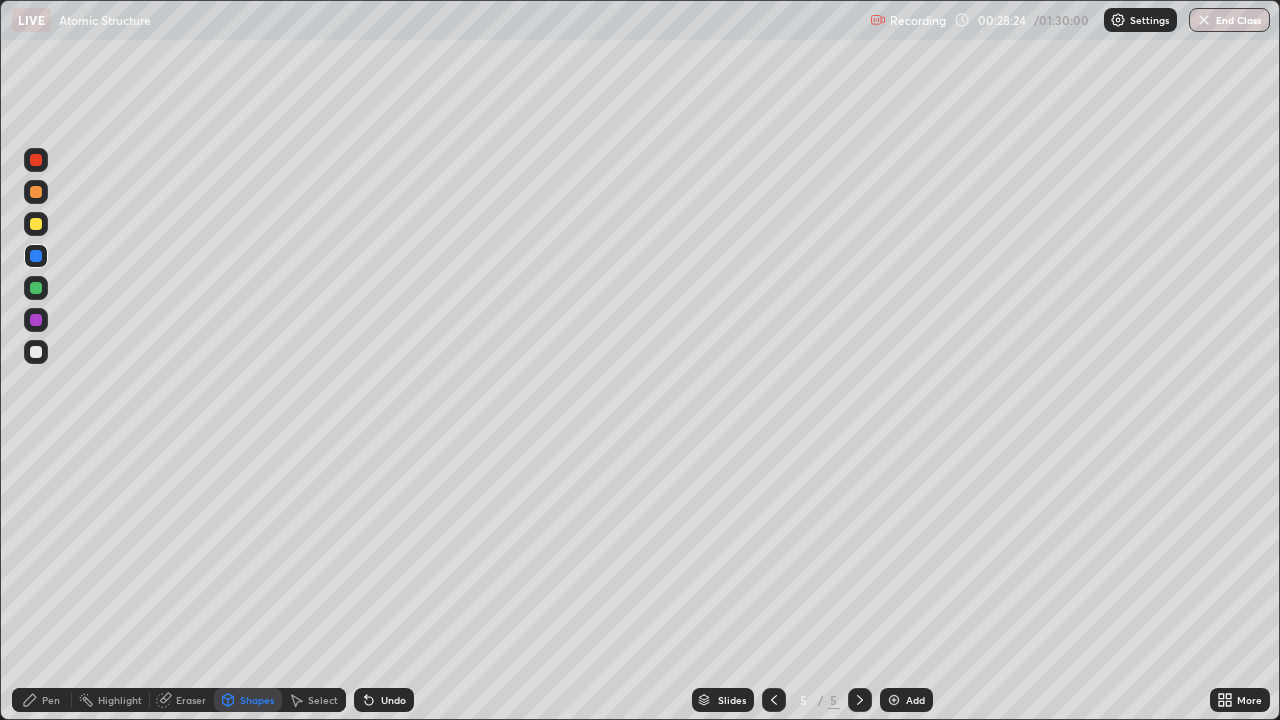 click at bounding box center [36, 352] 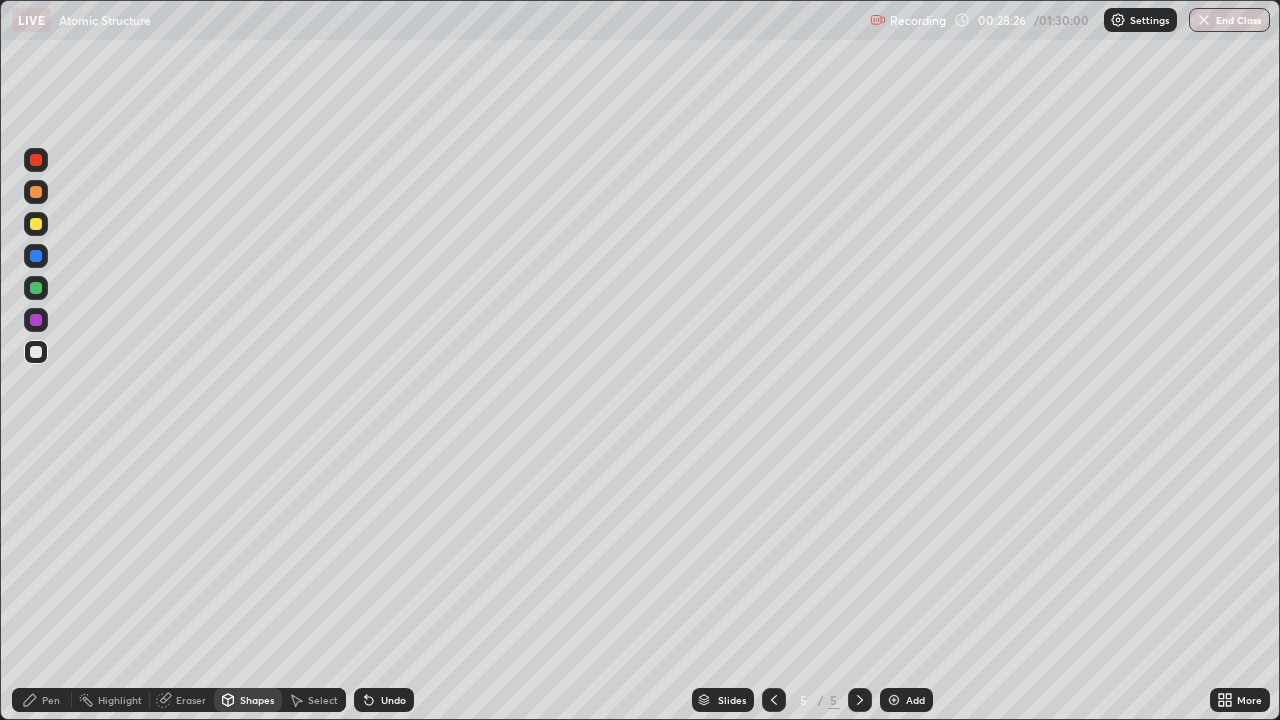 click on "Shapes" at bounding box center (257, 700) 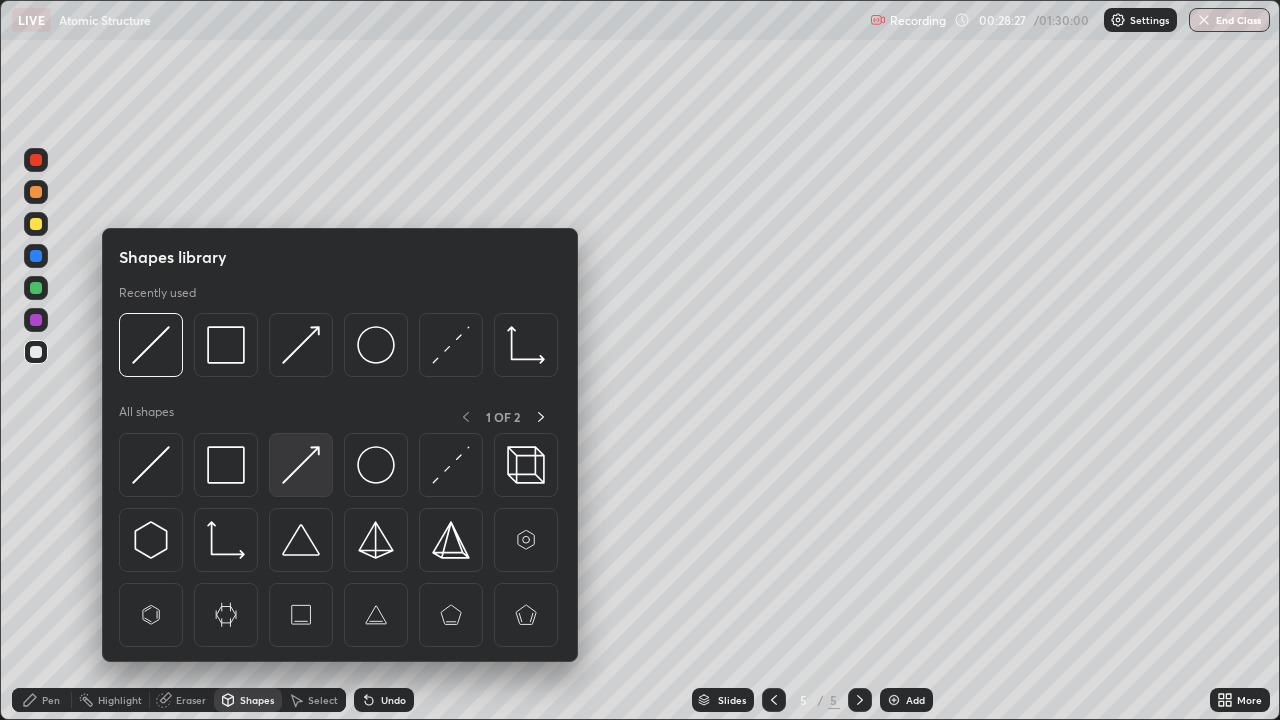 click at bounding box center [301, 465] 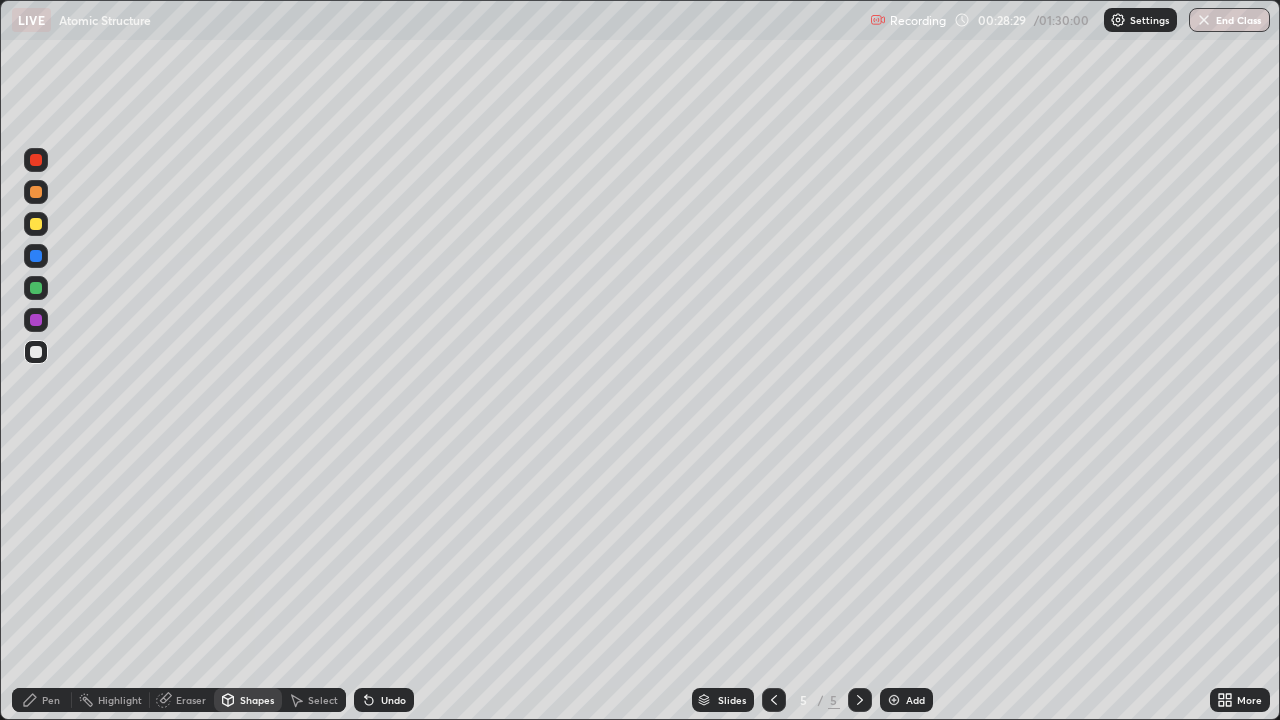 click on "Pen" at bounding box center (51, 700) 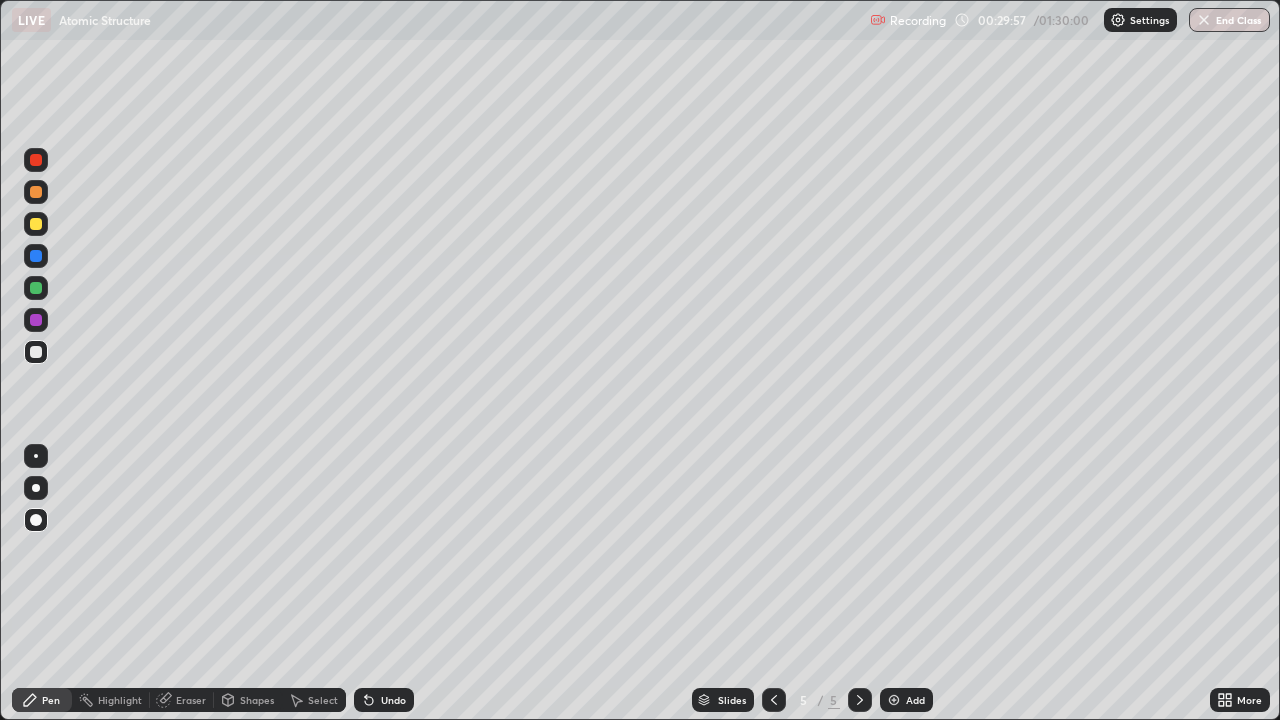 click on "Shapes" at bounding box center (257, 700) 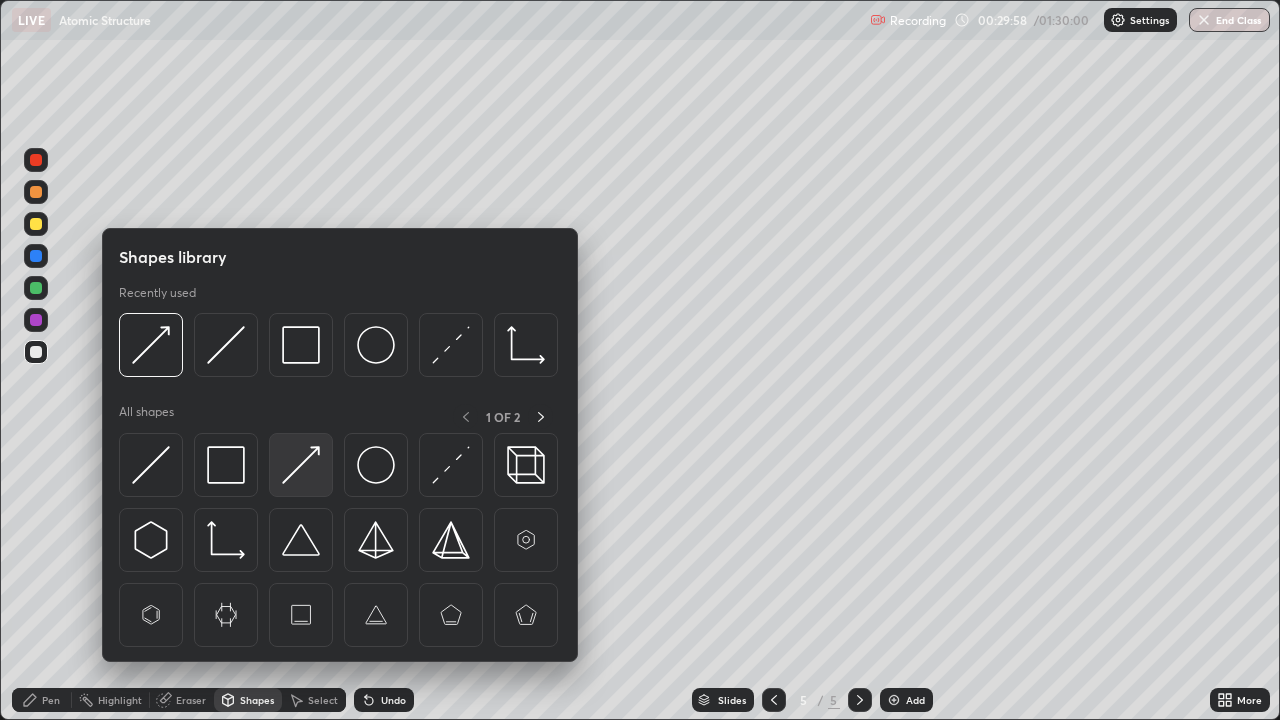 click at bounding box center [301, 465] 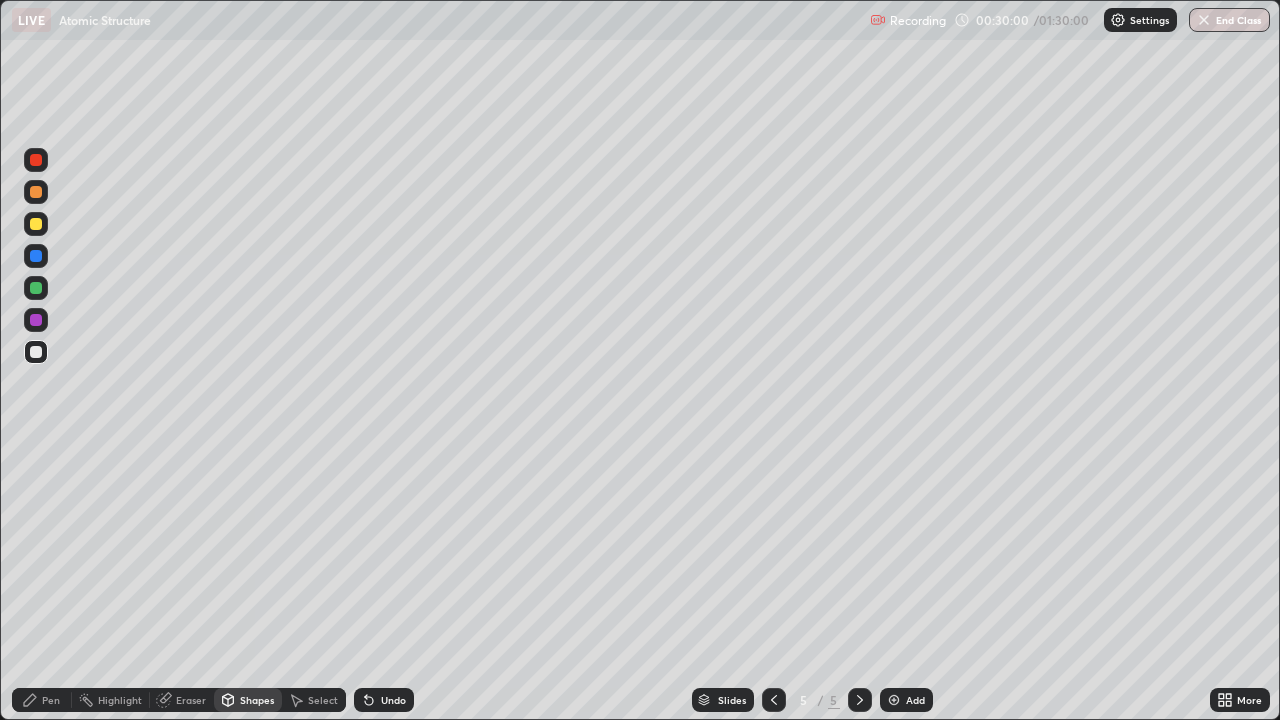 click on "Pen" at bounding box center (42, 700) 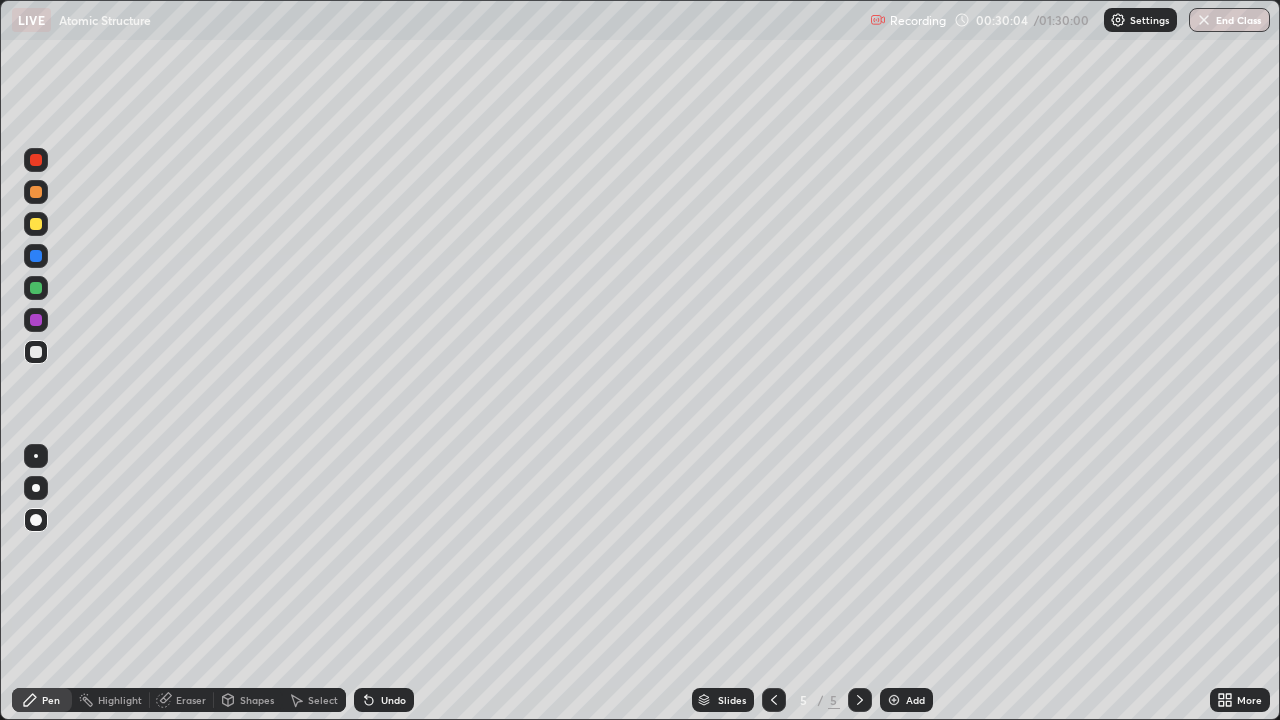 click on "Undo" at bounding box center [393, 700] 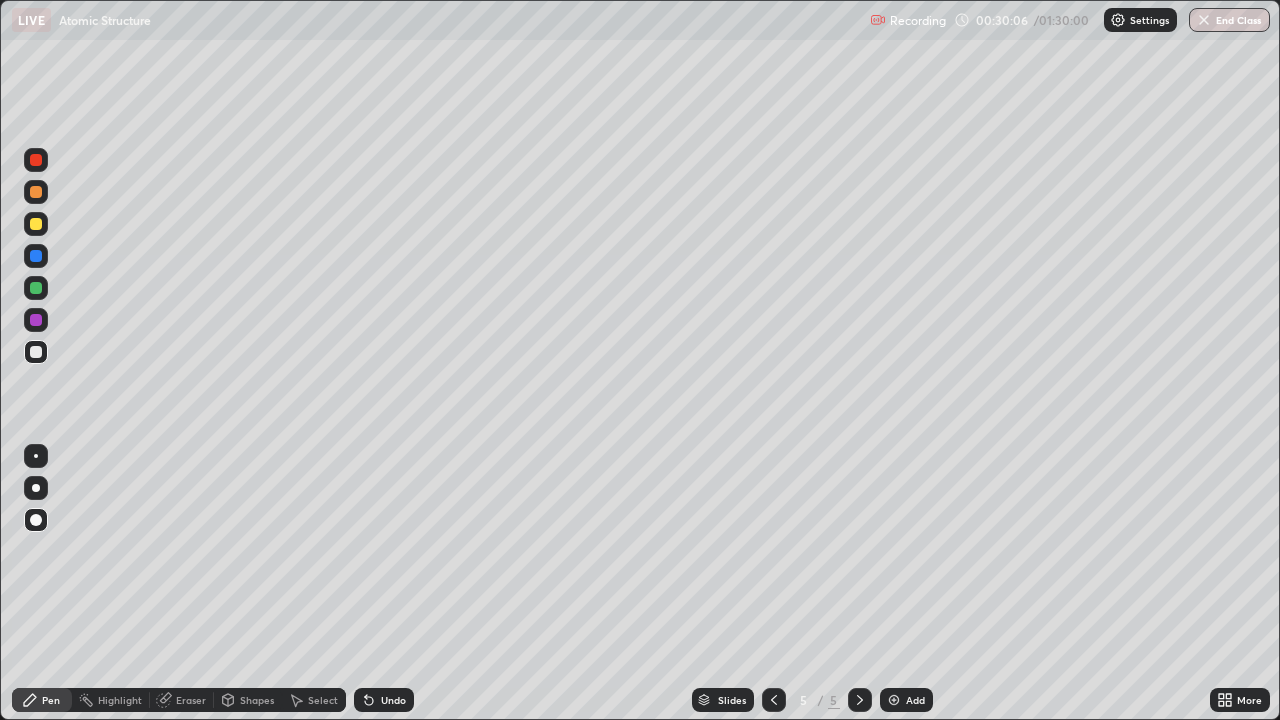 click at bounding box center (36, 320) 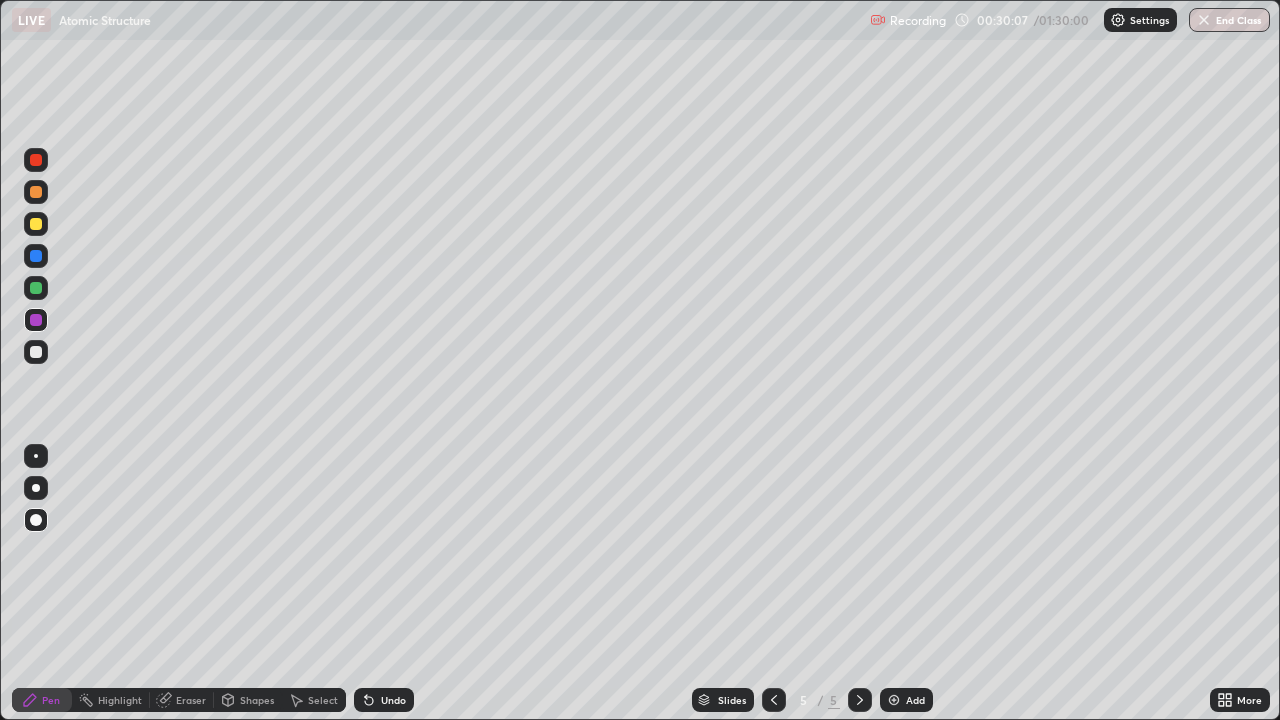 click on "Shapes" at bounding box center [248, 700] 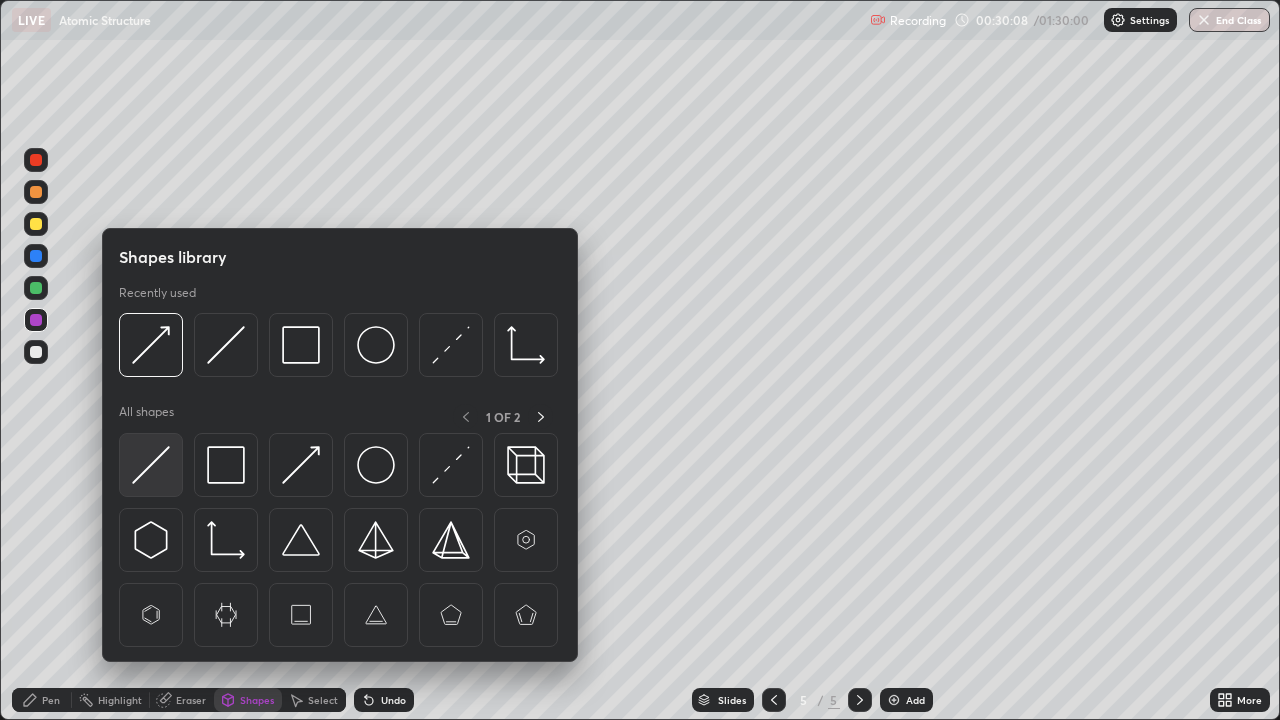 click at bounding box center [151, 465] 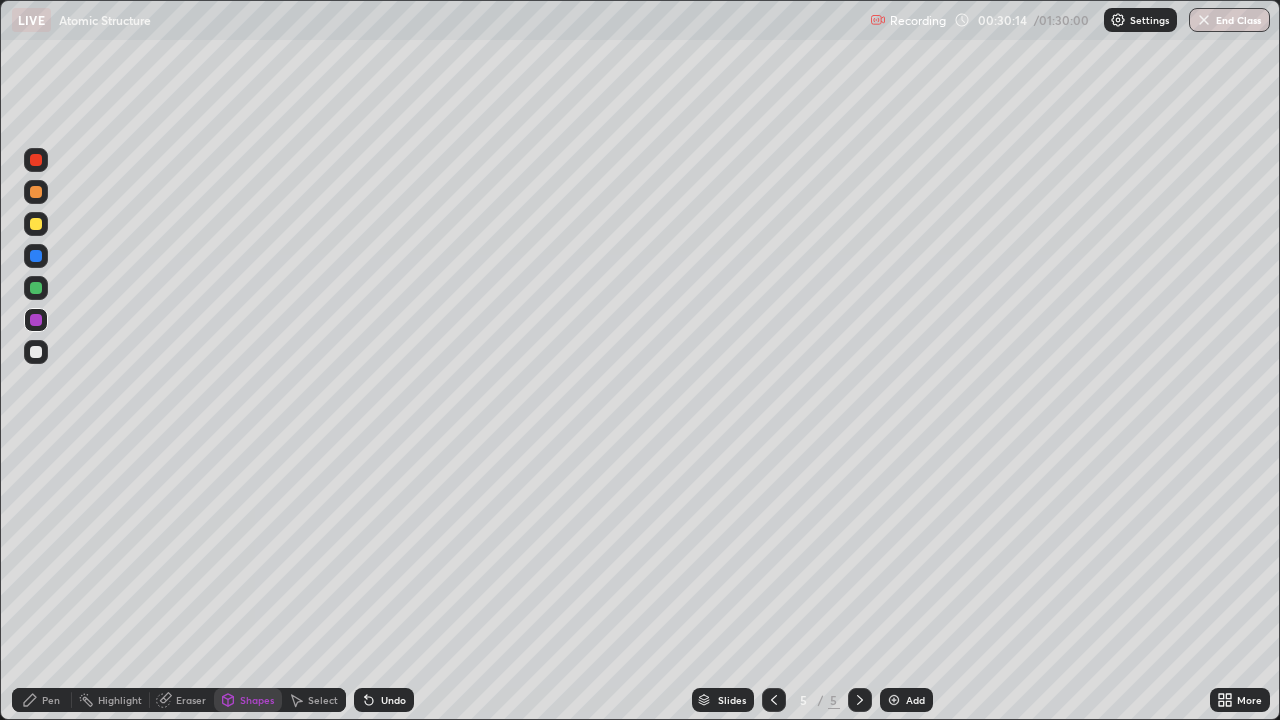 click on "Shapes" at bounding box center (257, 700) 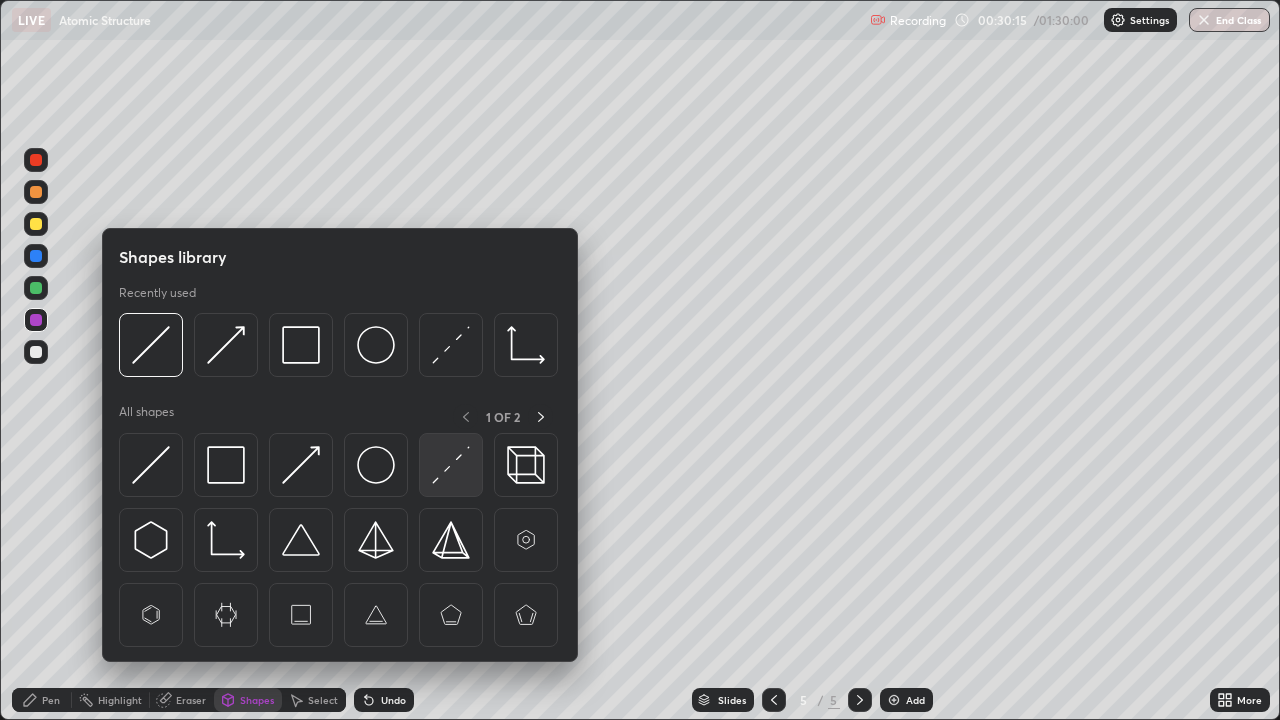 click at bounding box center (451, 465) 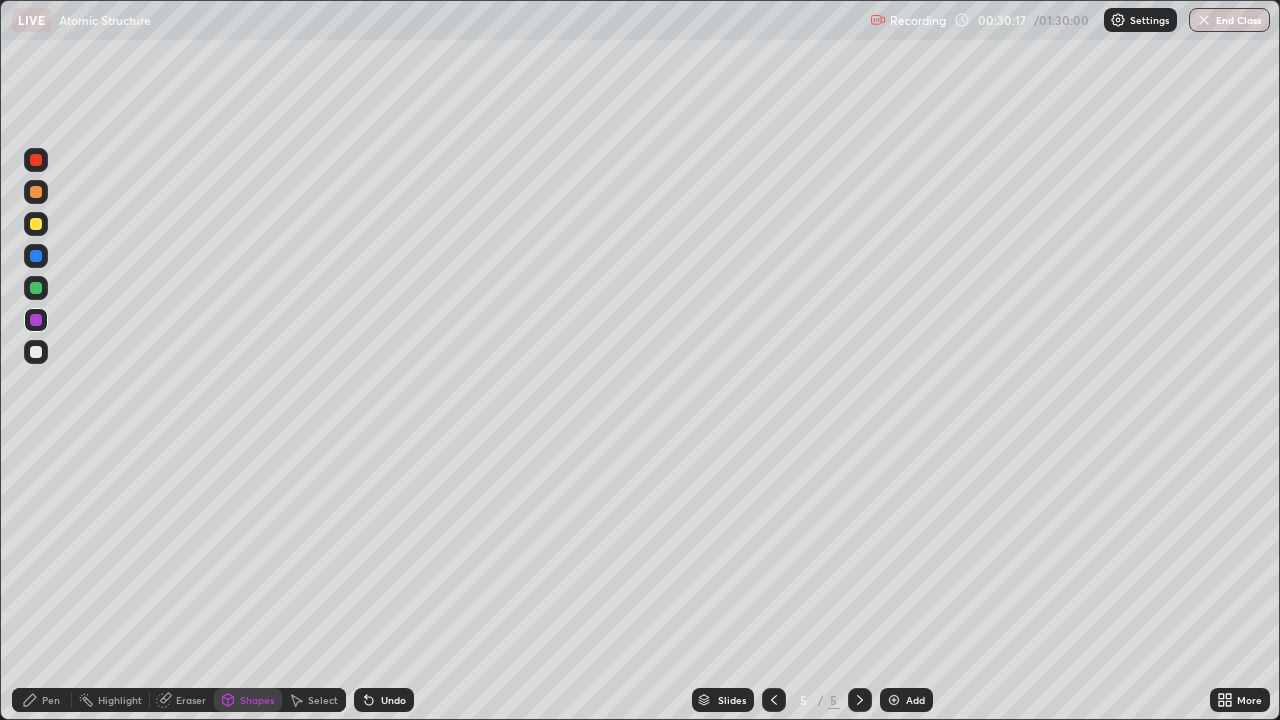 click at bounding box center [36, 288] 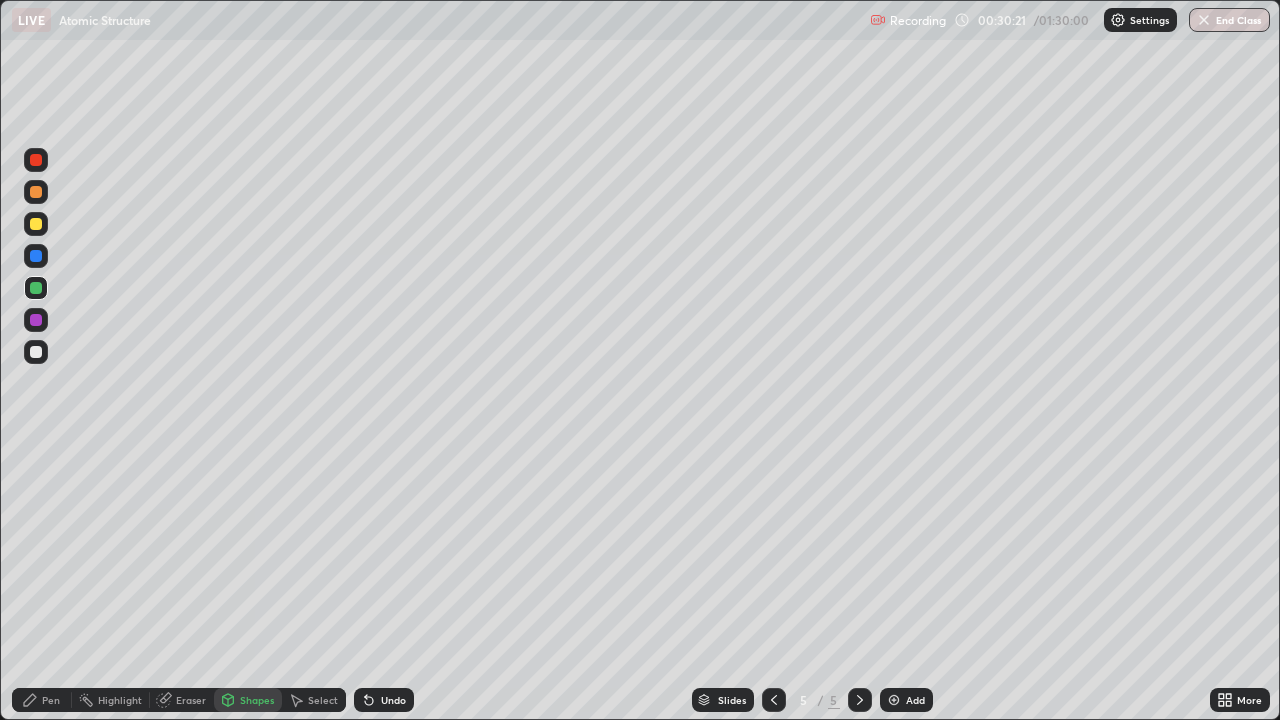 click on "Pen" at bounding box center (51, 700) 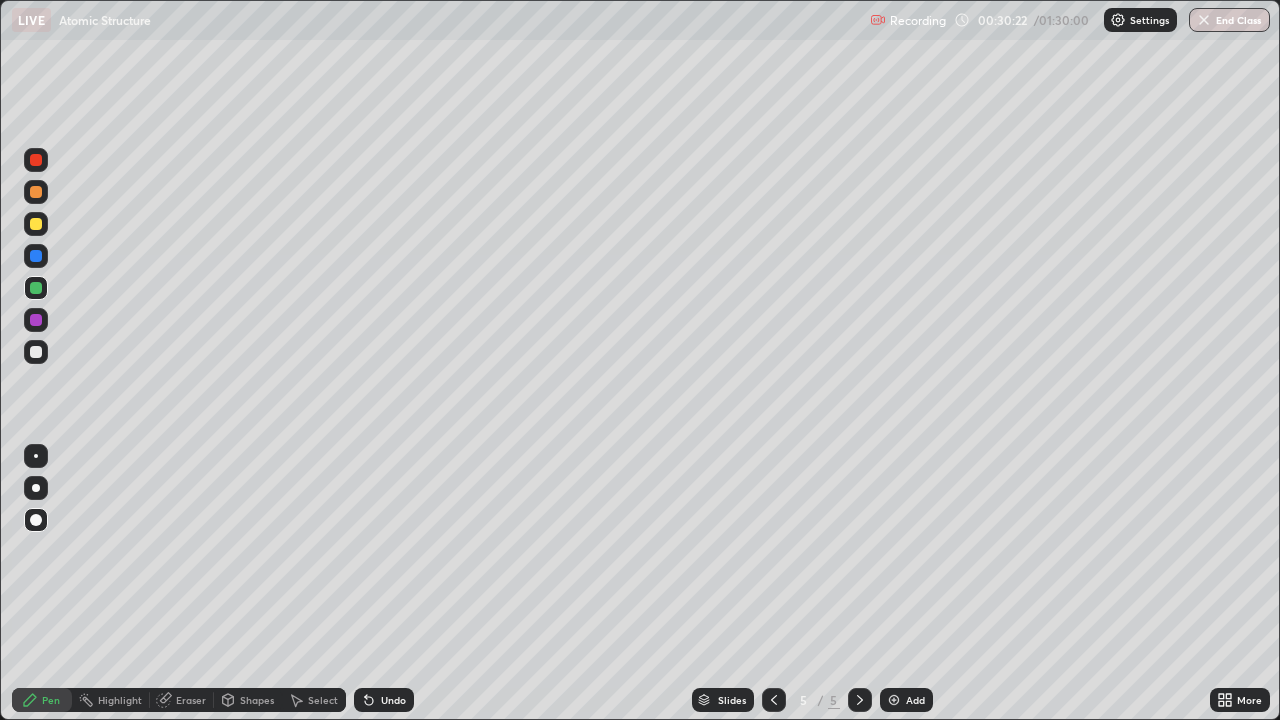 click at bounding box center [36, 320] 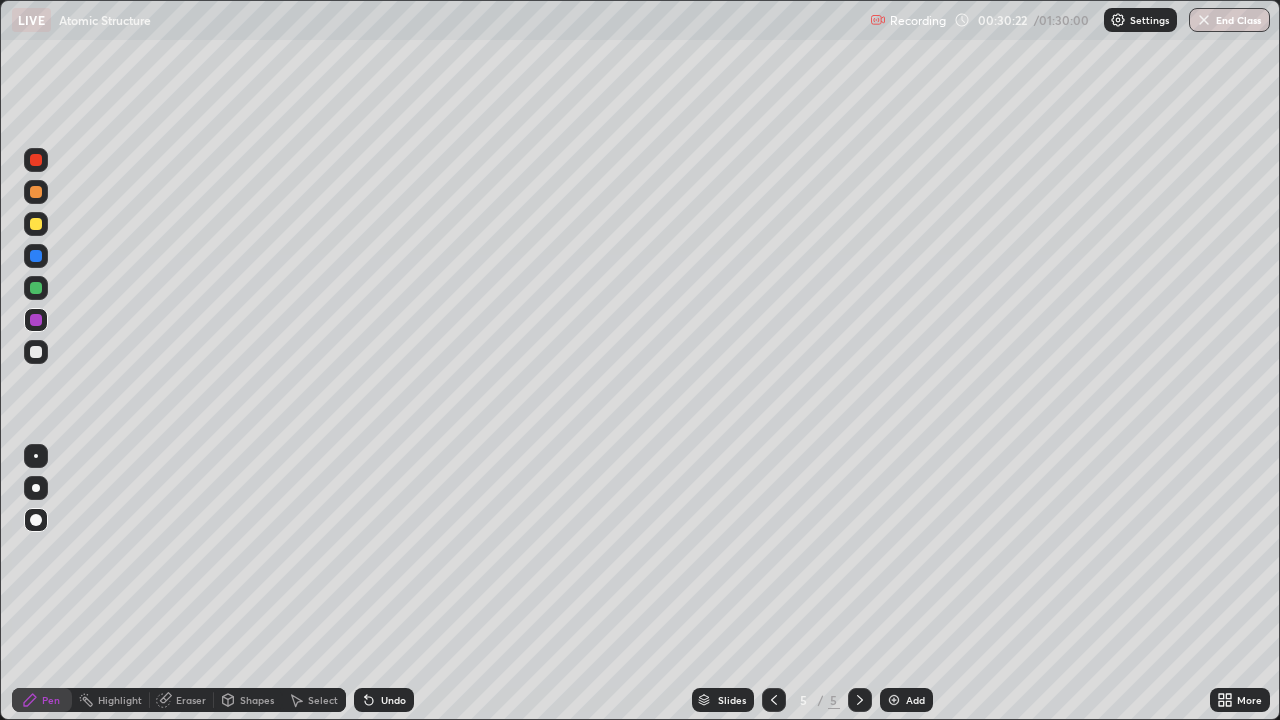 click on "Shapes" at bounding box center (257, 700) 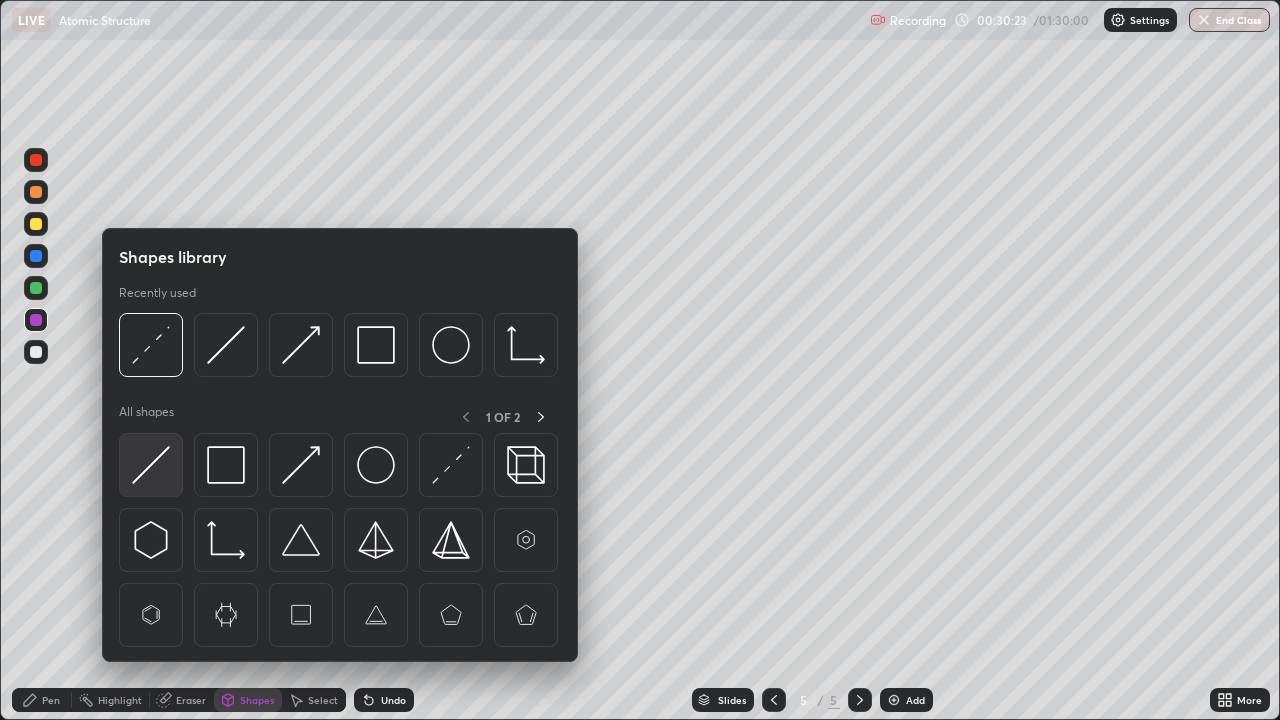 click at bounding box center (151, 465) 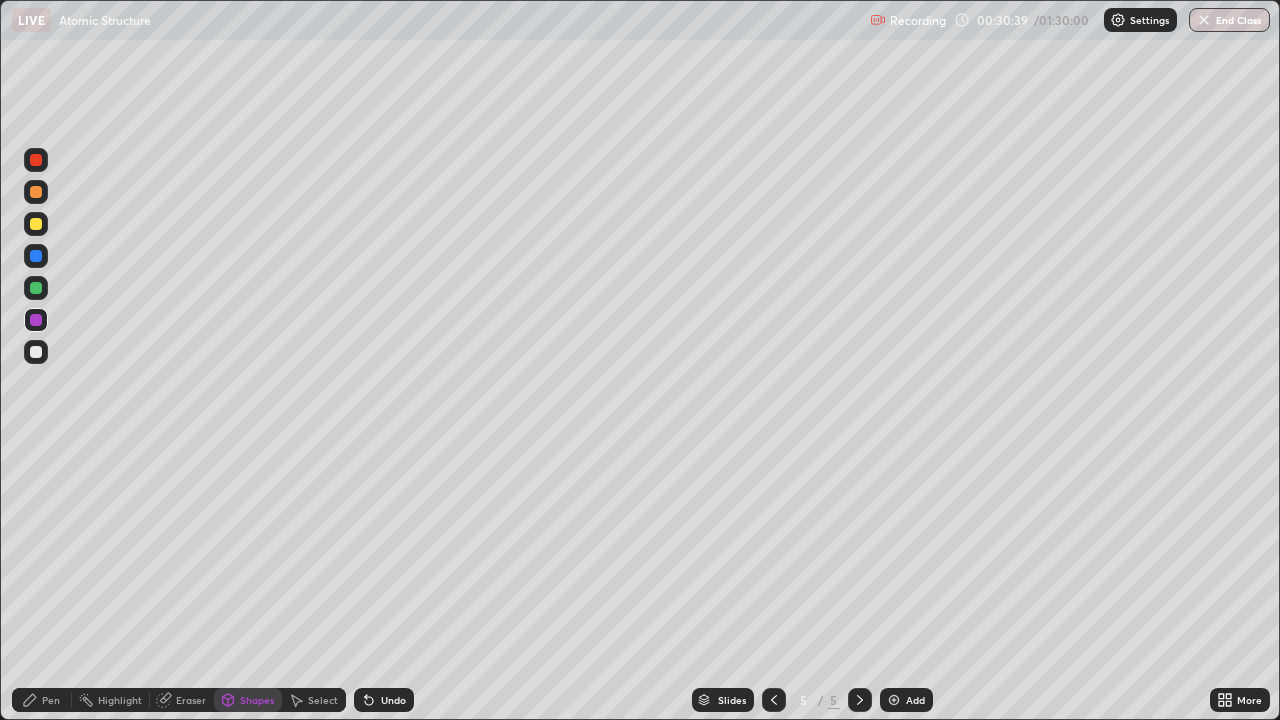 click on "Pen" at bounding box center (51, 700) 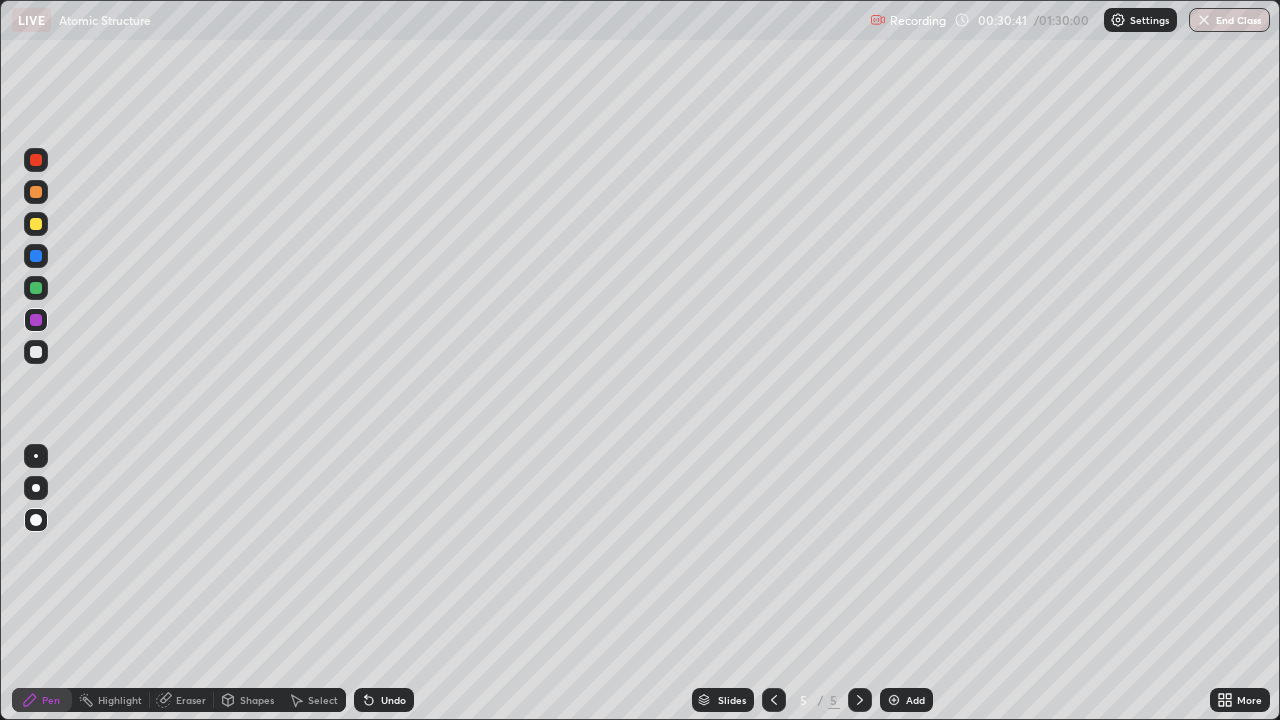 click at bounding box center (36, 256) 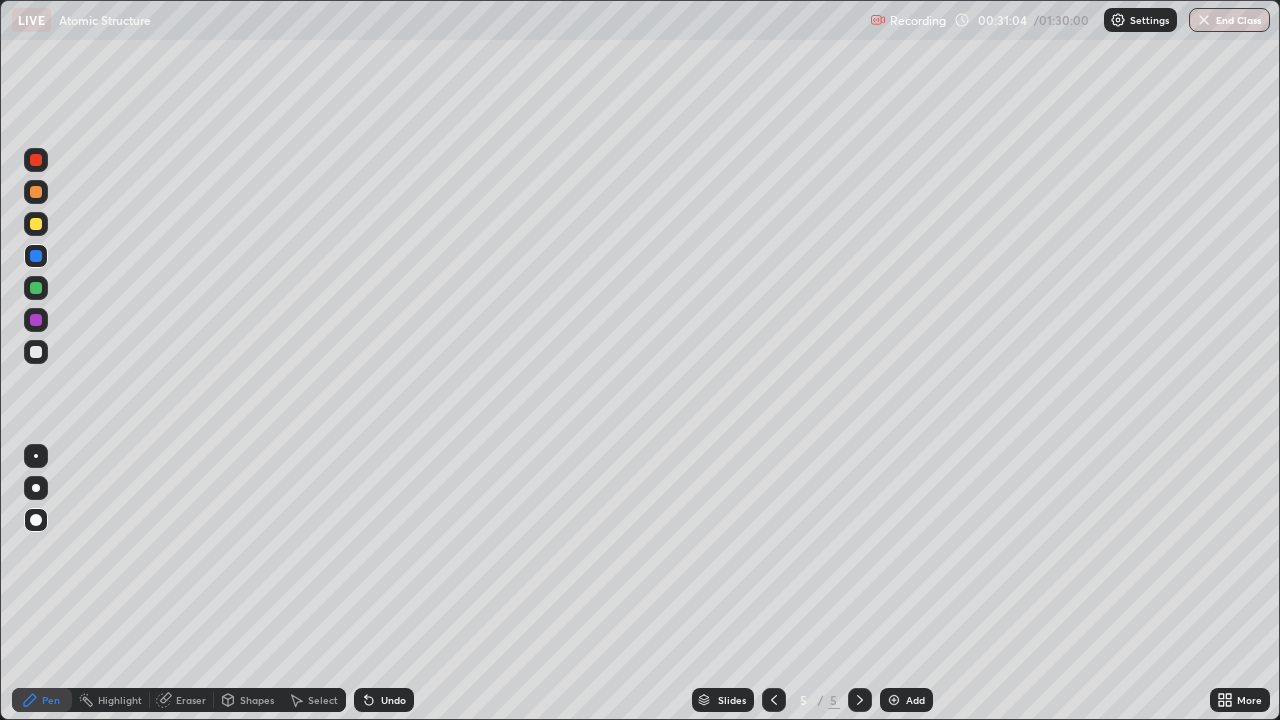 click on "Shapes" at bounding box center [257, 700] 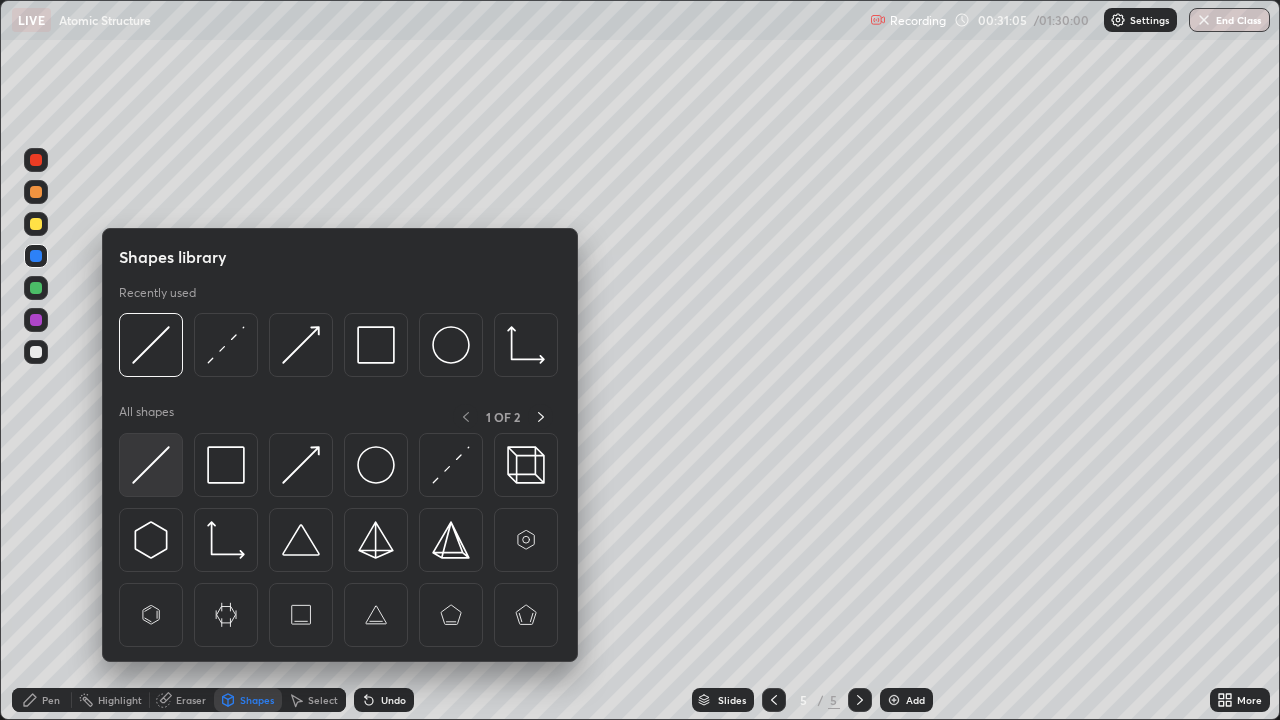 click at bounding box center [151, 465] 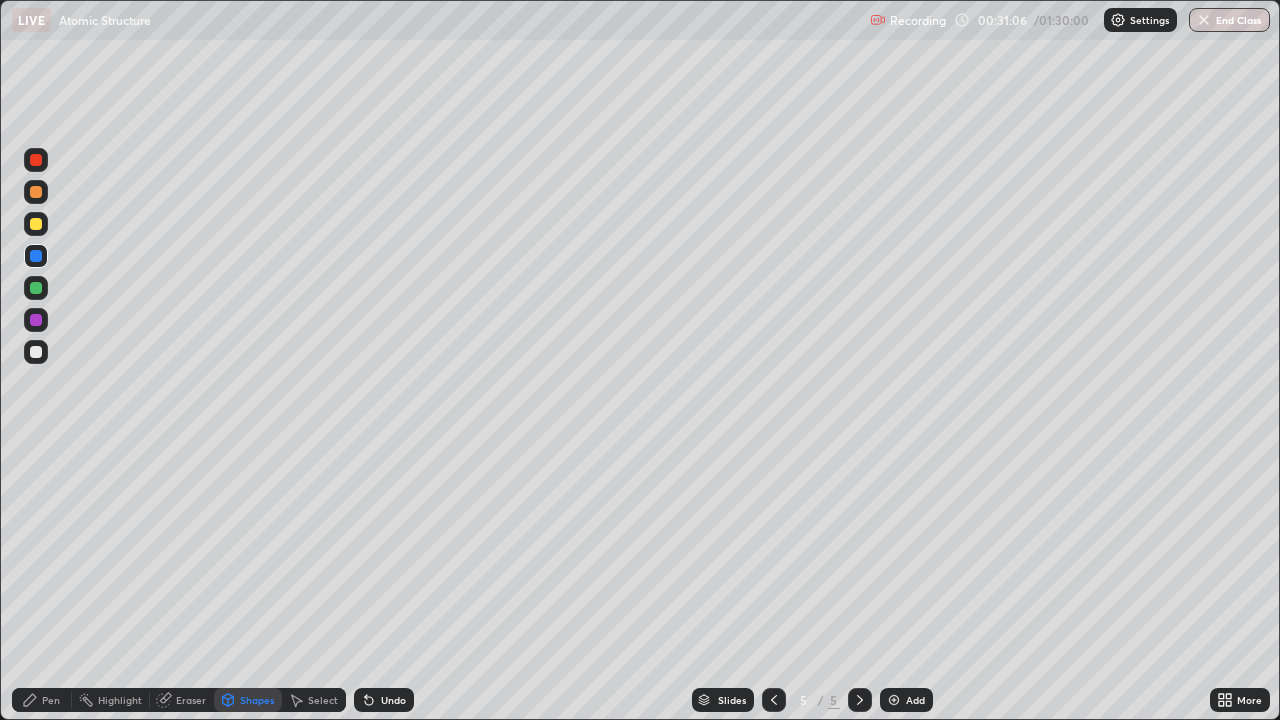 click at bounding box center [36, 224] 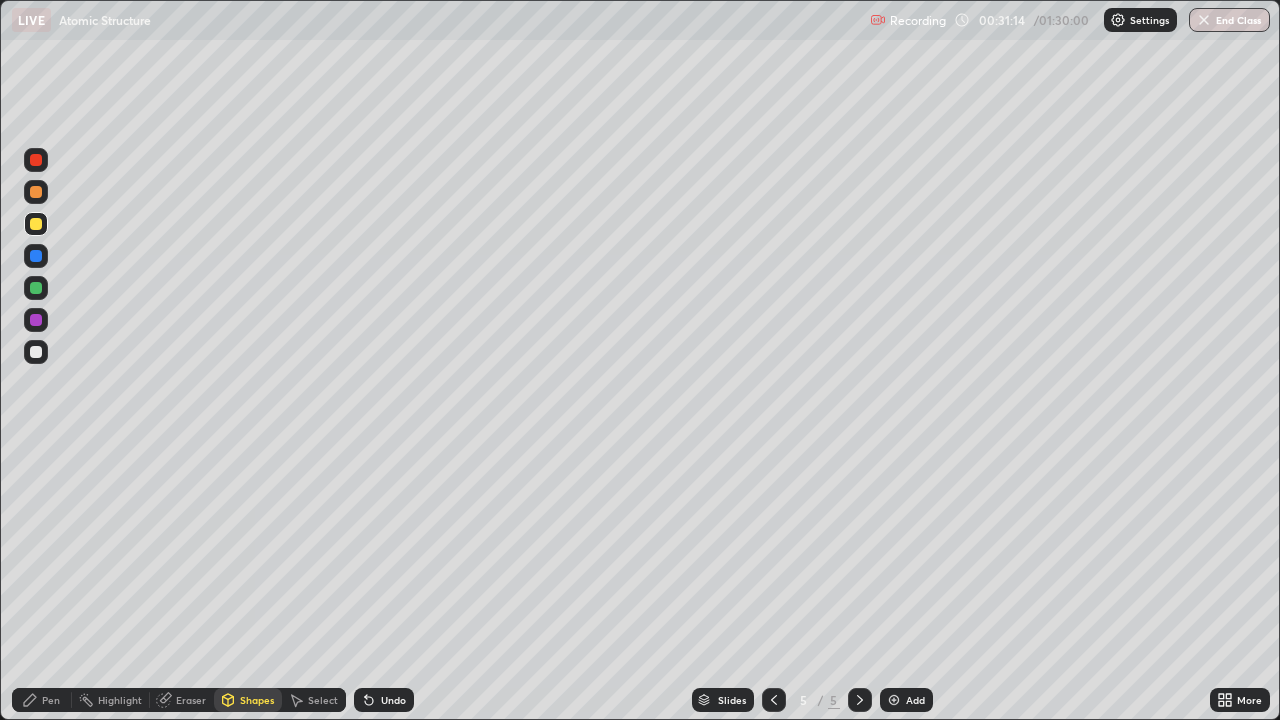 click on "Pen" at bounding box center (51, 700) 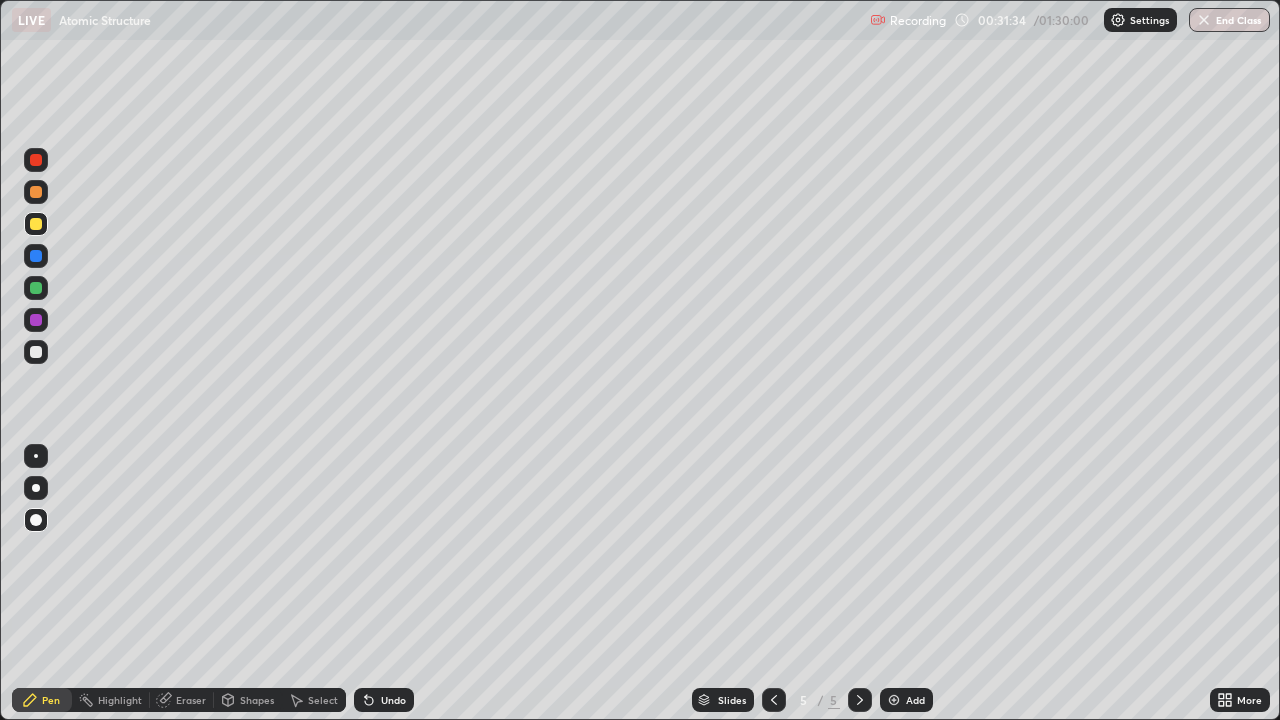 click 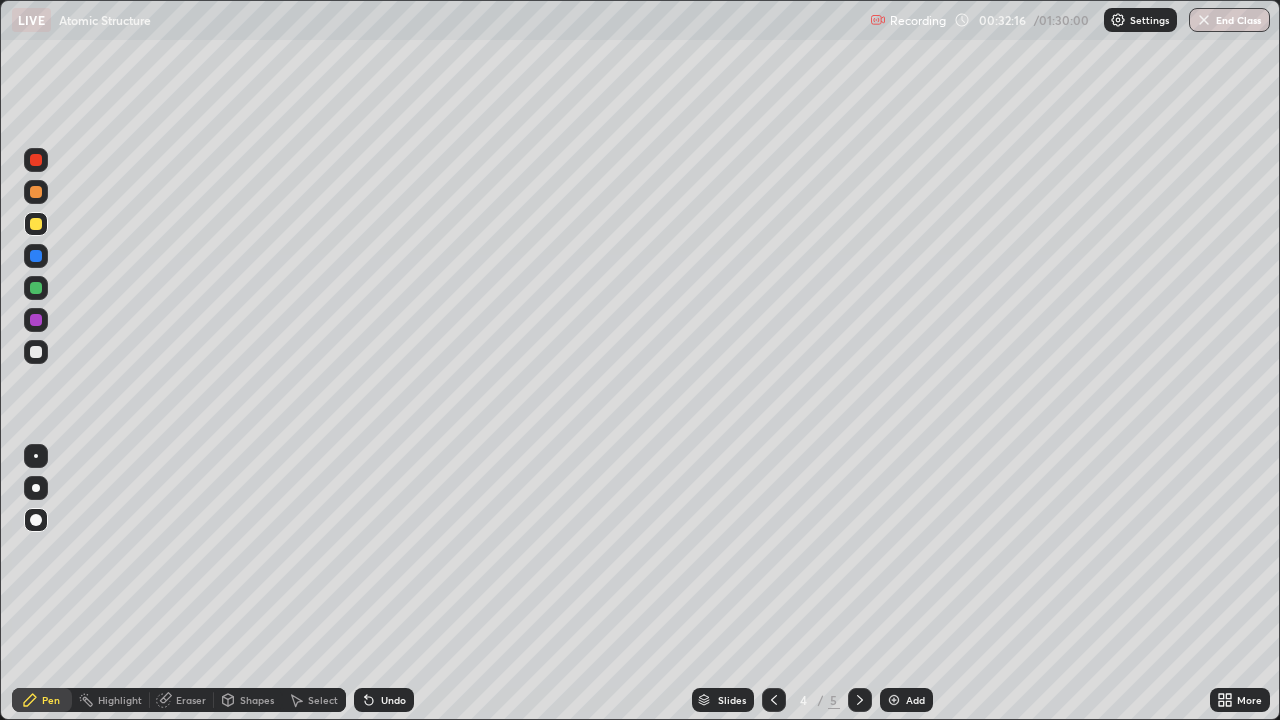 click at bounding box center (860, 700) 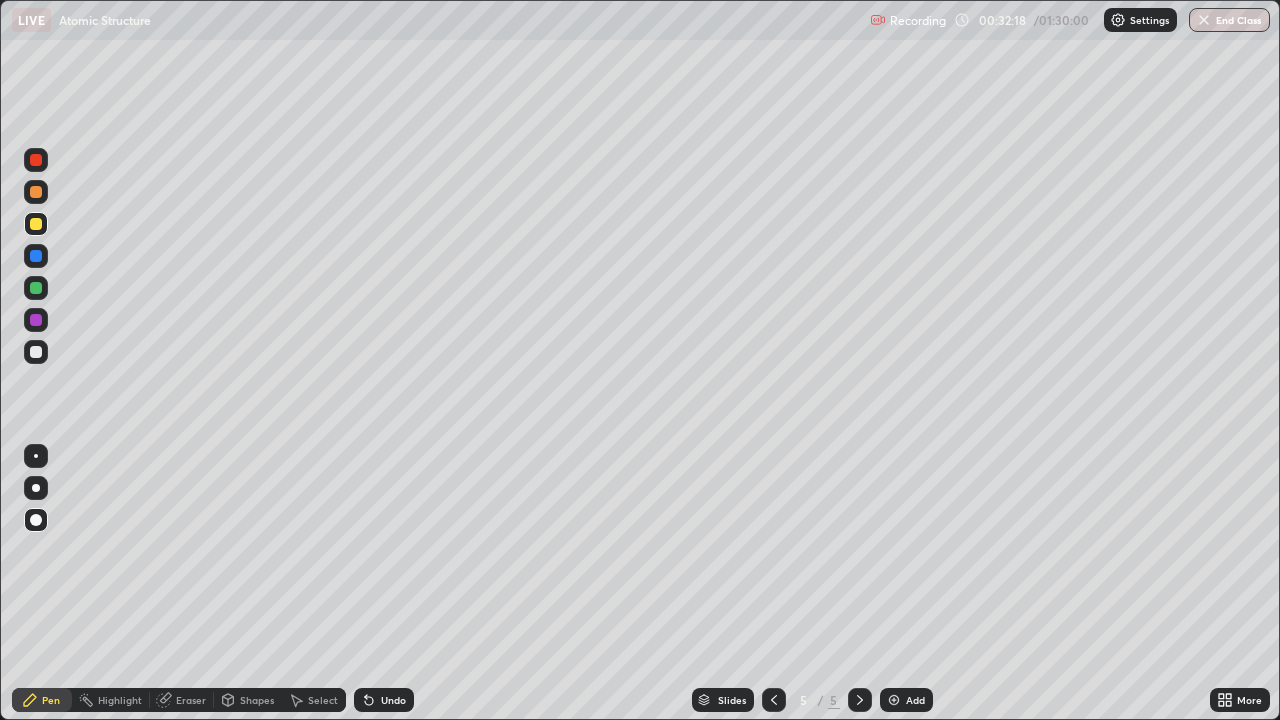 click on "Add" at bounding box center [915, 700] 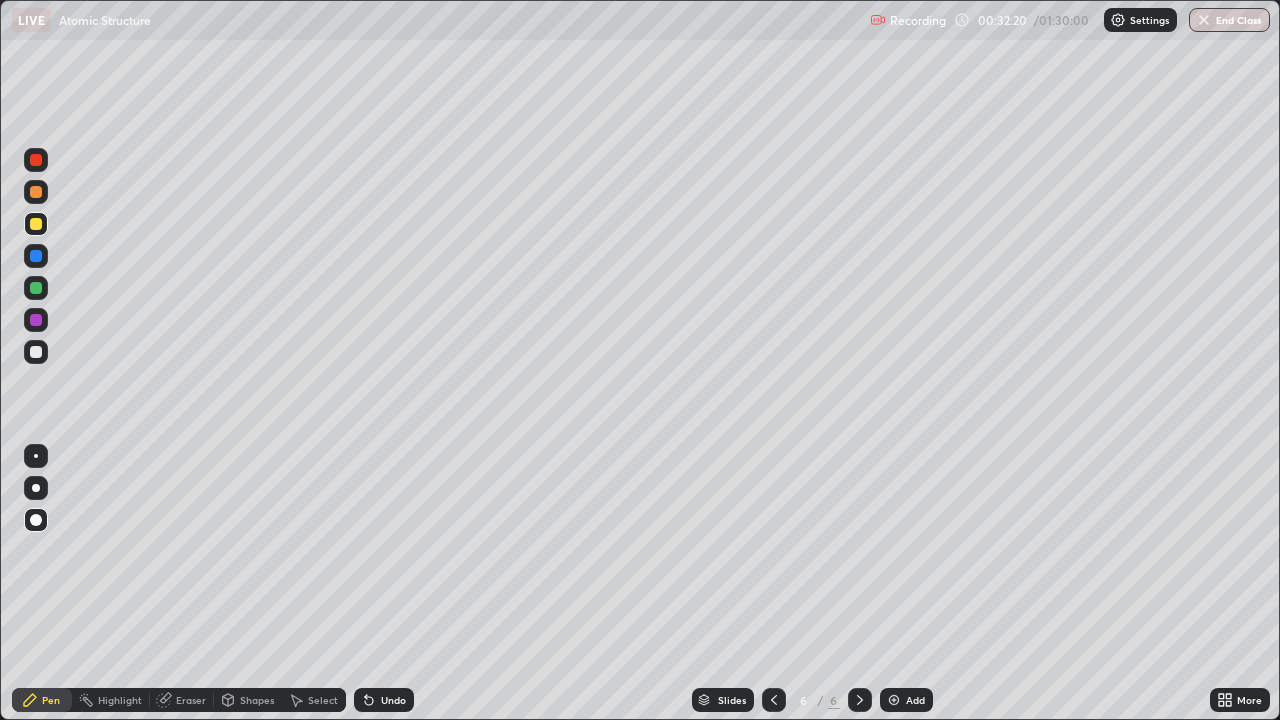 click on "Shapes" at bounding box center (257, 700) 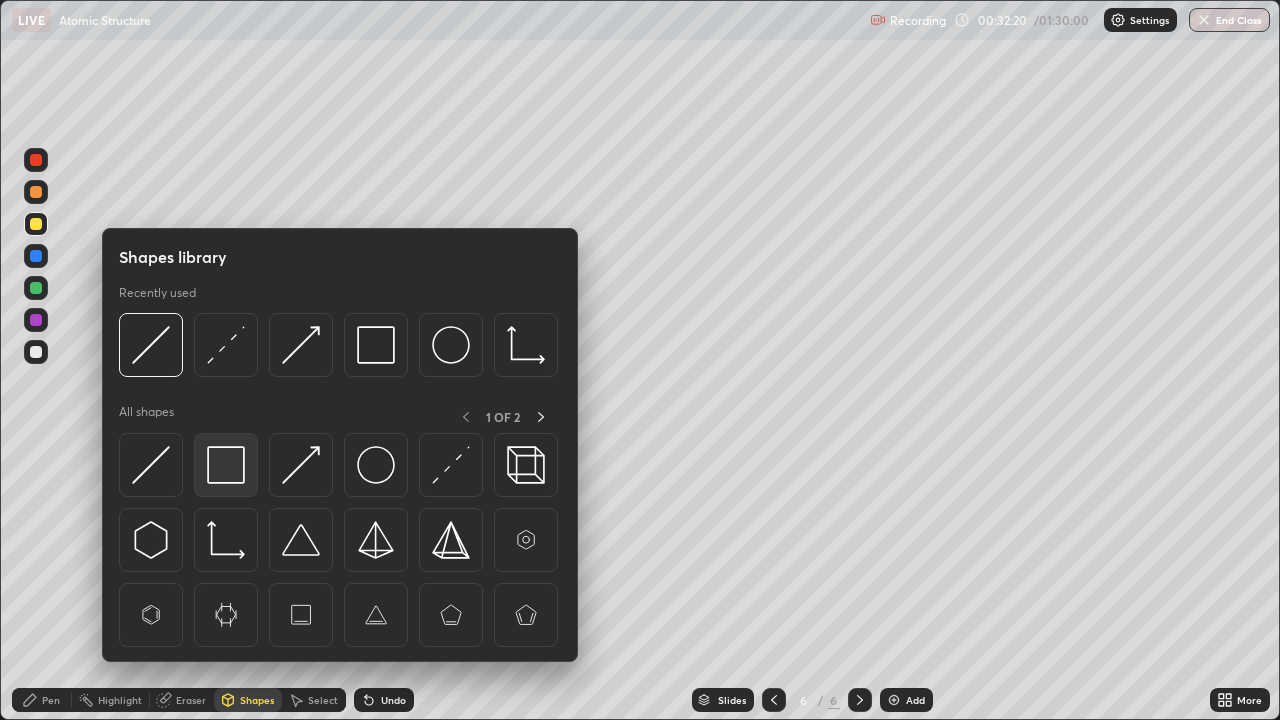 click at bounding box center [226, 465] 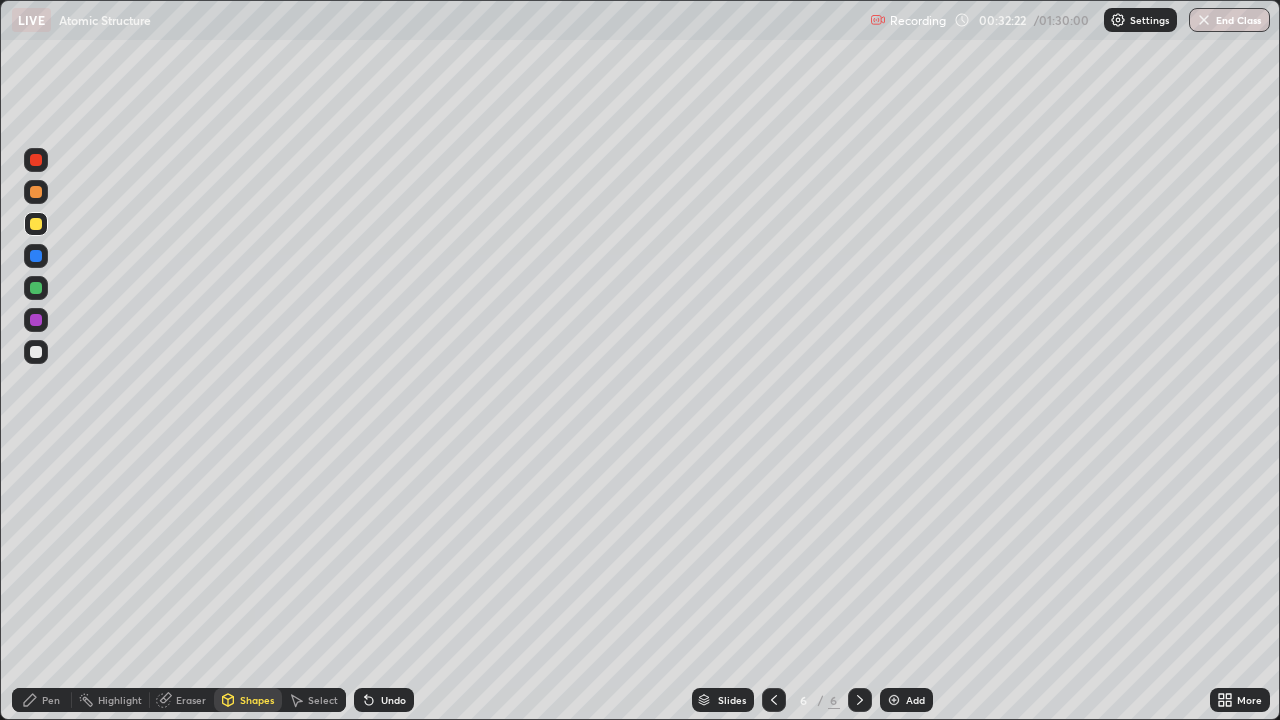 click on "Pen" at bounding box center [51, 700] 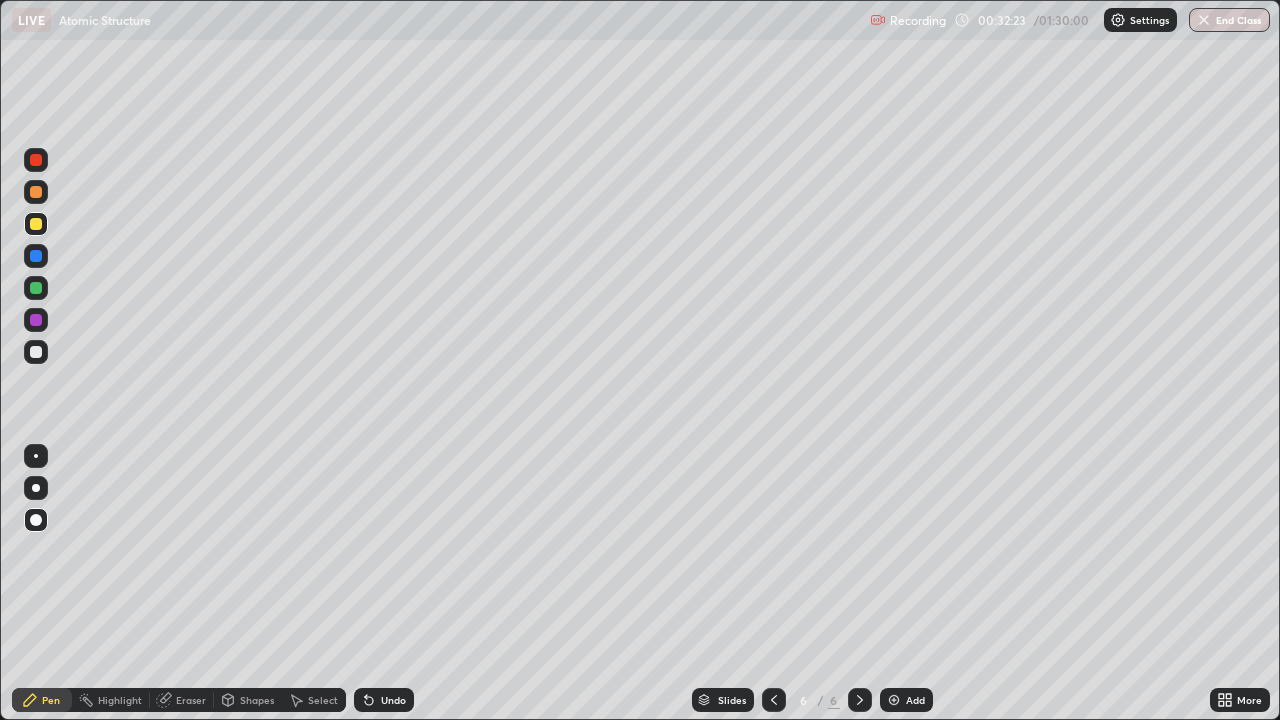 click at bounding box center (36, 224) 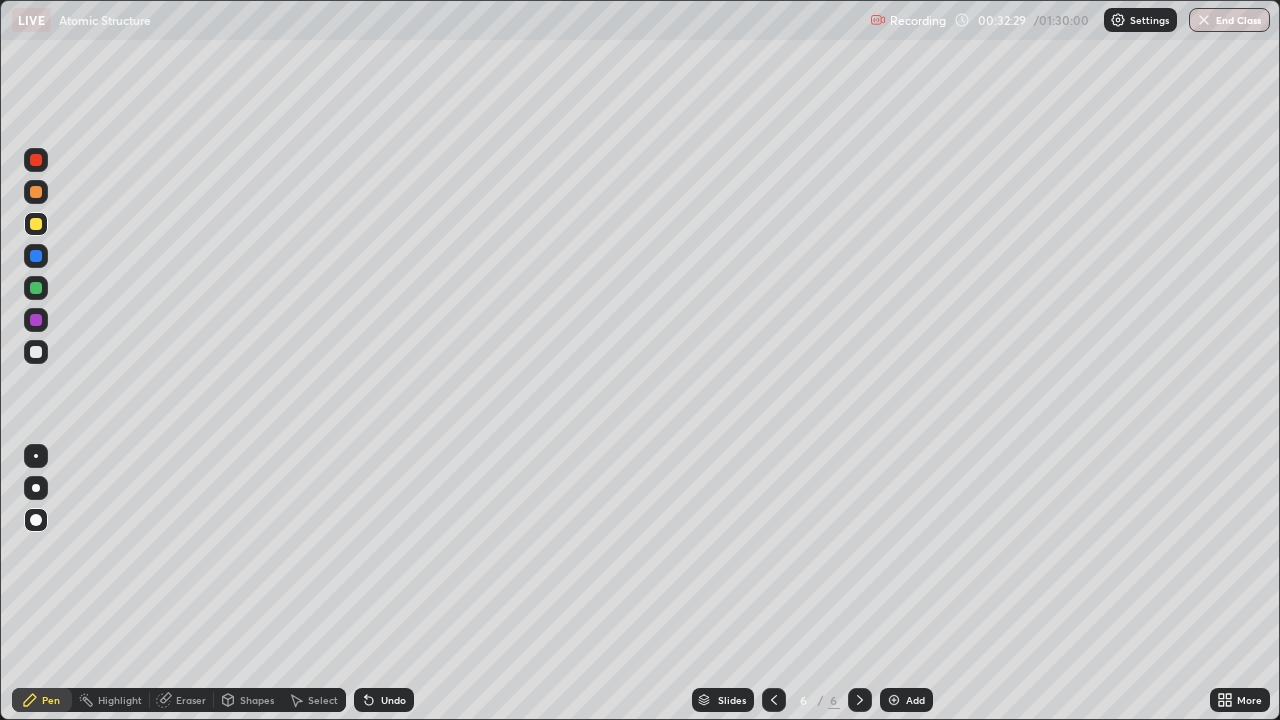 click on "Pen" at bounding box center [51, 700] 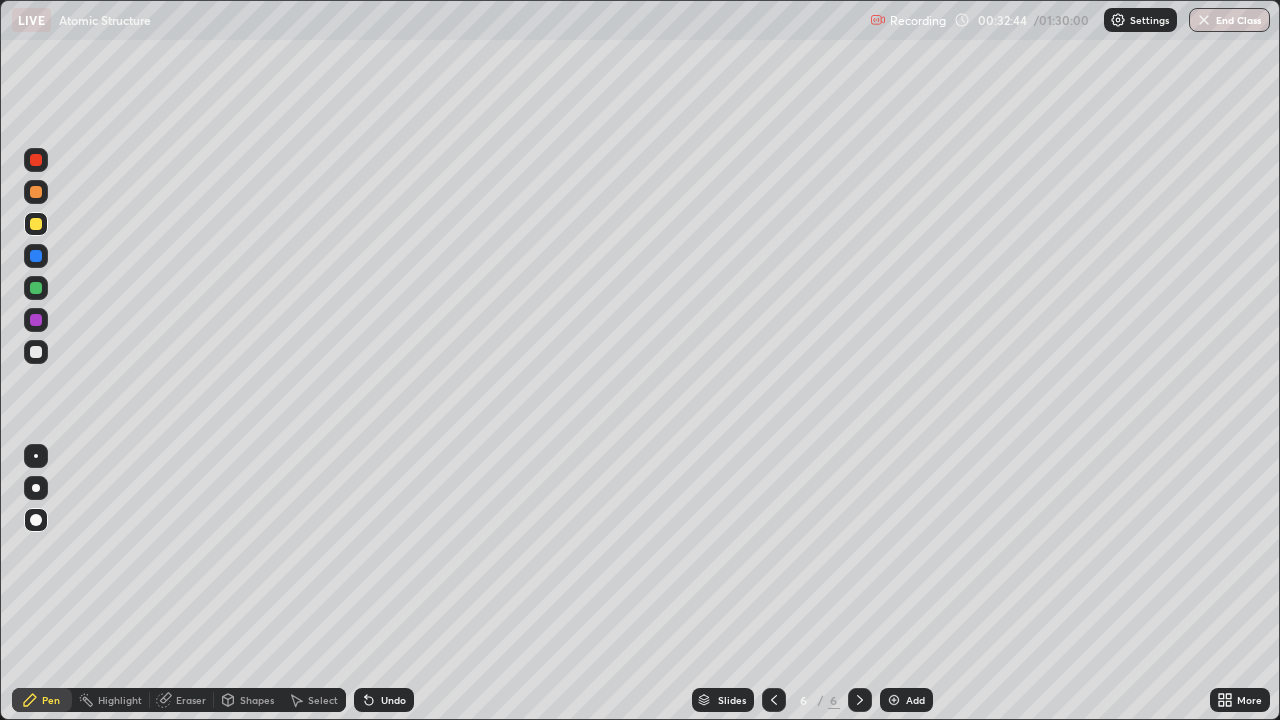 click on "Shapes" at bounding box center [257, 700] 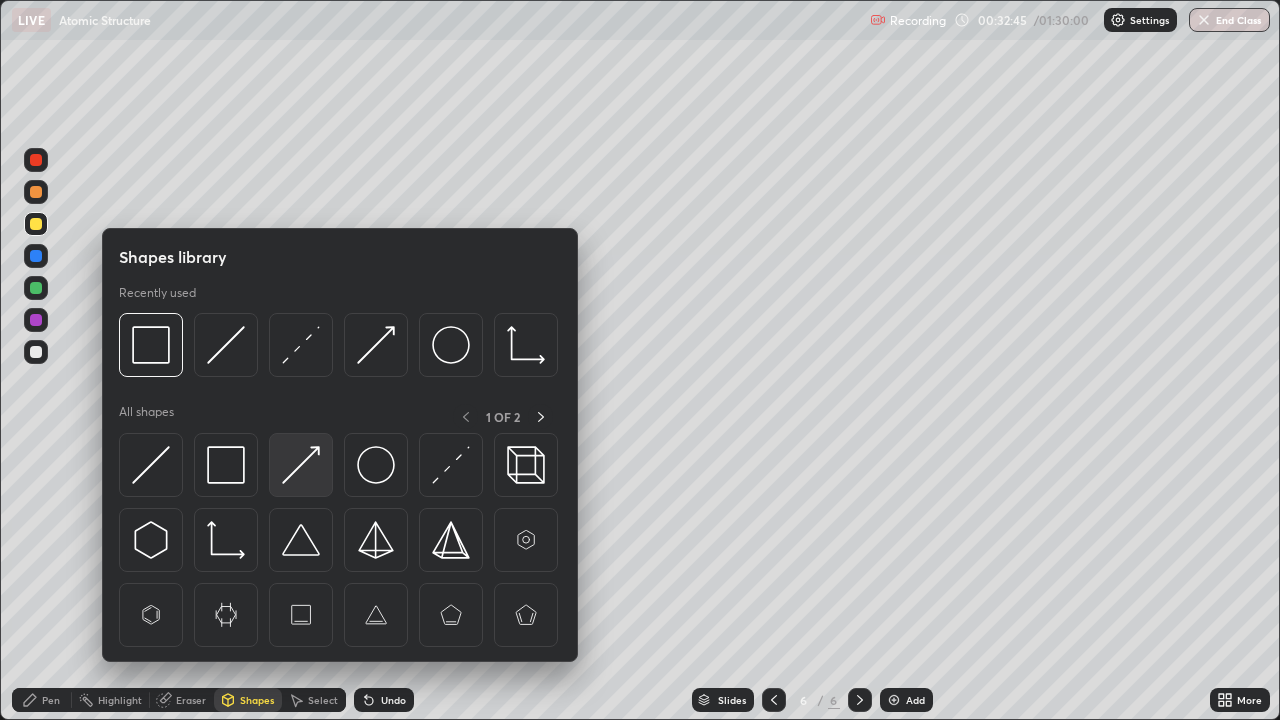 click at bounding box center [301, 465] 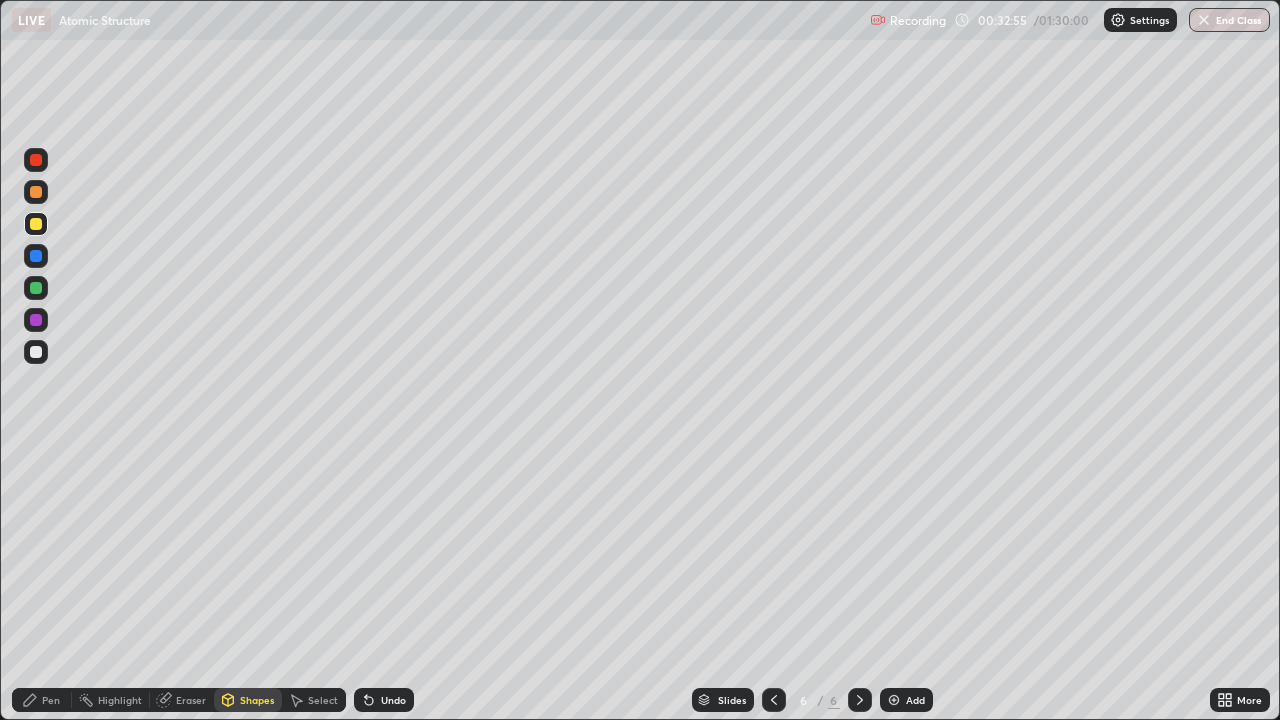click on "Pen" at bounding box center (42, 700) 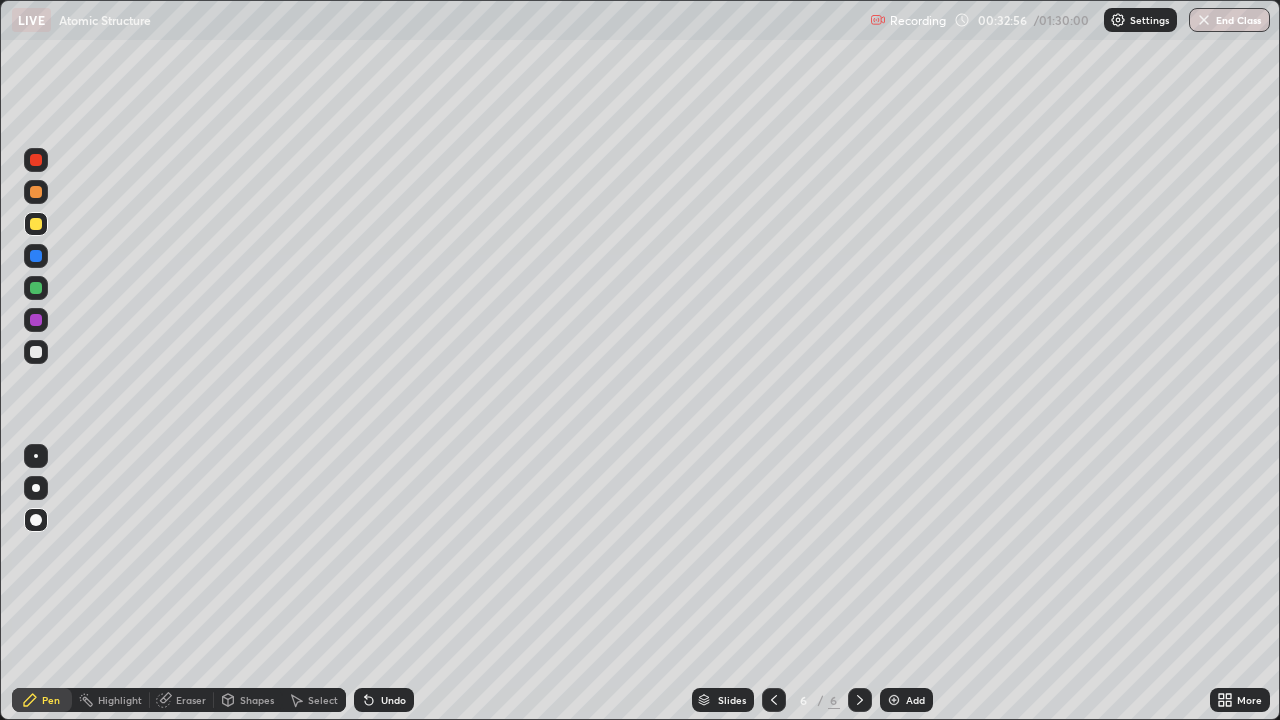click at bounding box center (36, 288) 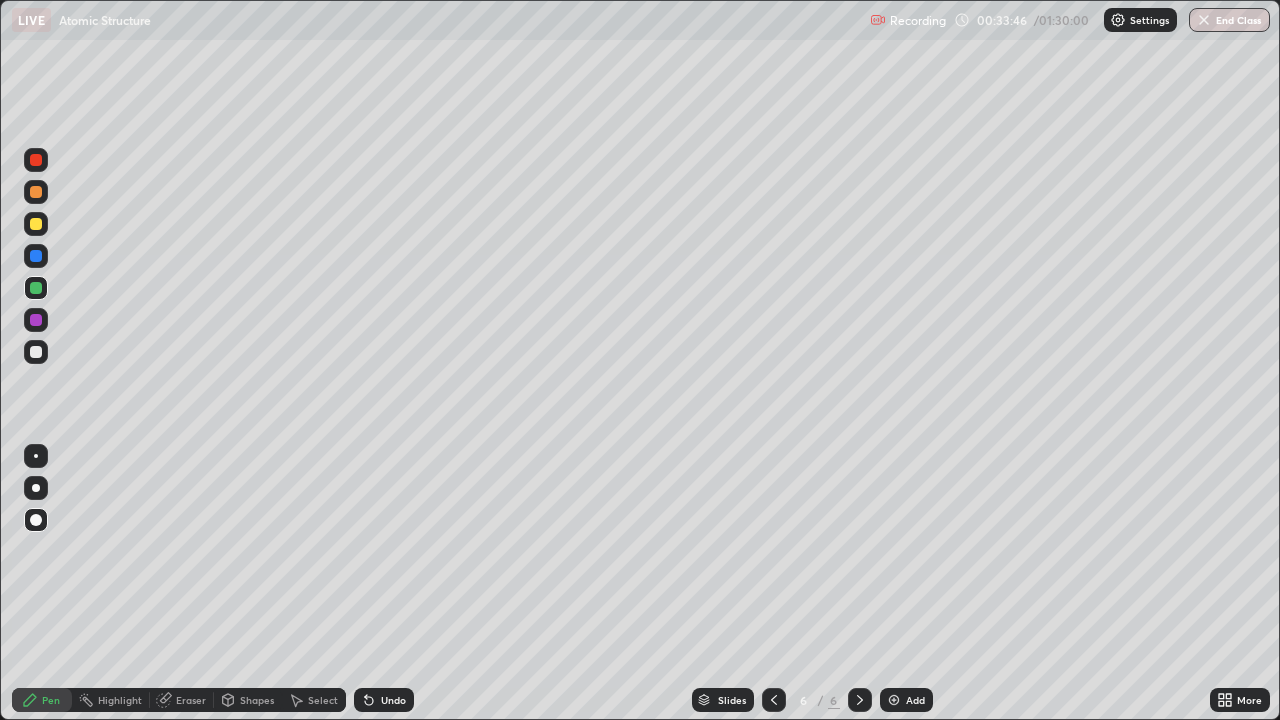 click at bounding box center (860, 700) 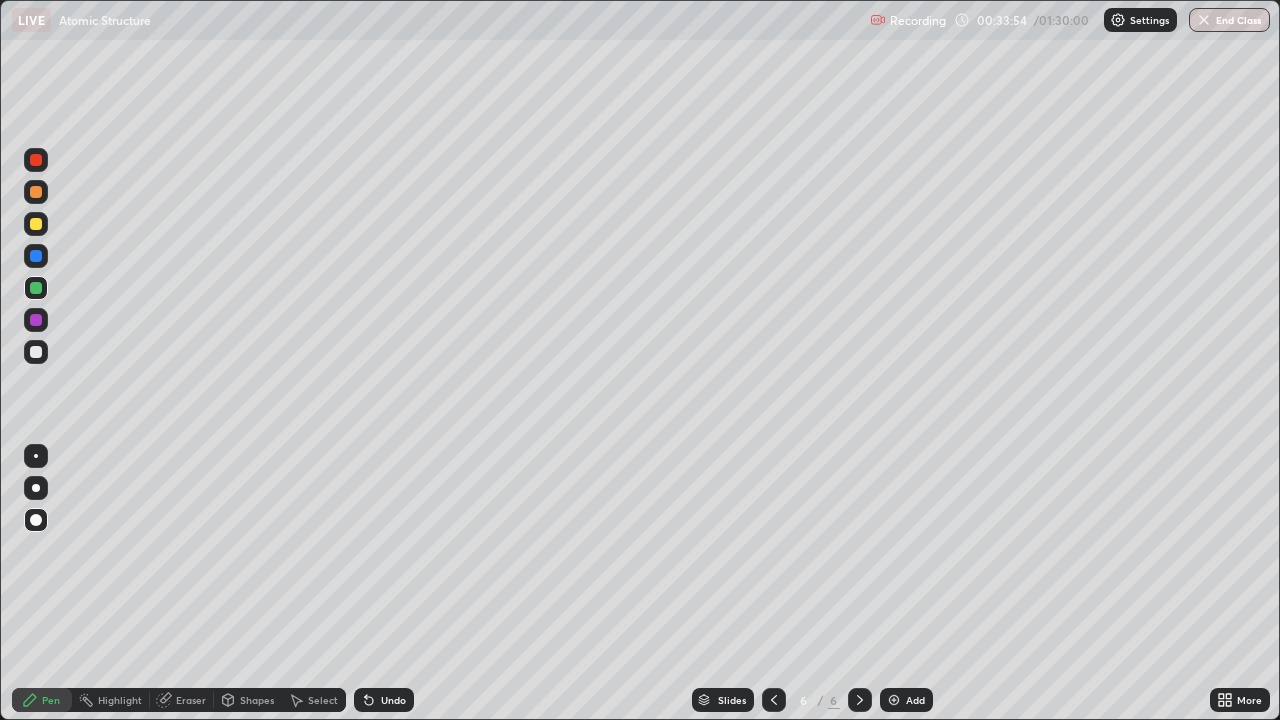 click on "Shapes" at bounding box center [257, 700] 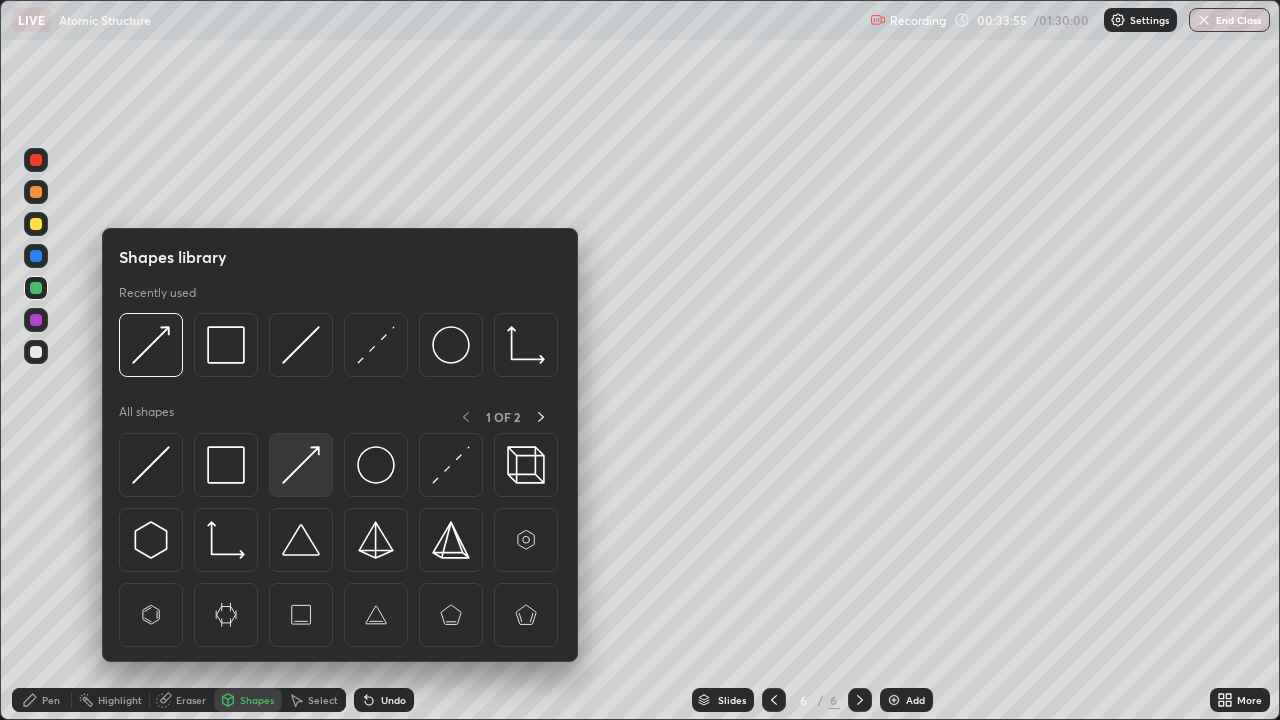 click at bounding box center [301, 465] 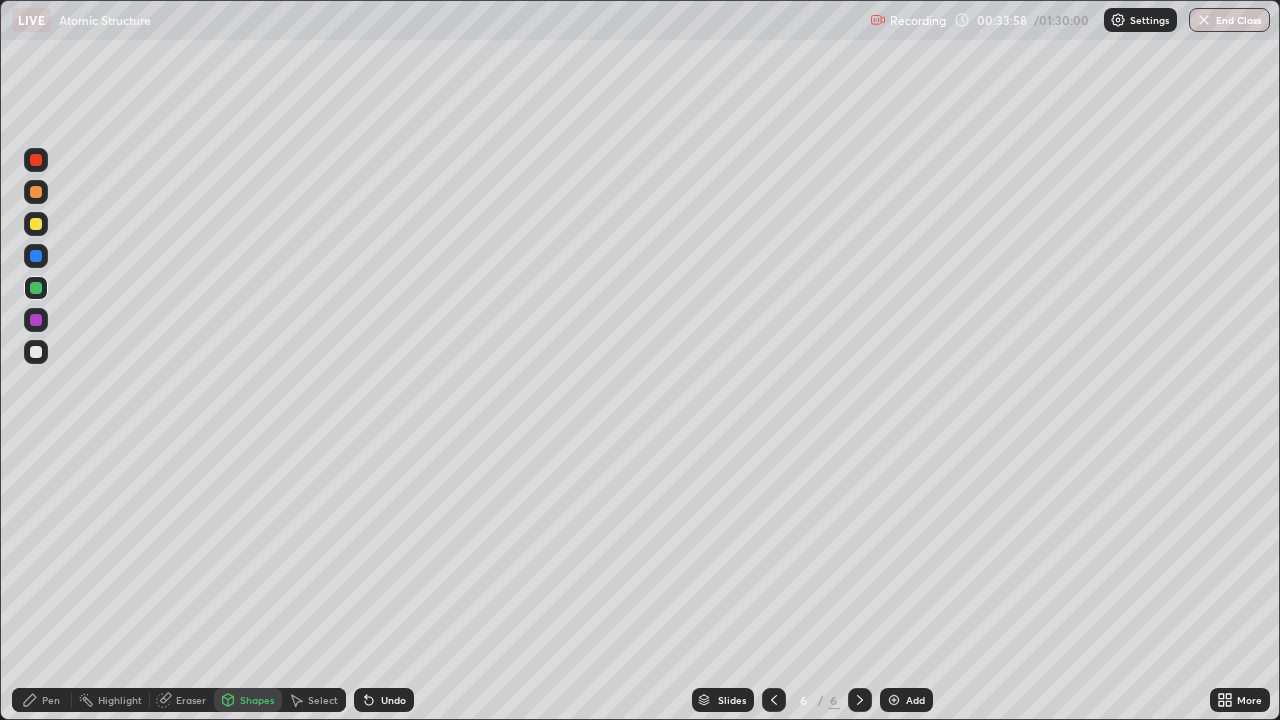 click on "Pen" at bounding box center [42, 700] 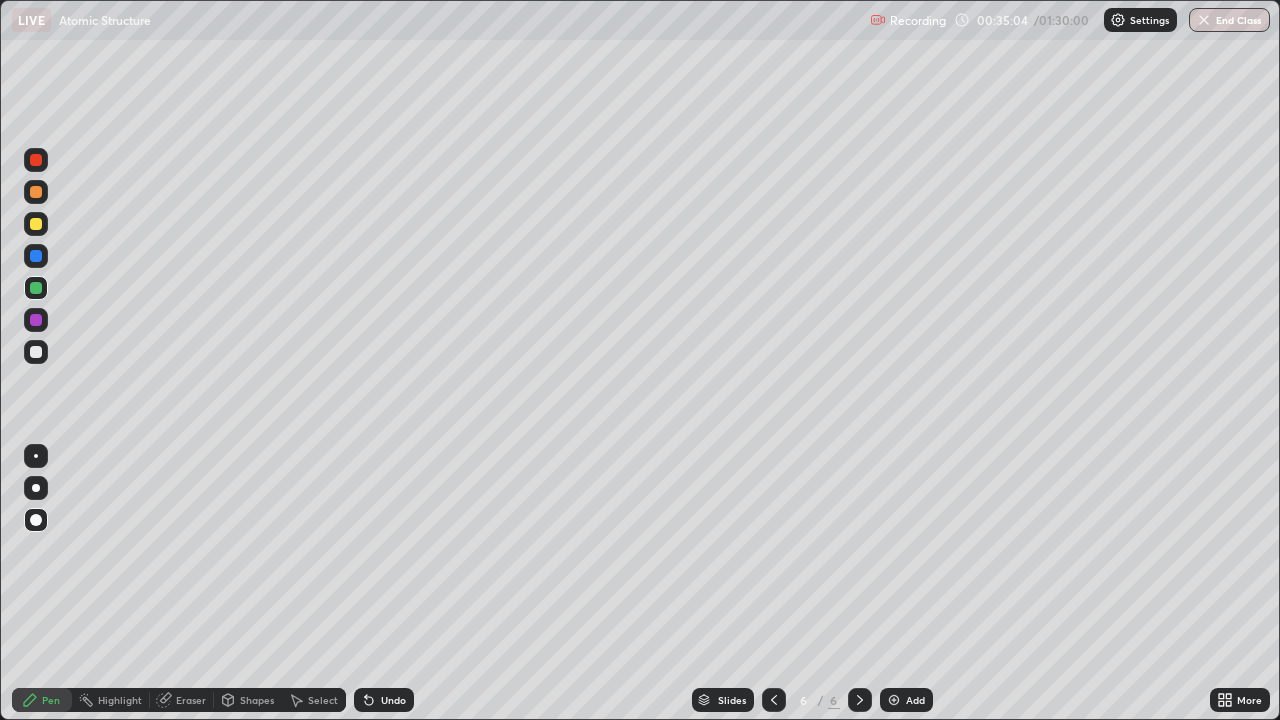click on "Undo" at bounding box center [393, 700] 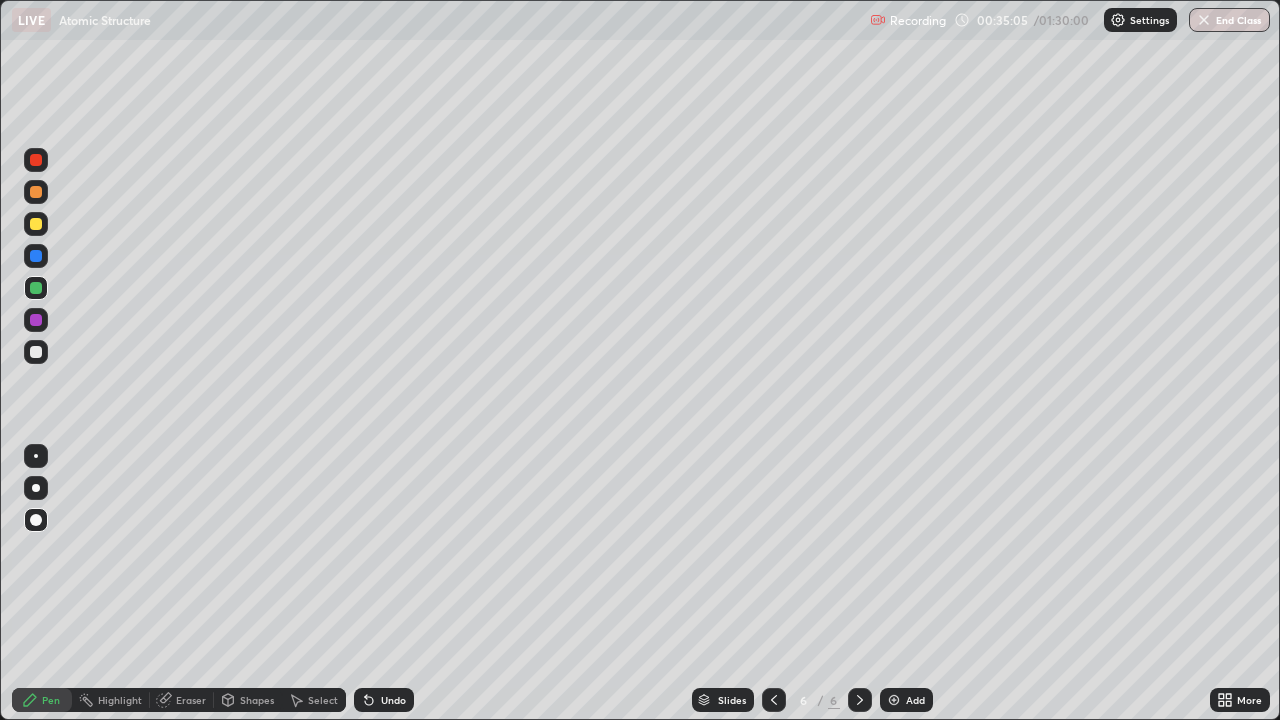 click on "Undo" at bounding box center (393, 700) 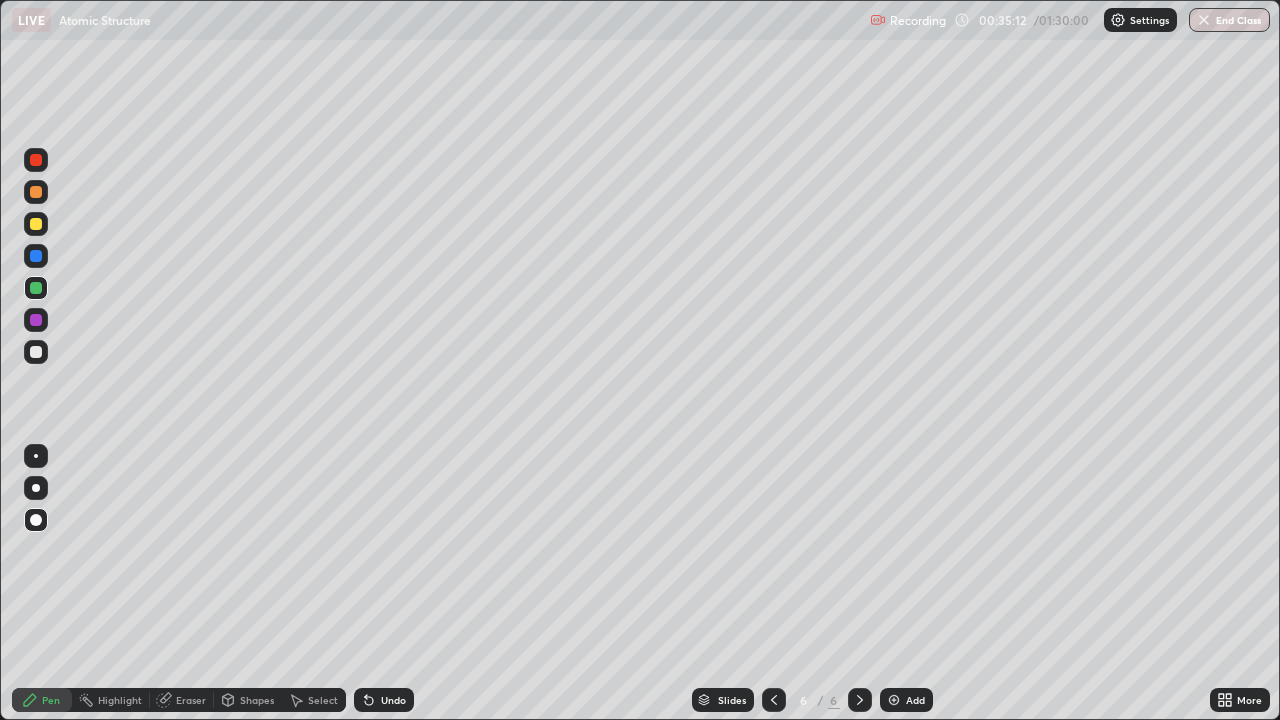click at bounding box center (894, 700) 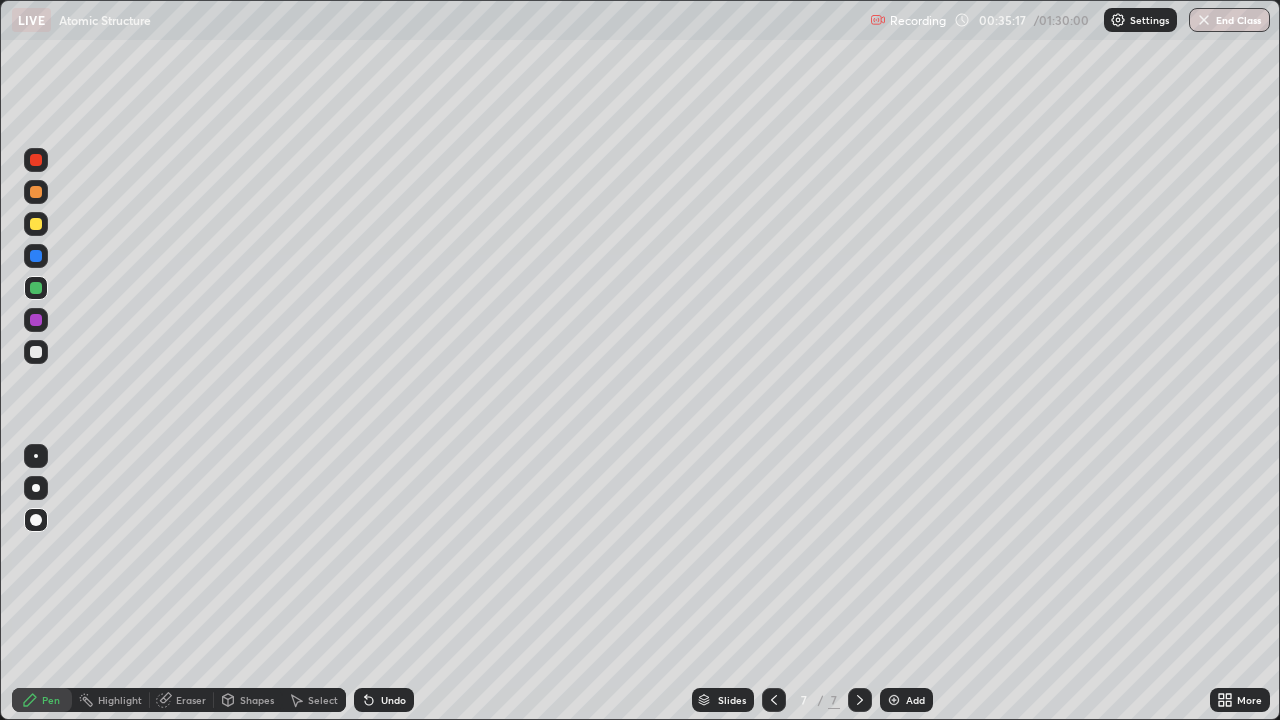 click on "Shapes" at bounding box center [257, 700] 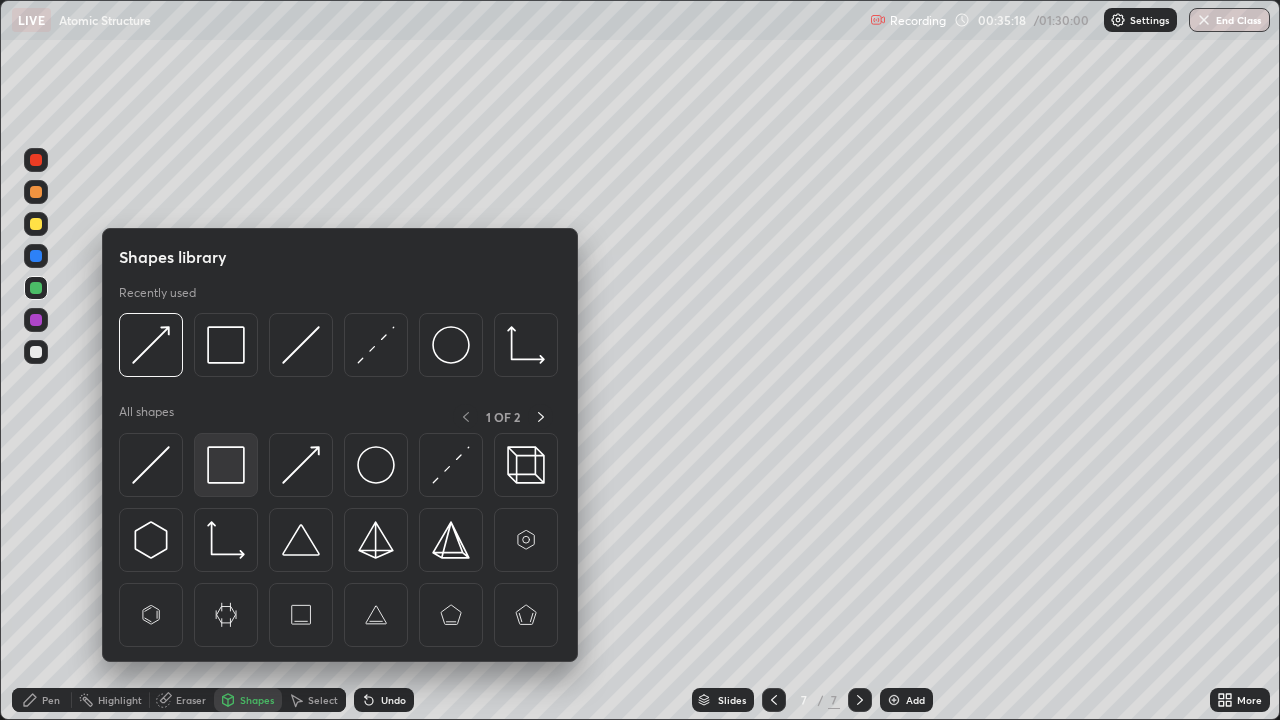 click at bounding box center (226, 465) 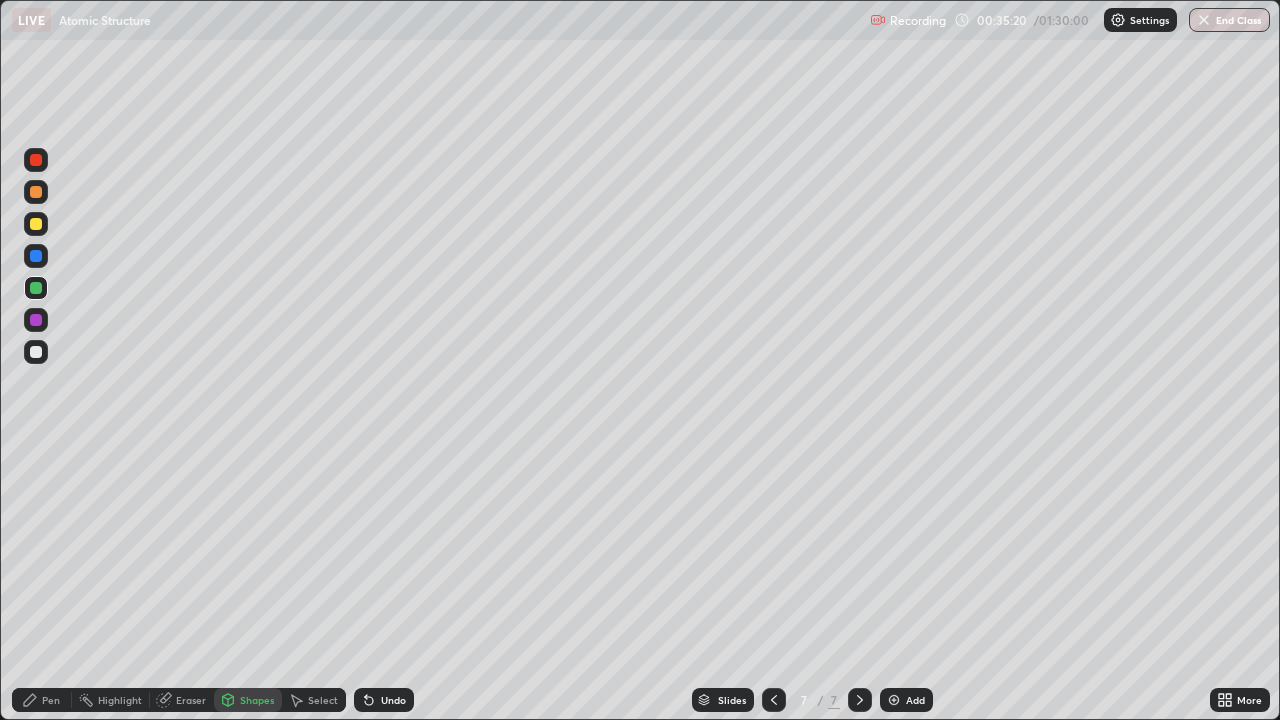 click on "Pen" at bounding box center (51, 700) 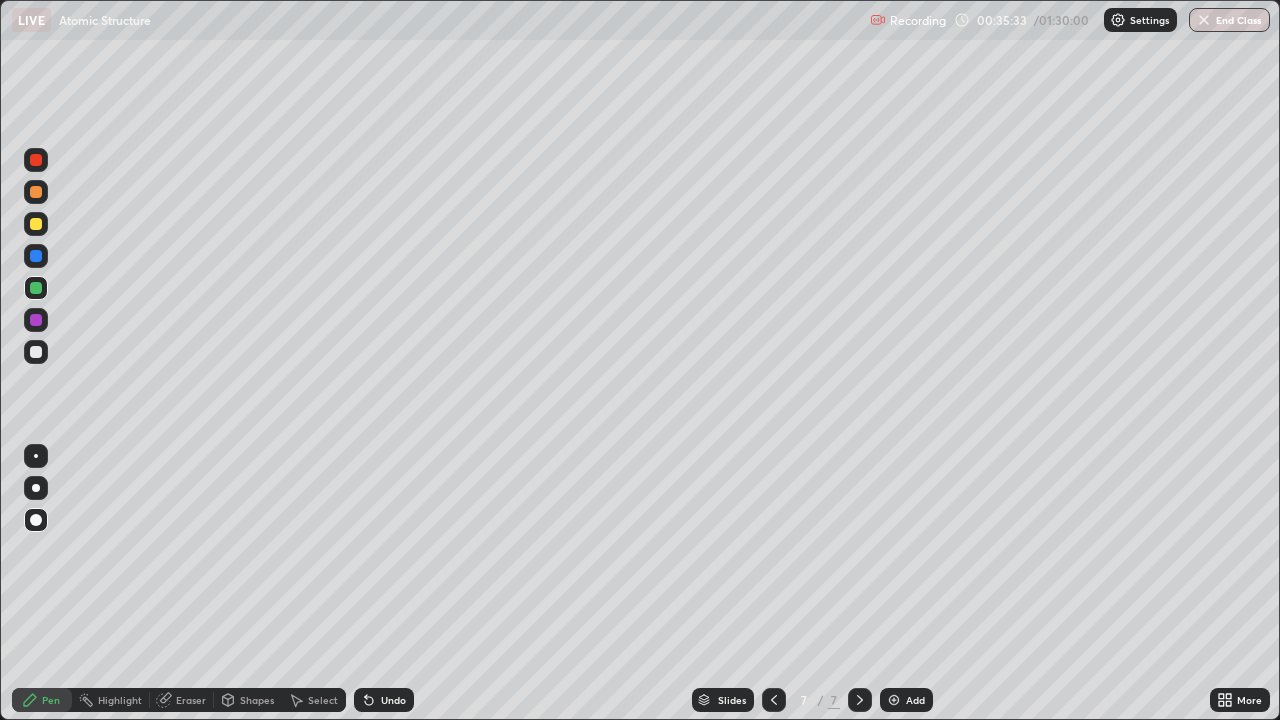 click on "Shapes" at bounding box center [257, 700] 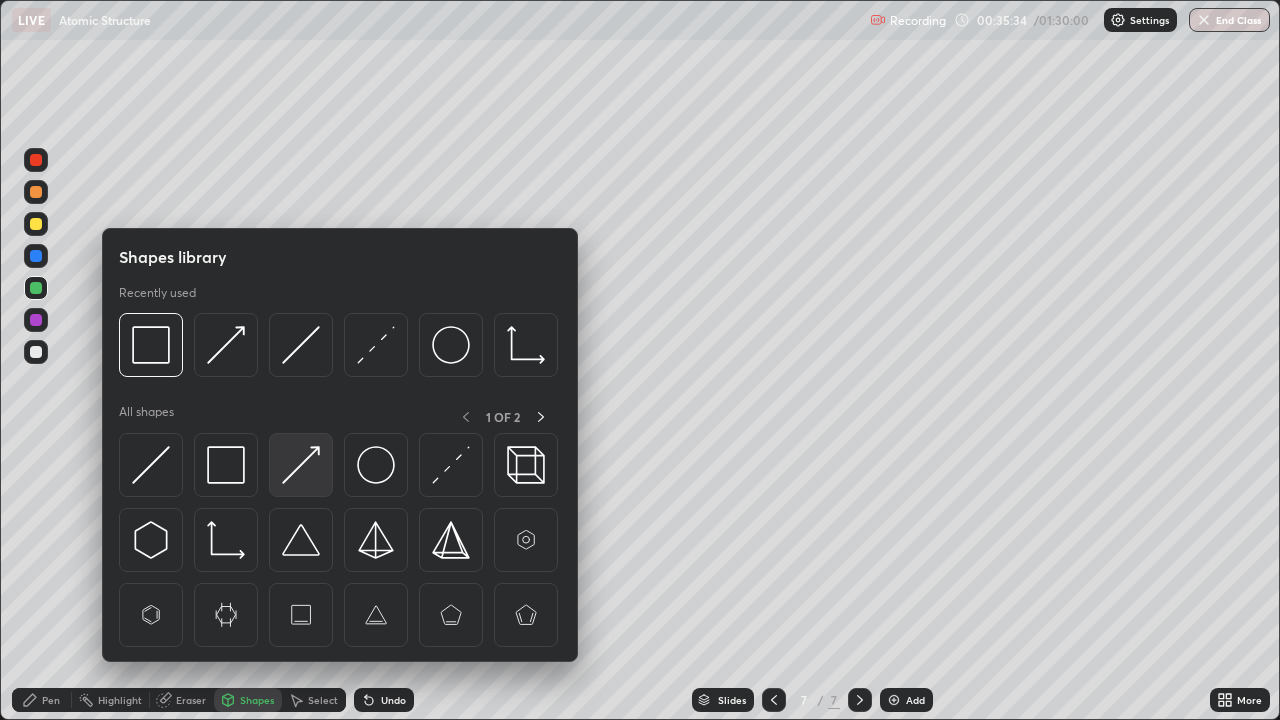 click at bounding box center [301, 465] 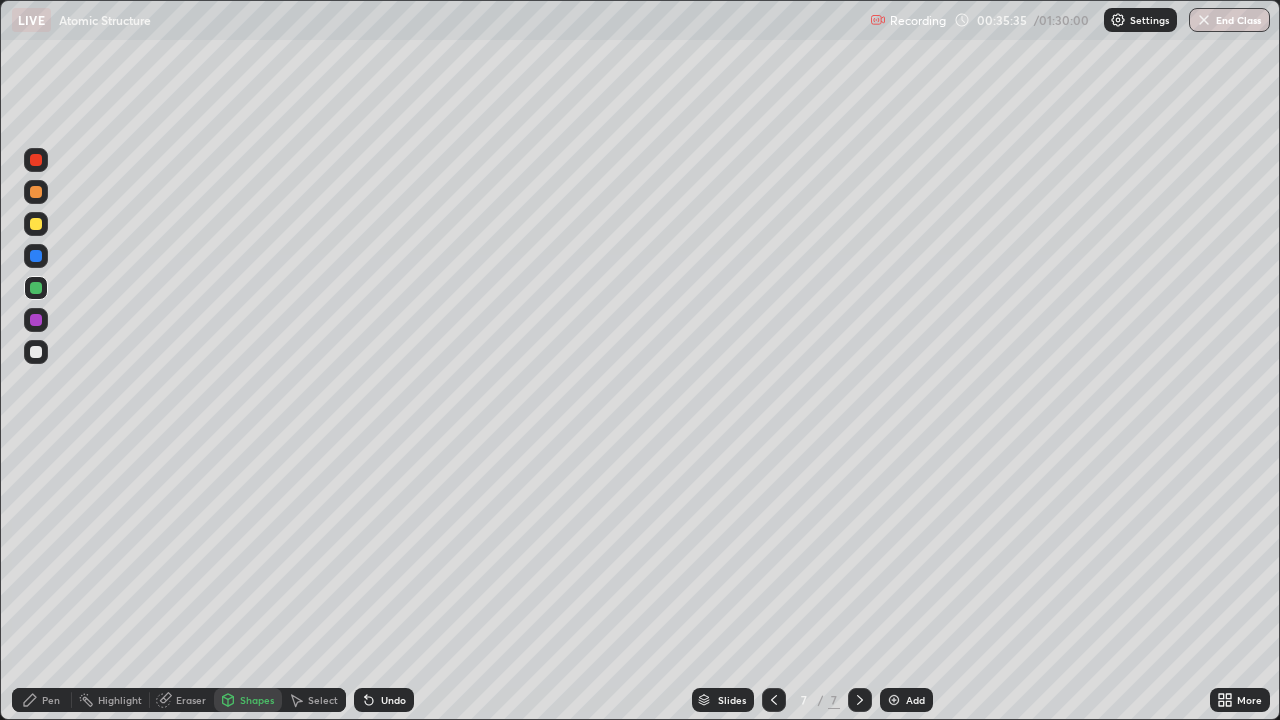 click at bounding box center (36, 352) 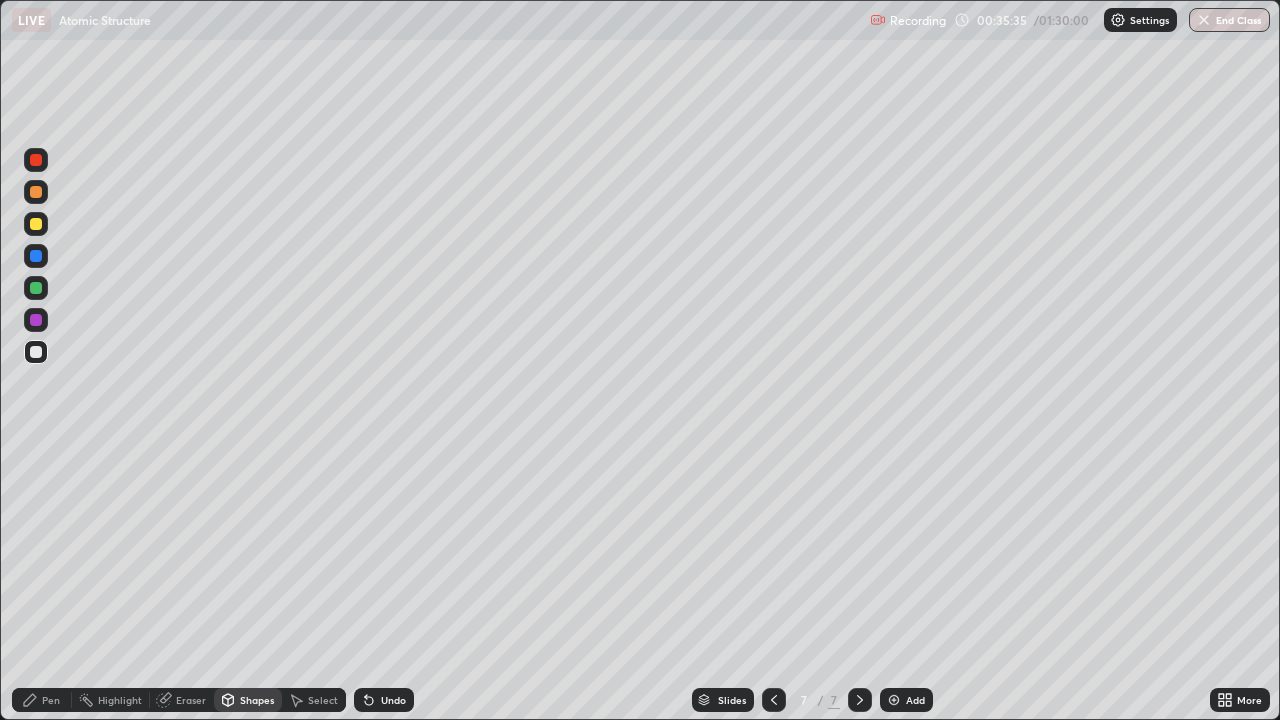 click at bounding box center [36, 320] 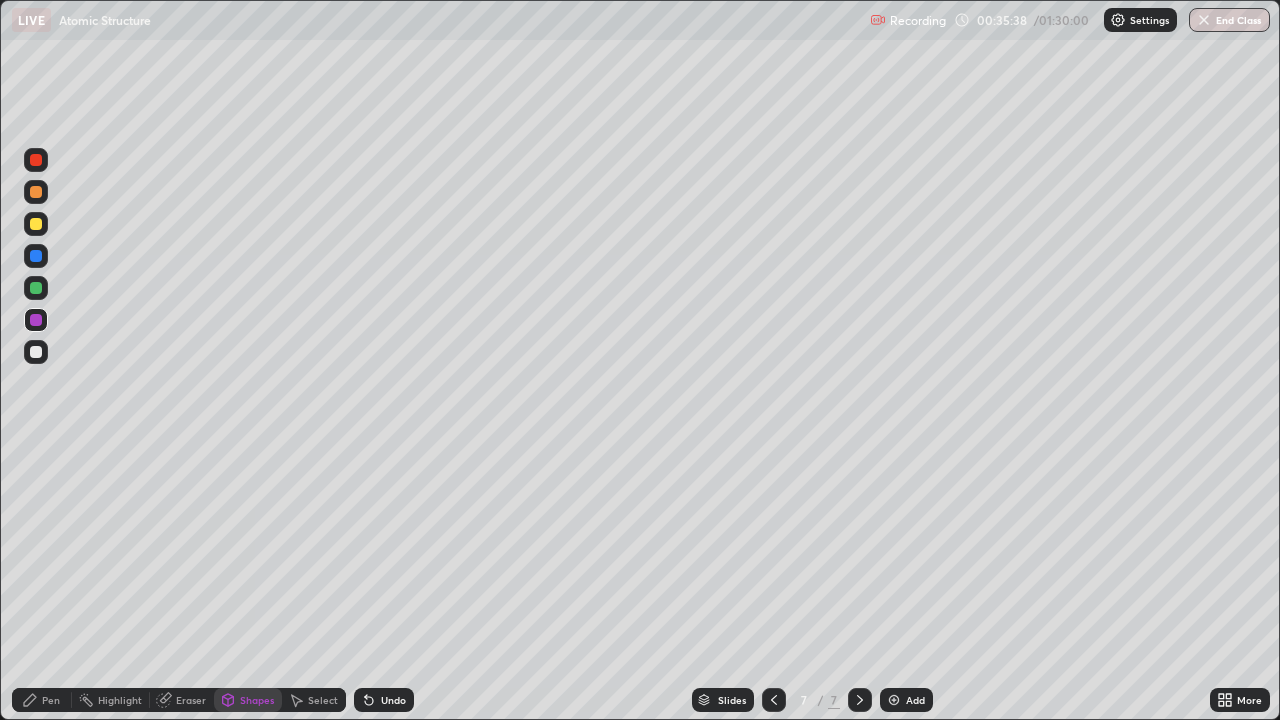 click on "Pen" at bounding box center [51, 700] 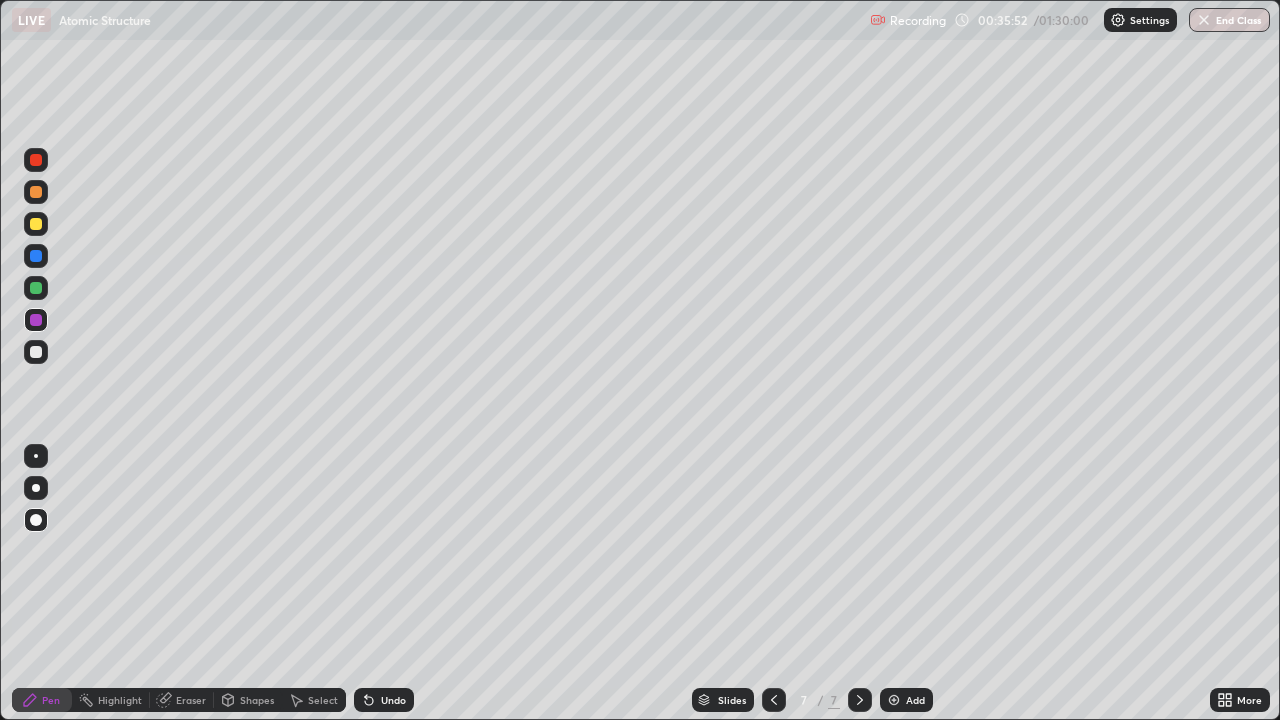 click 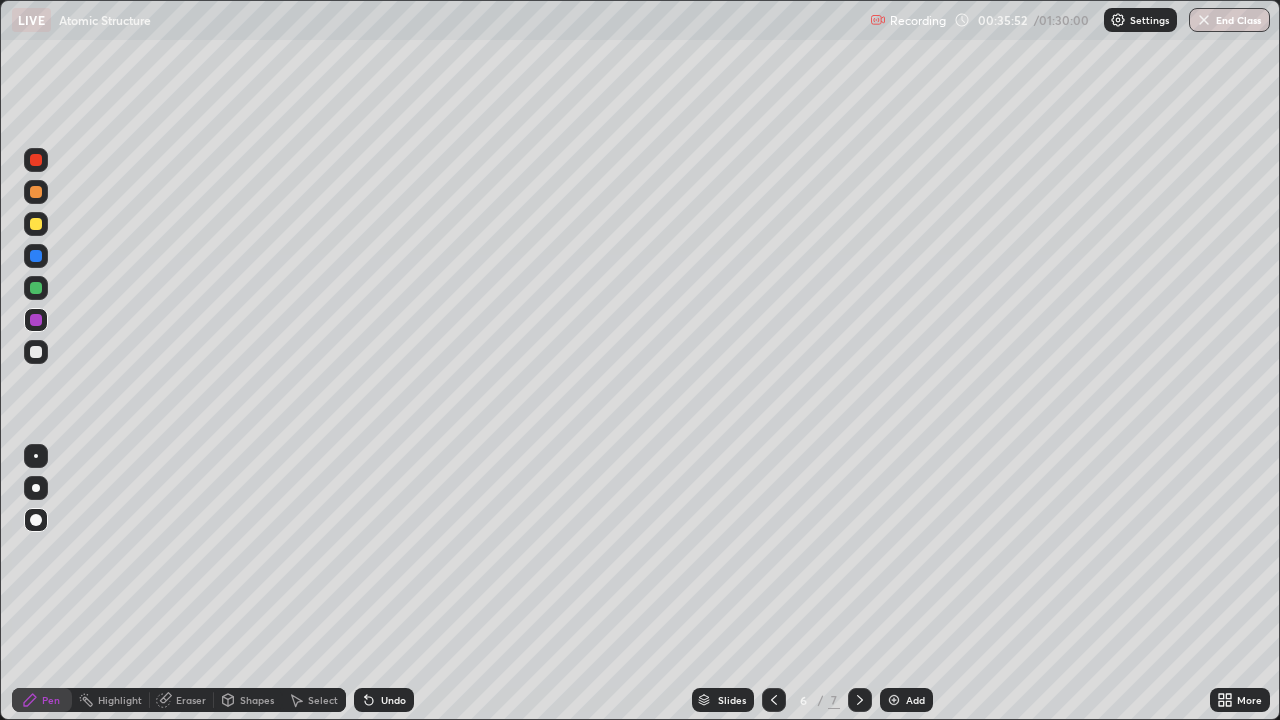 click 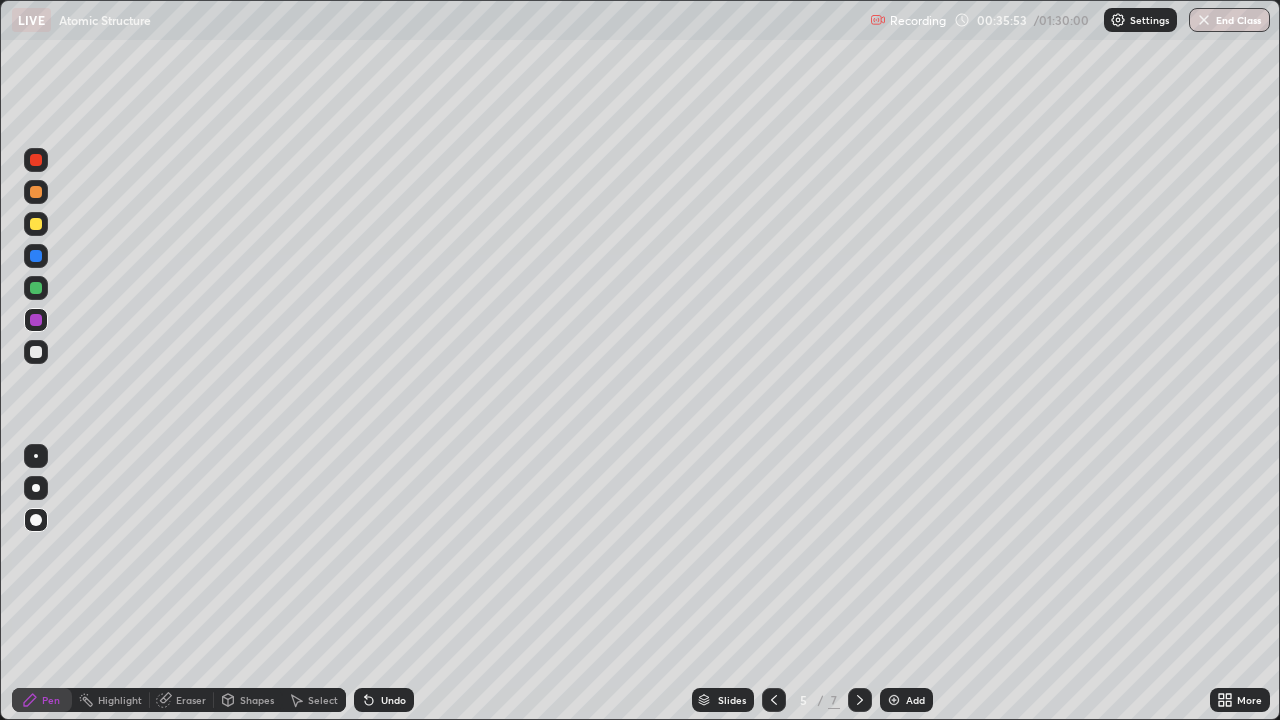 click 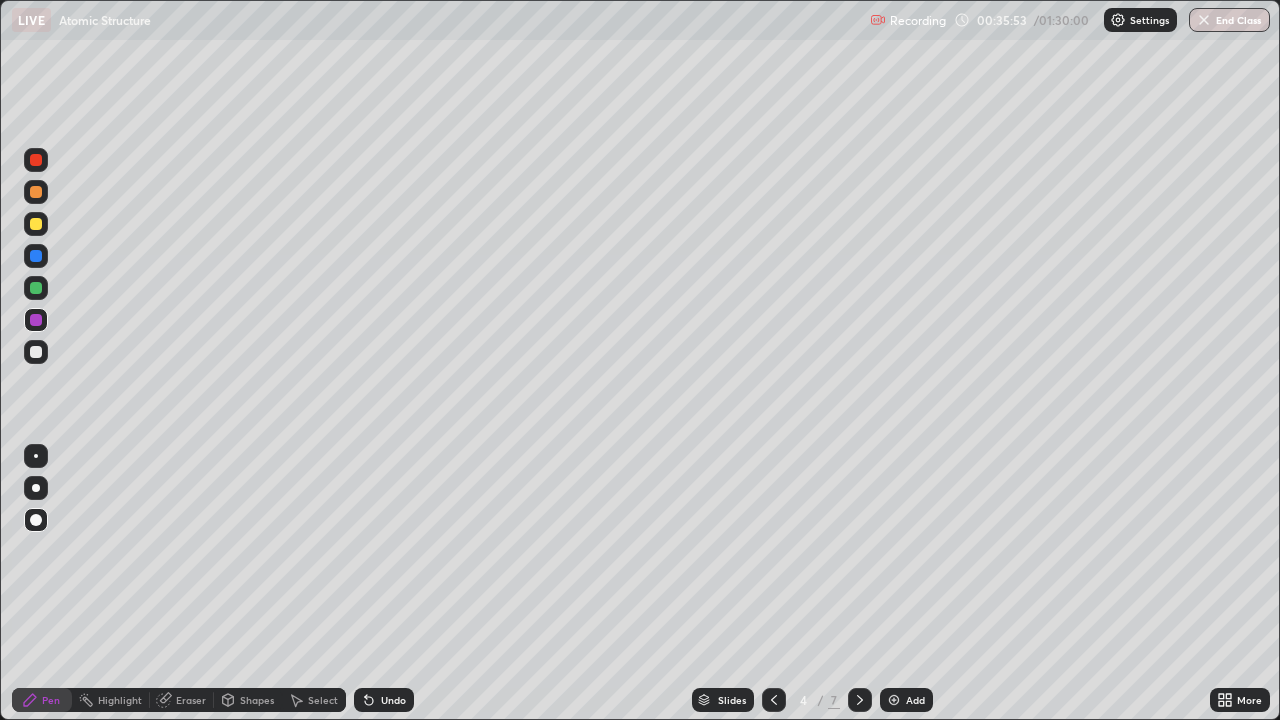 click 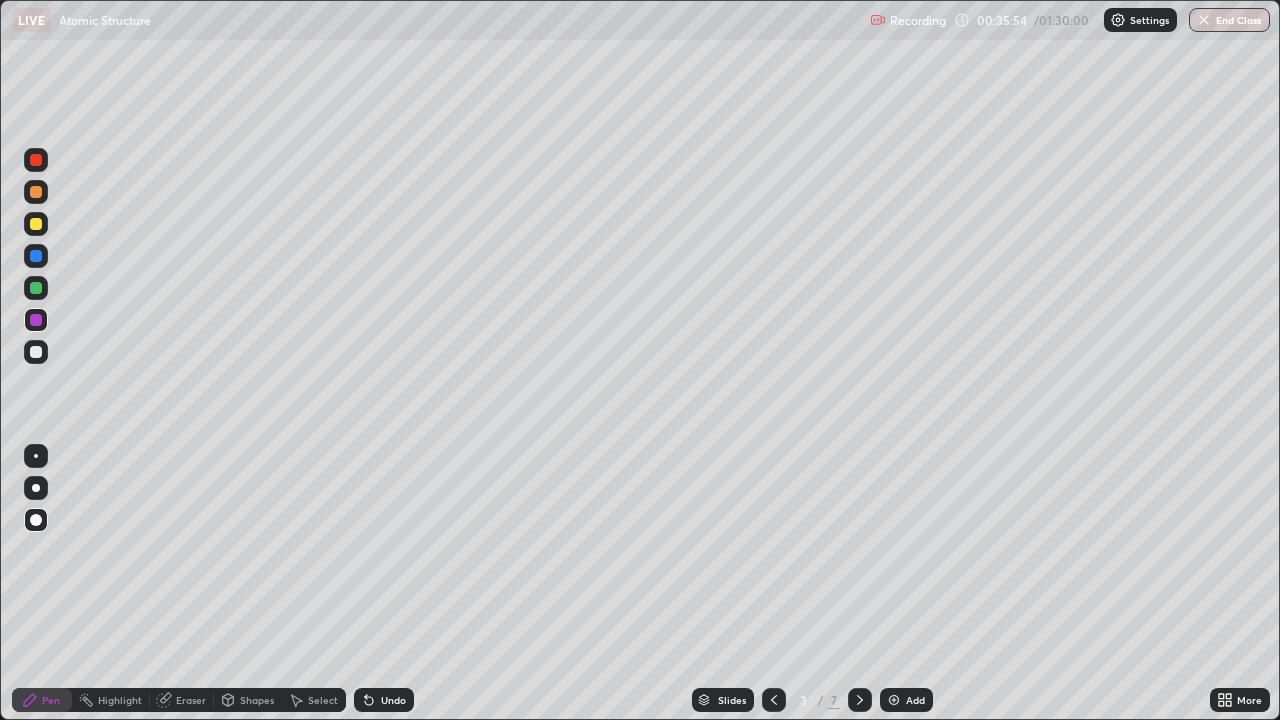 click 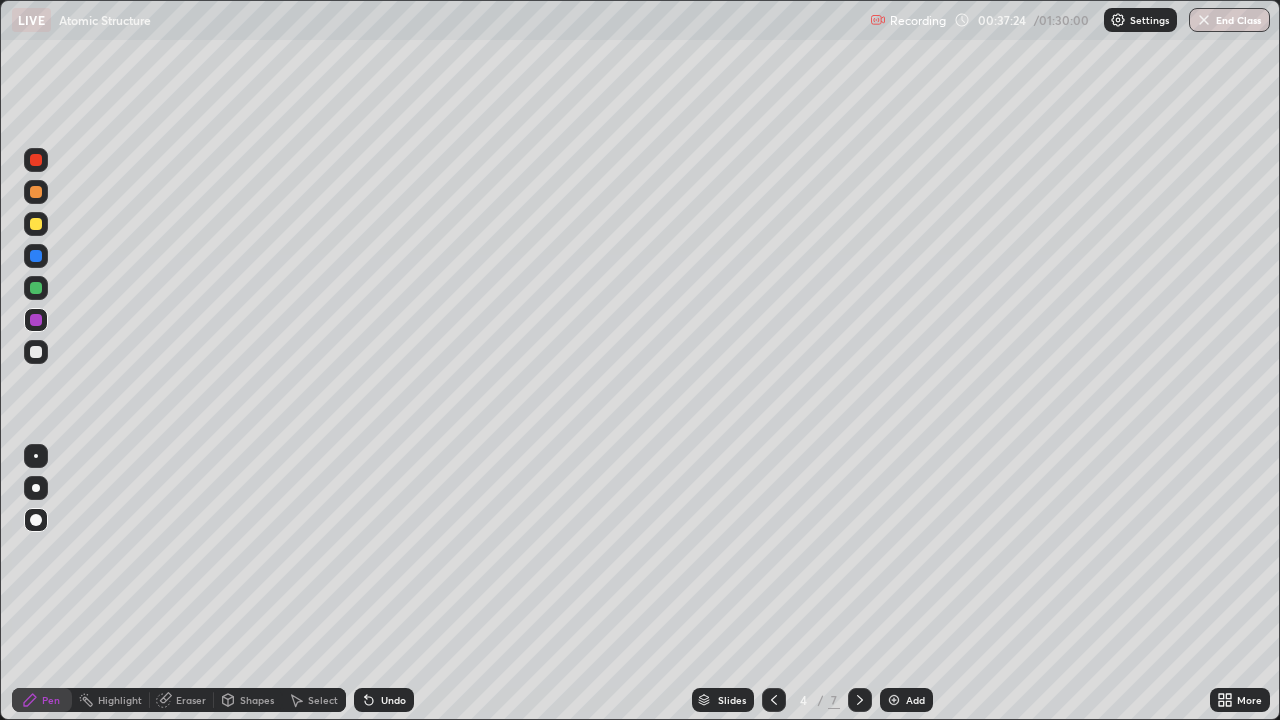 click 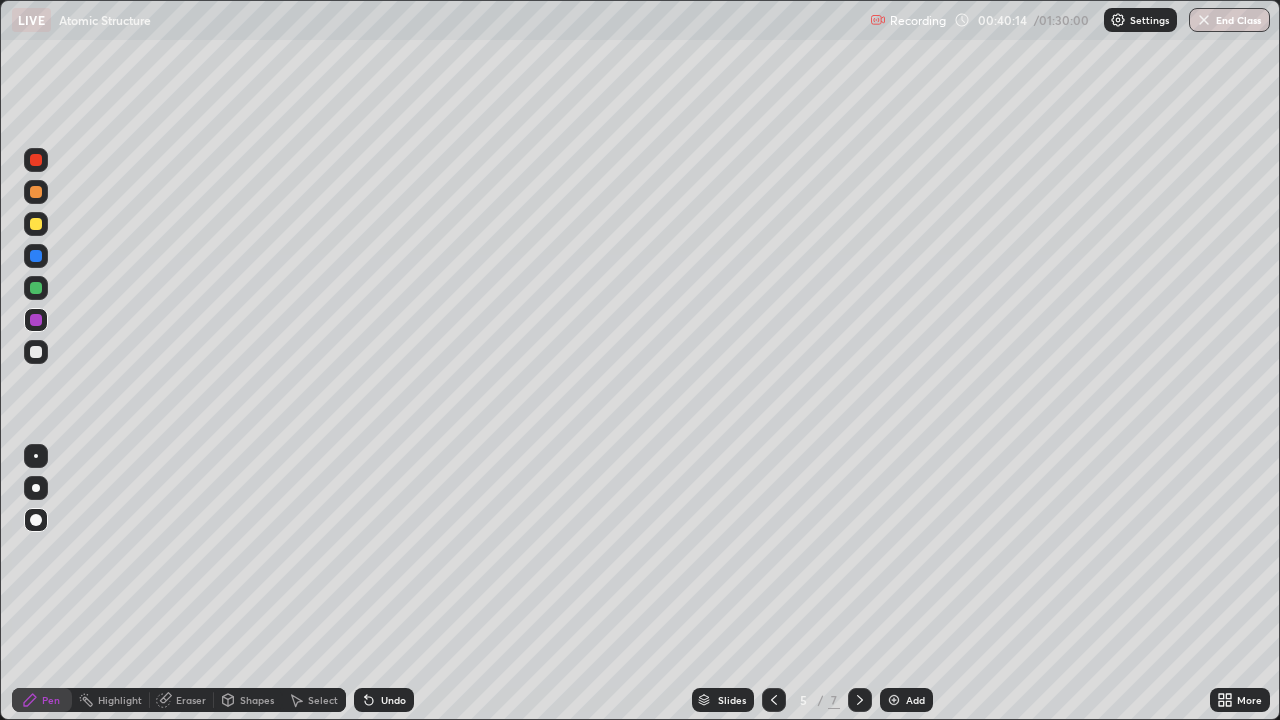 click 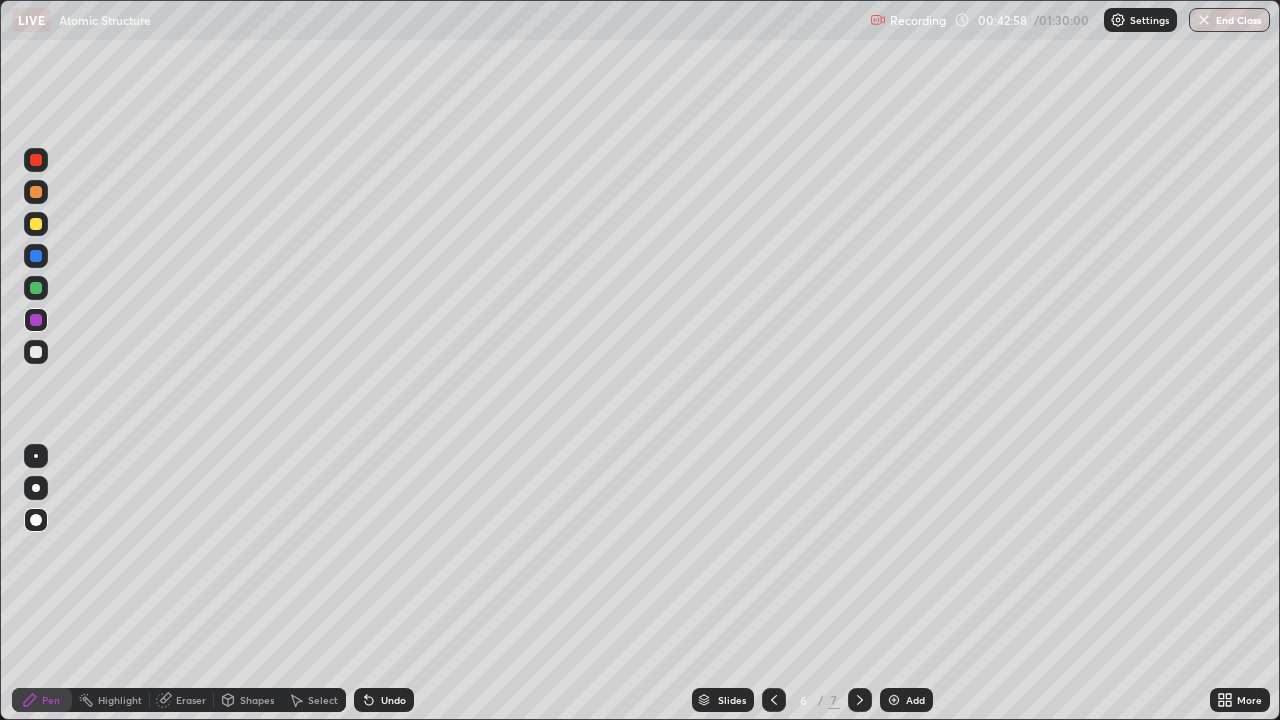 click 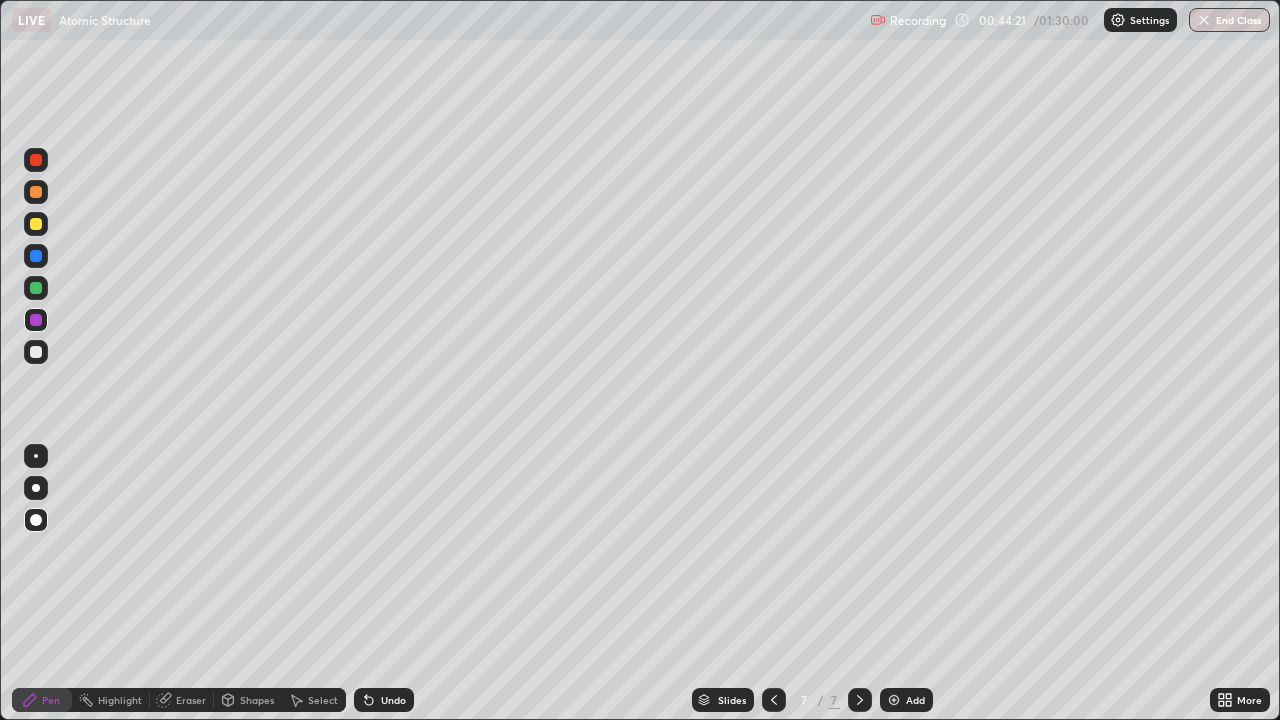 click on "Add" at bounding box center (906, 700) 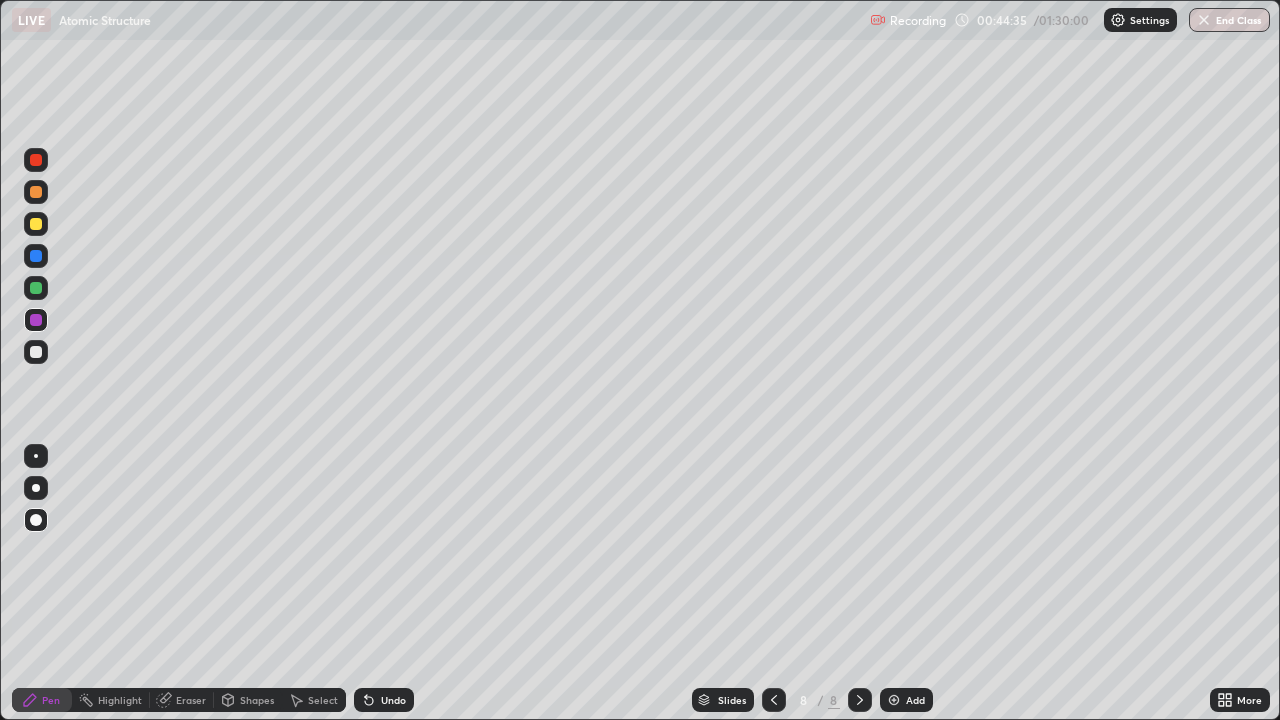 click 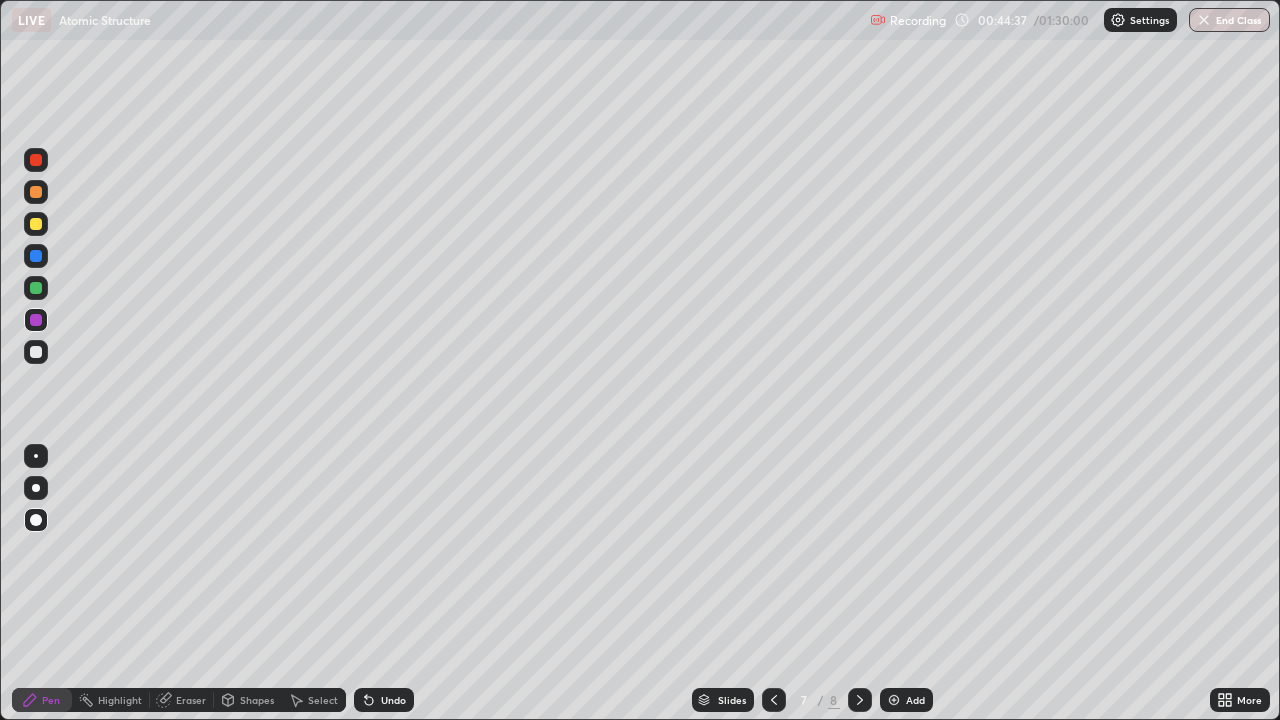 click 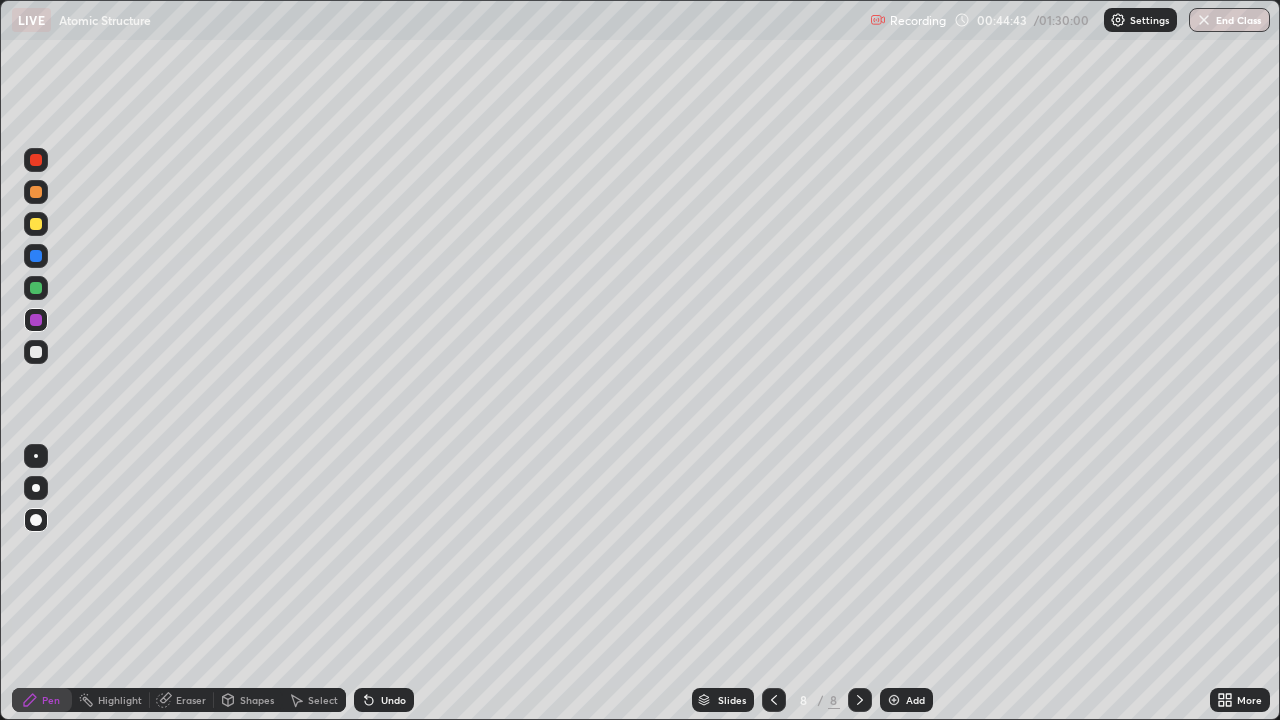 click on "Shapes" at bounding box center [257, 700] 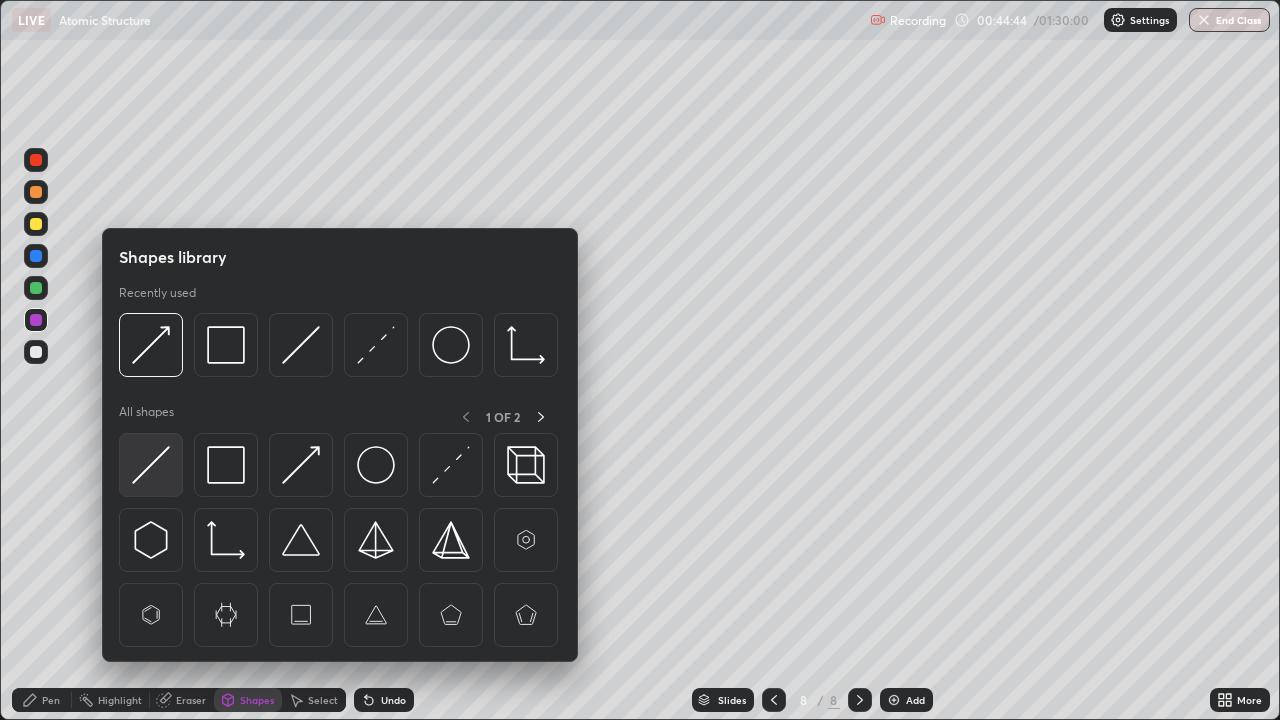 click at bounding box center (151, 465) 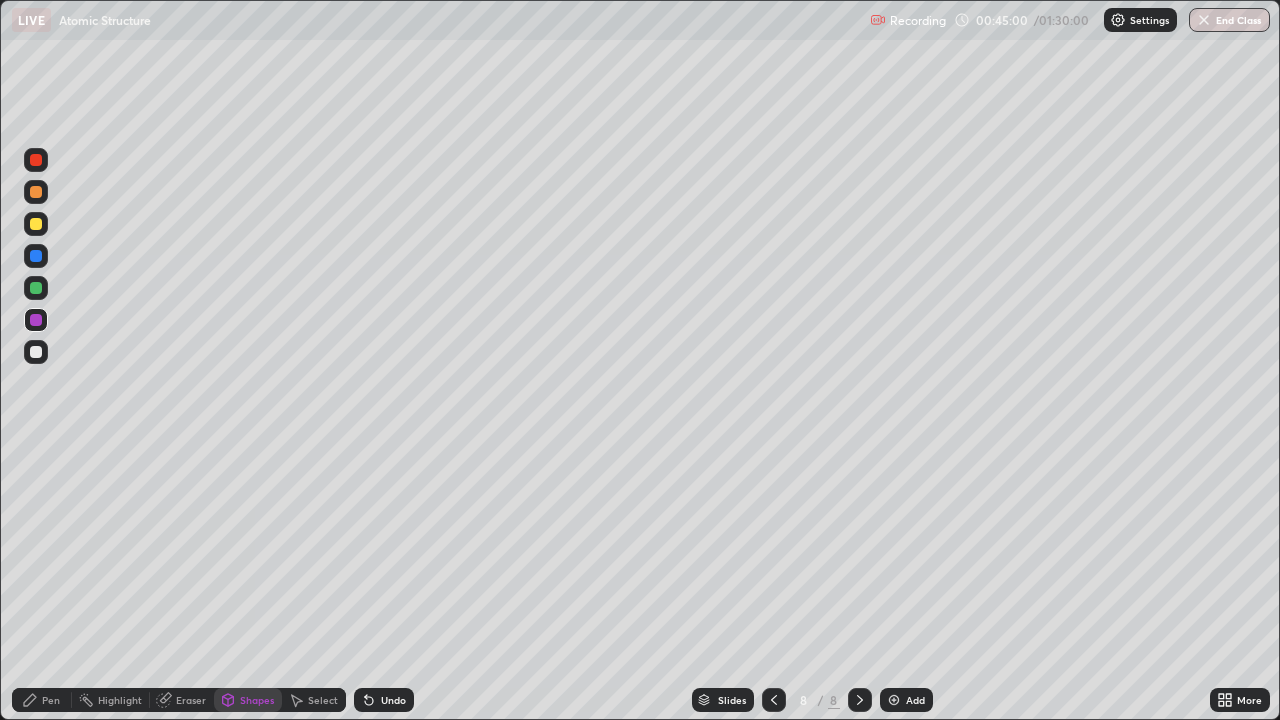 click on "Shapes" at bounding box center (257, 700) 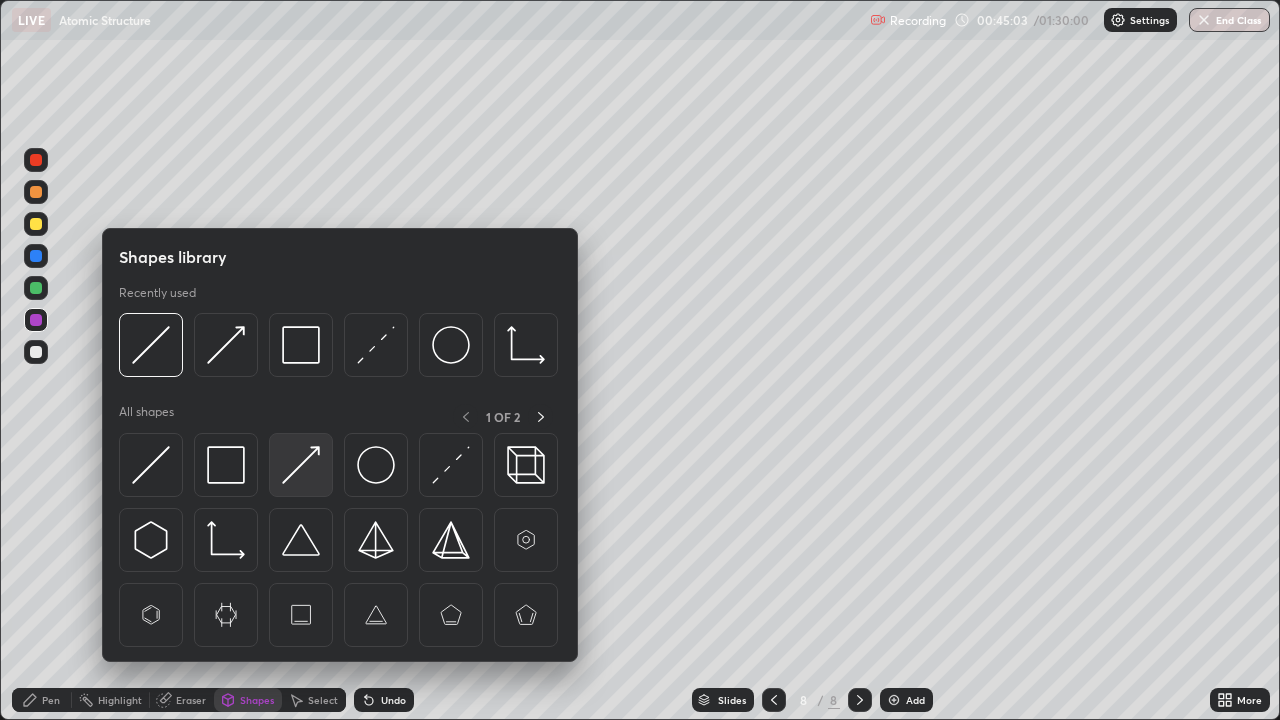 click at bounding box center (301, 465) 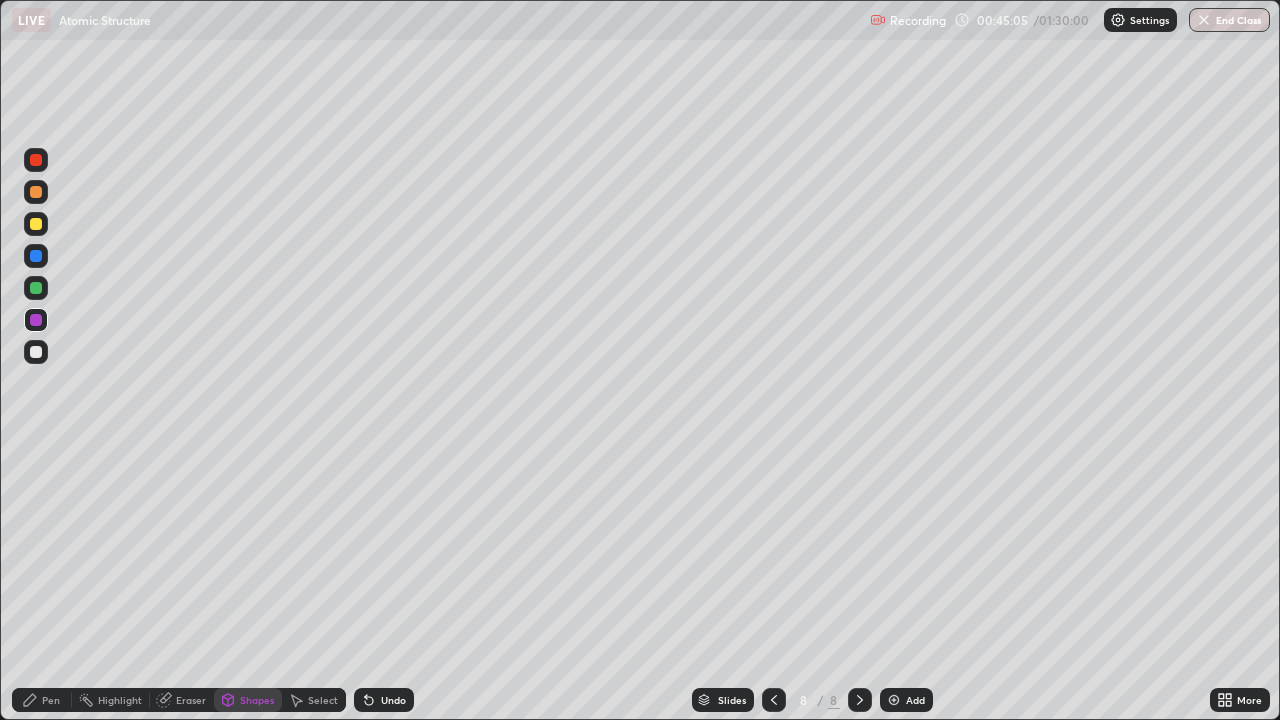 click on "Shapes" at bounding box center [257, 700] 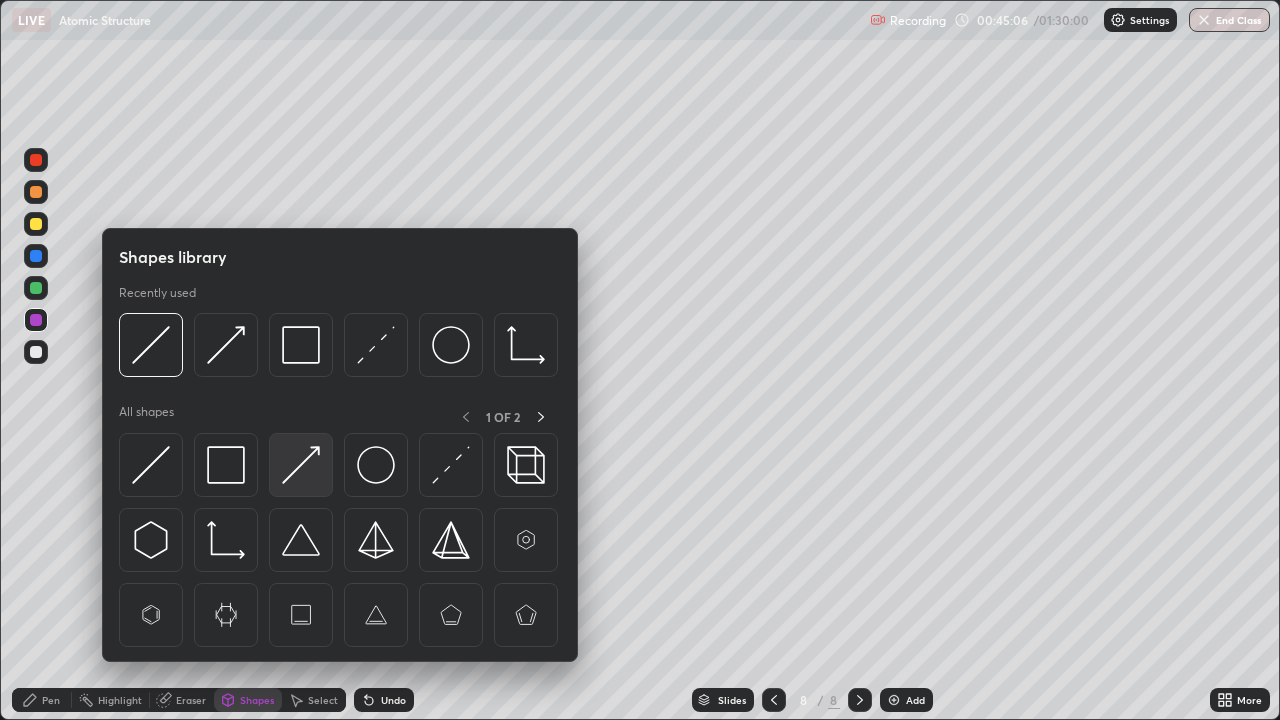 click at bounding box center [301, 465] 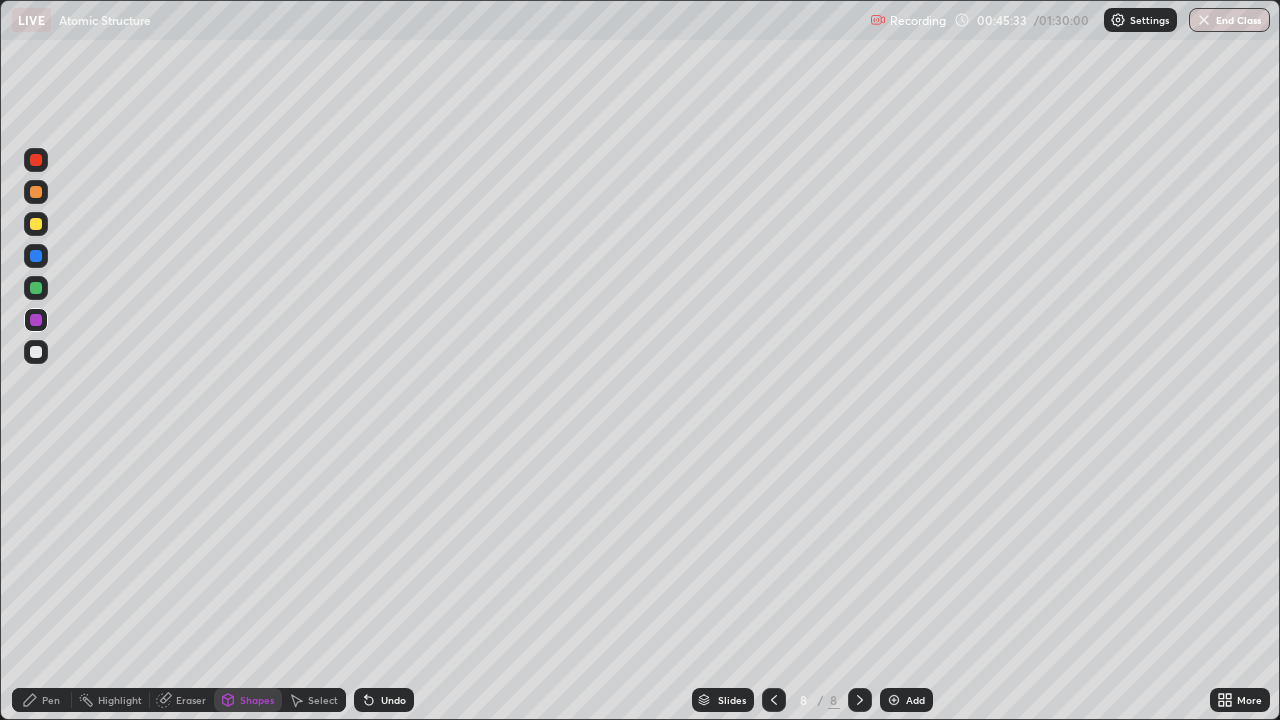 click on "Pen" at bounding box center (42, 700) 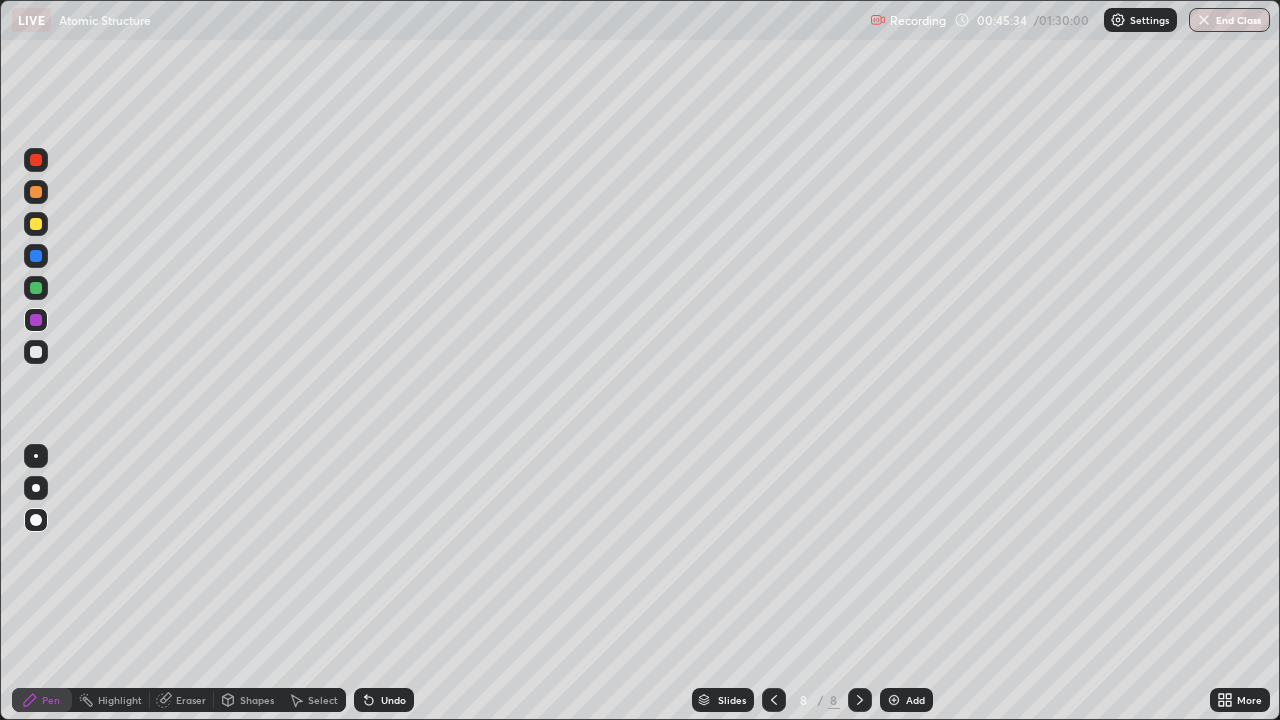 click at bounding box center (36, 288) 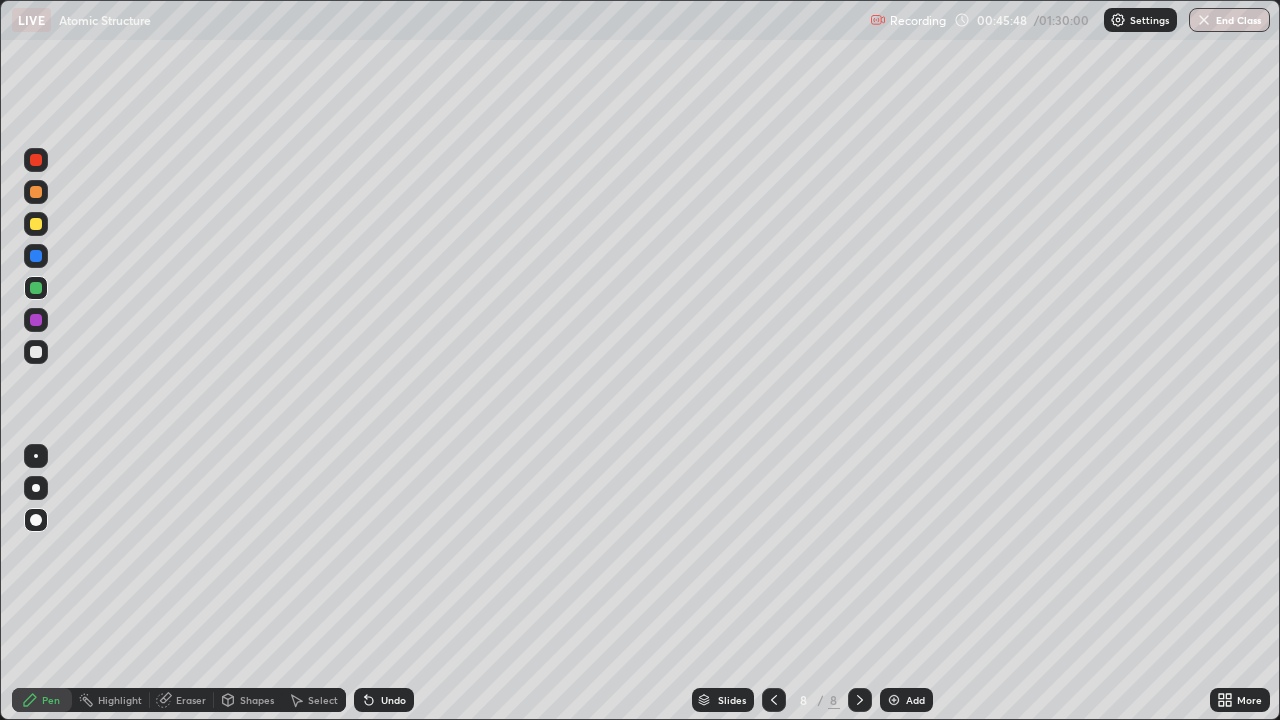 click at bounding box center (36, 288) 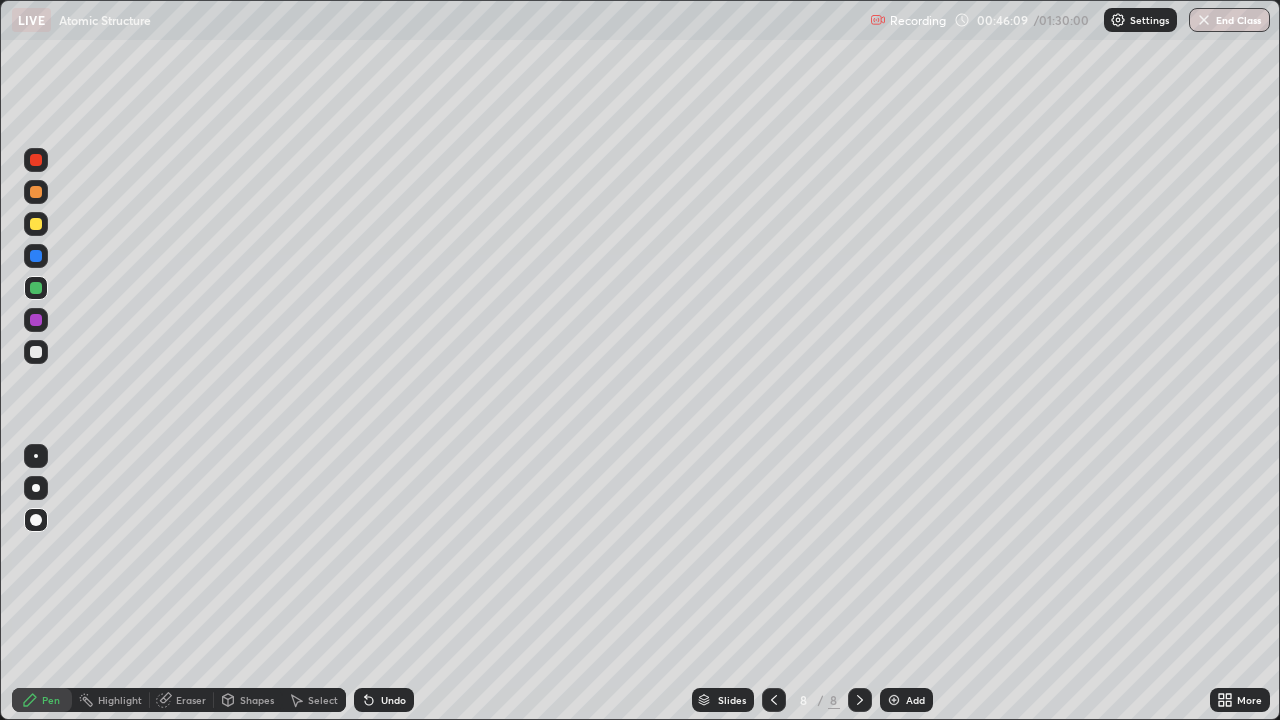 click at bounding box center (36, 224) 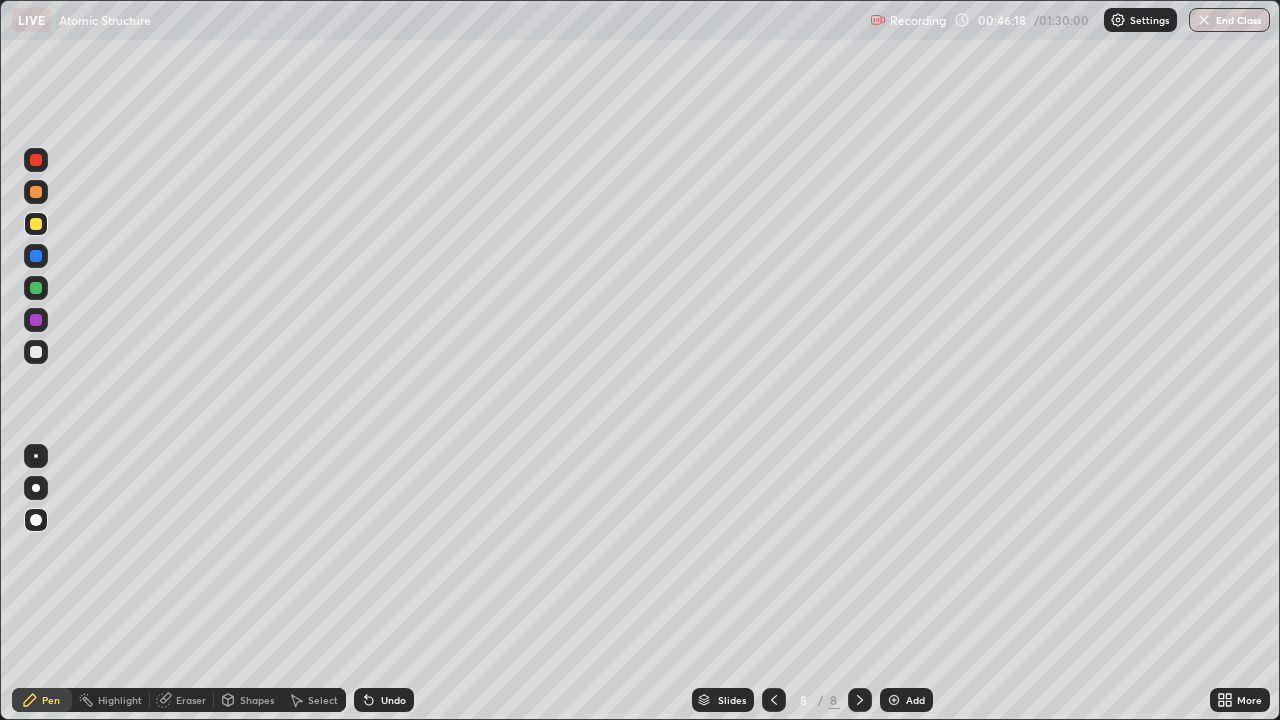 click 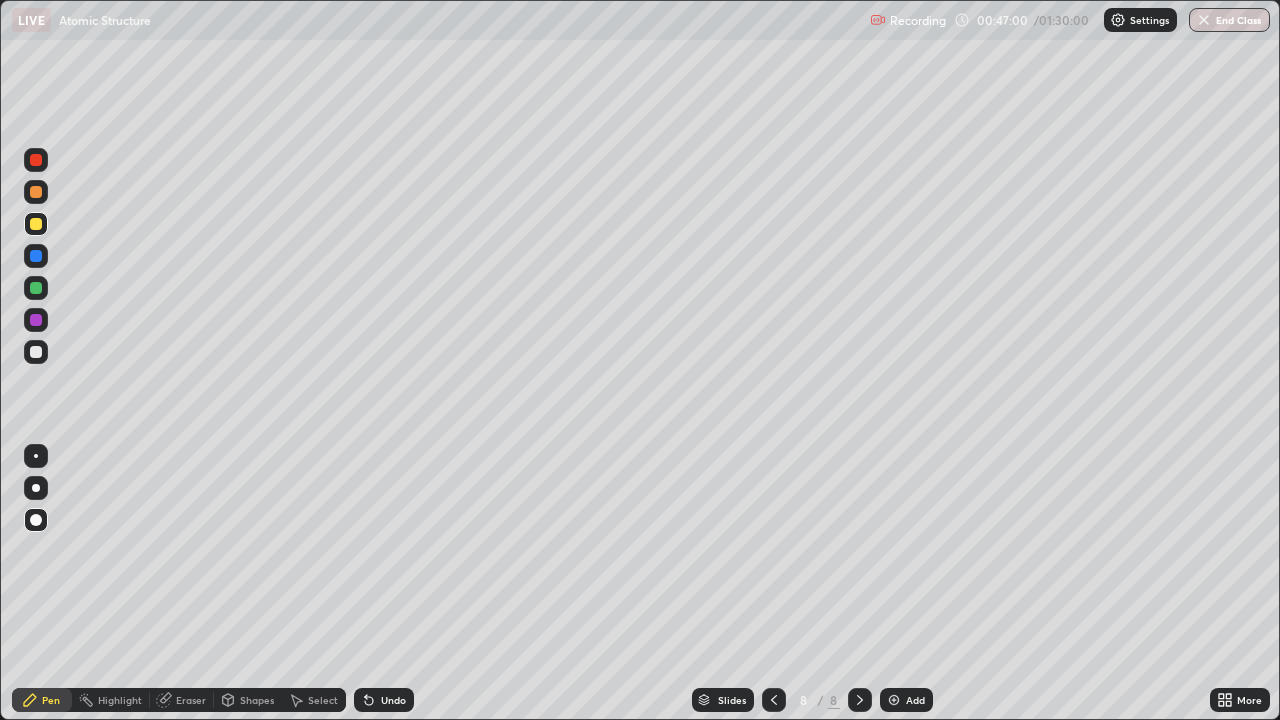 click at bounding box center (894, 700) 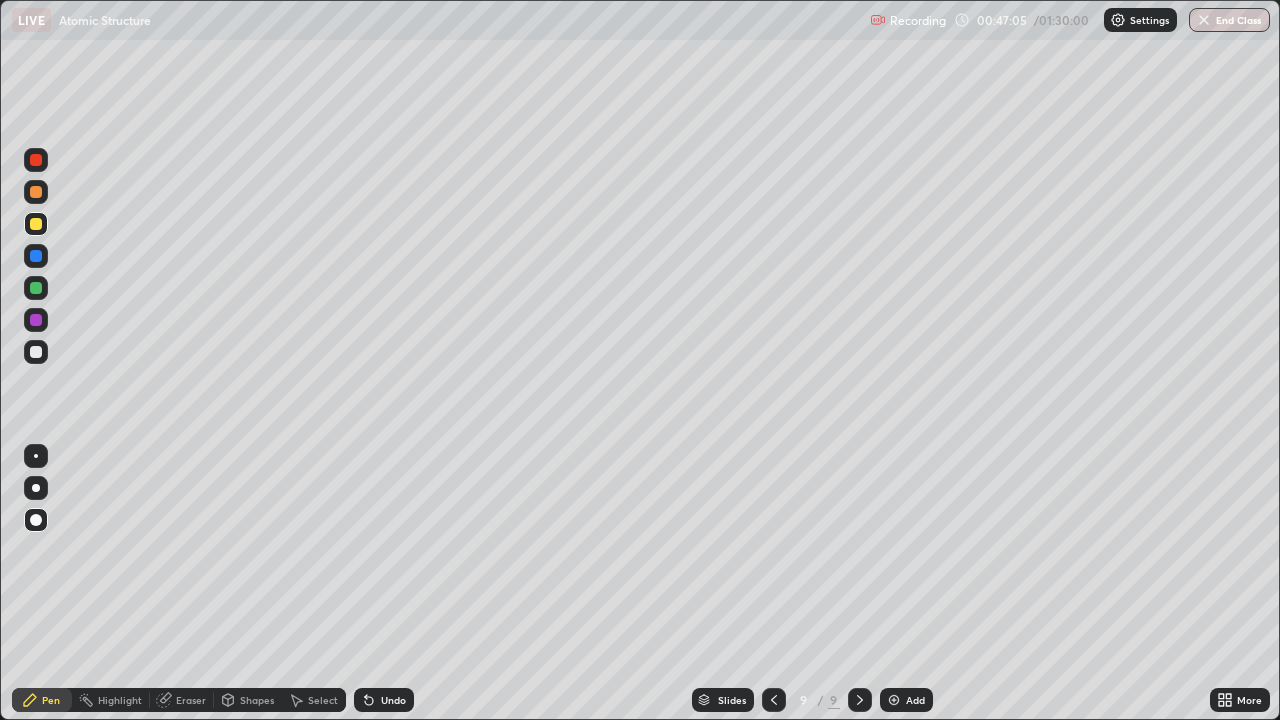 click on "Shapes" at bounding box center [257, 700] 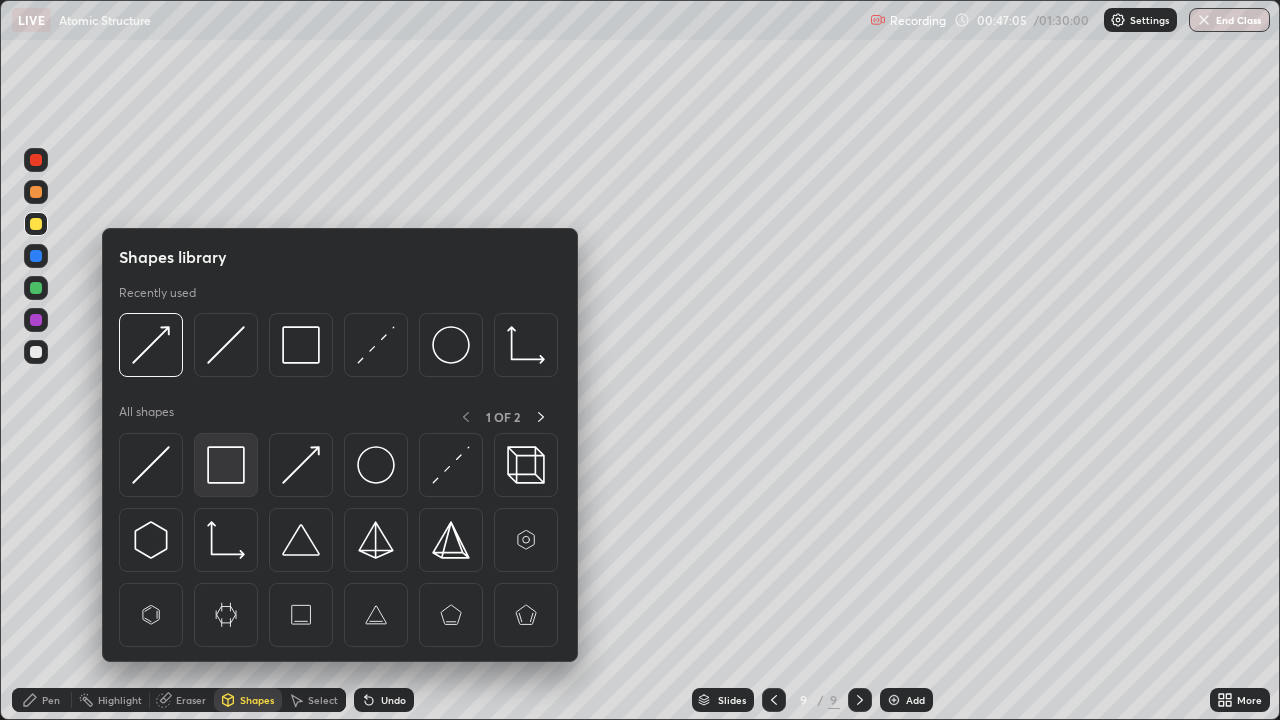 click at bounding box center [226, 465] 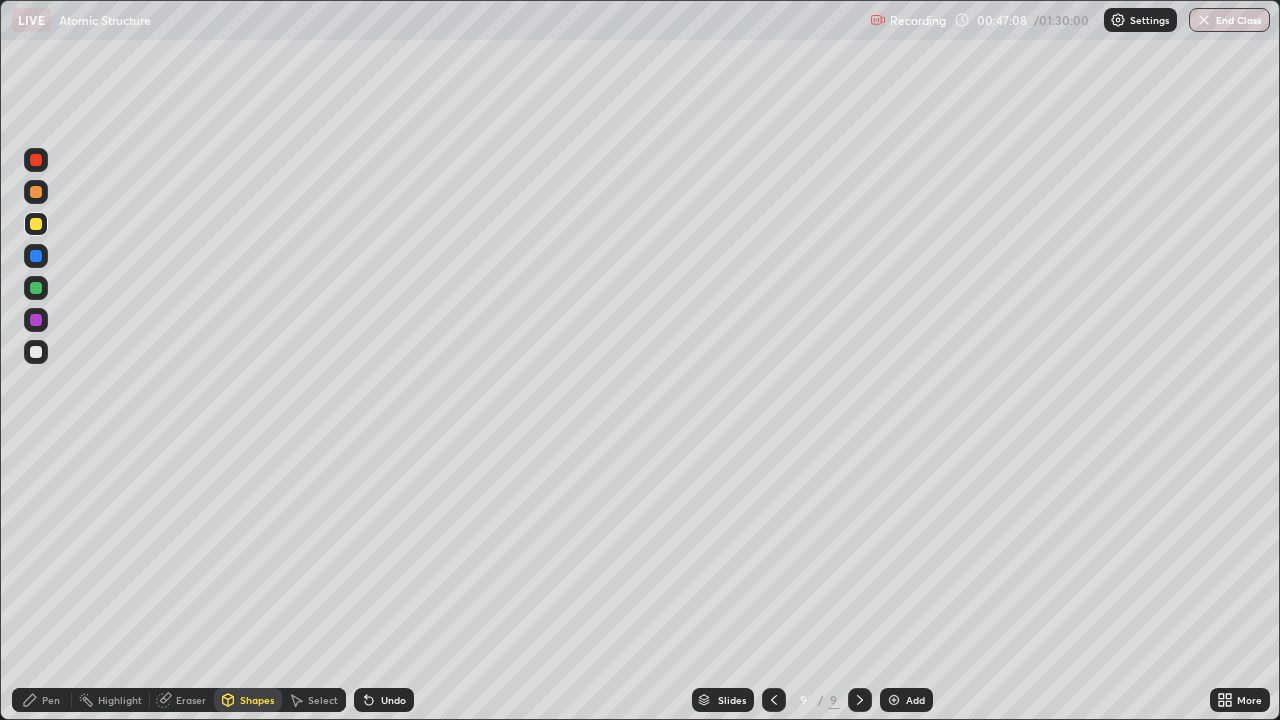 click at bounding box center (36, 288) 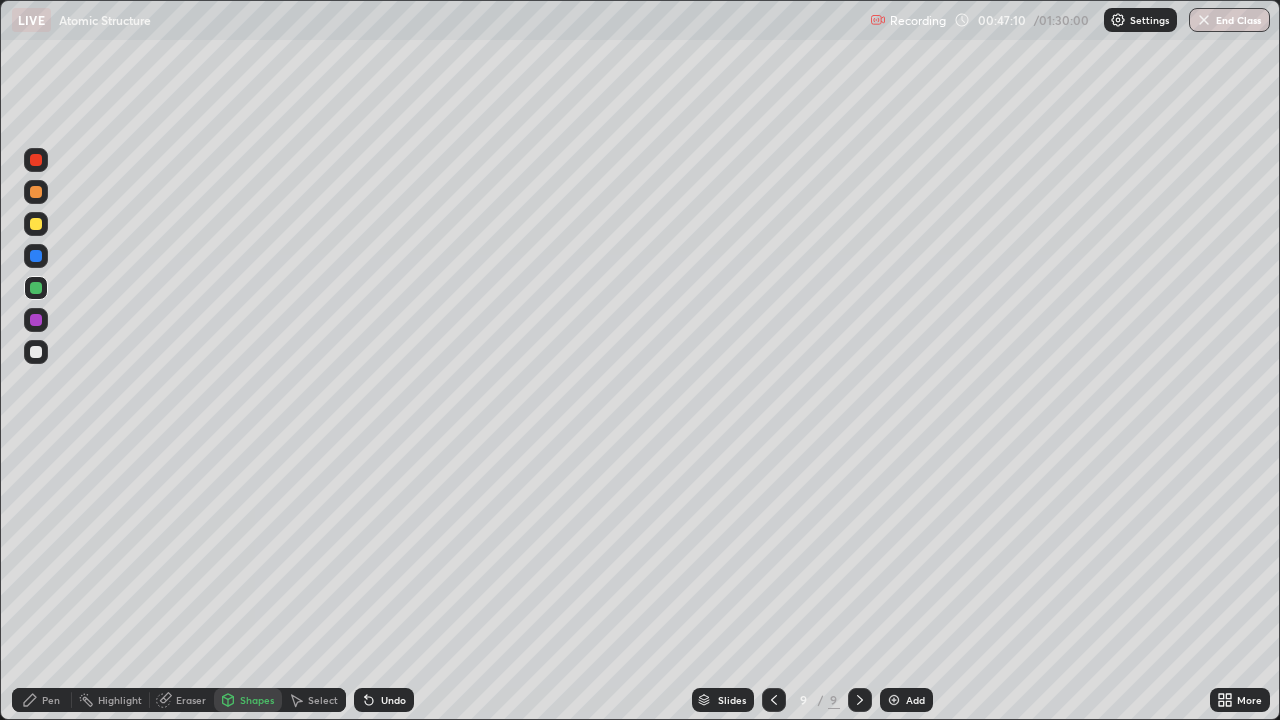 click on "Undo" at bounding box center [393, 700] 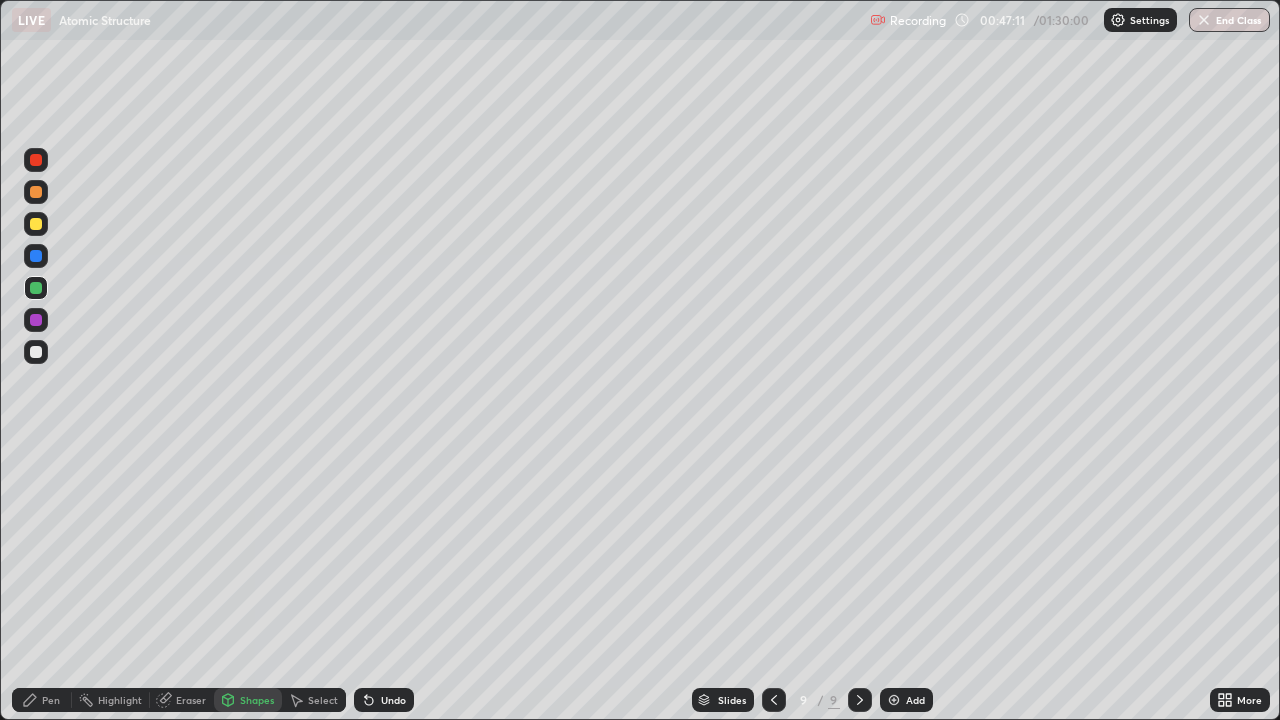 click on "Pen" at bounding box center [51, 700] 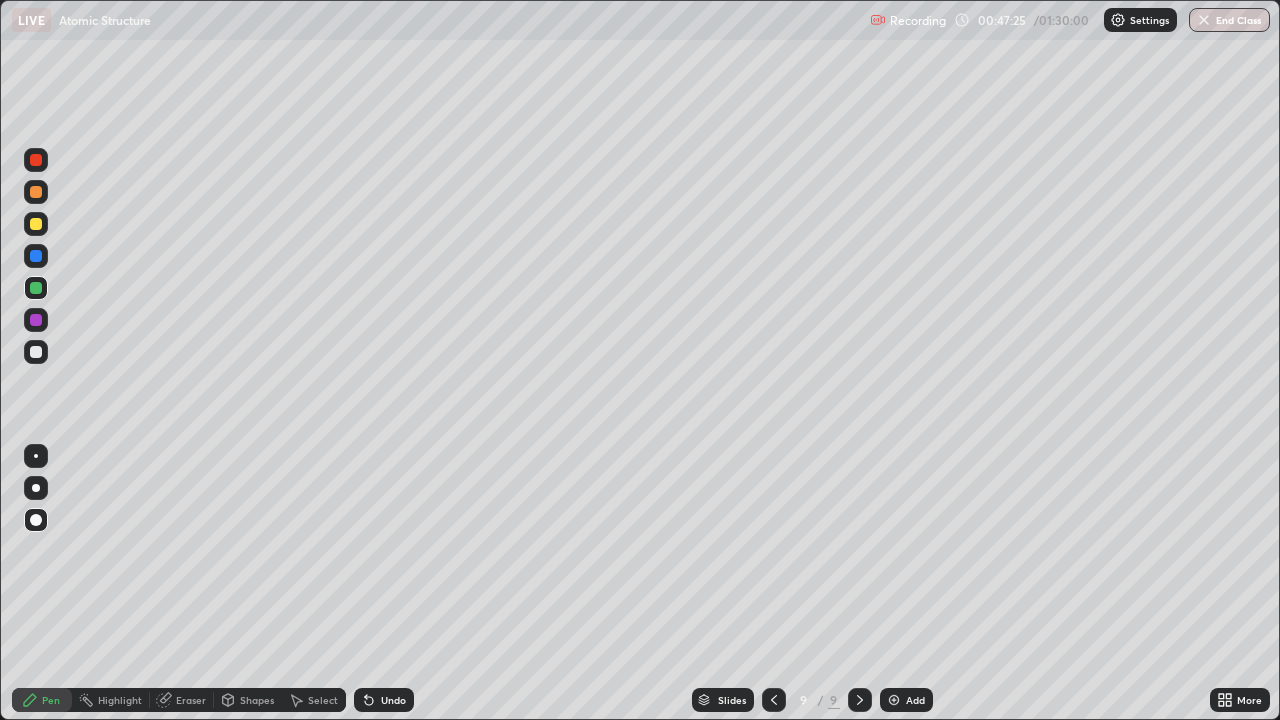 click on "Undo" at bounding box center (393, 700) 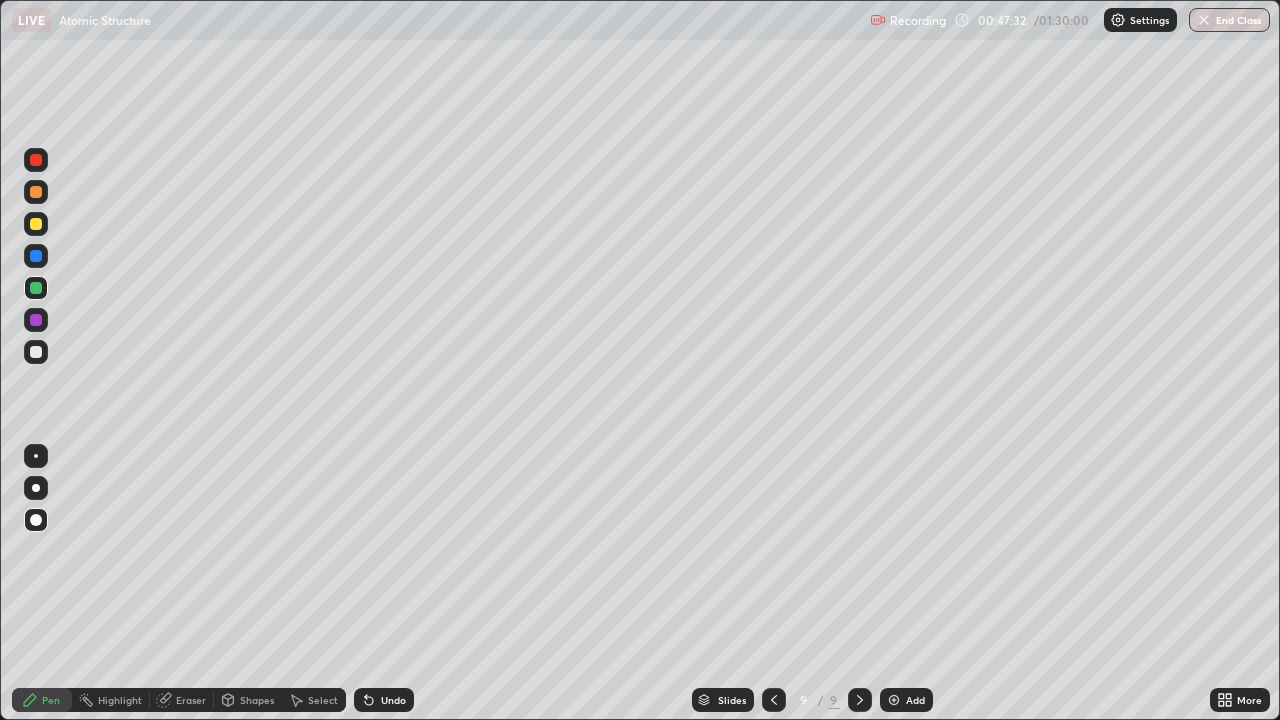click on "Shapes" at bounding box center (257, 700) 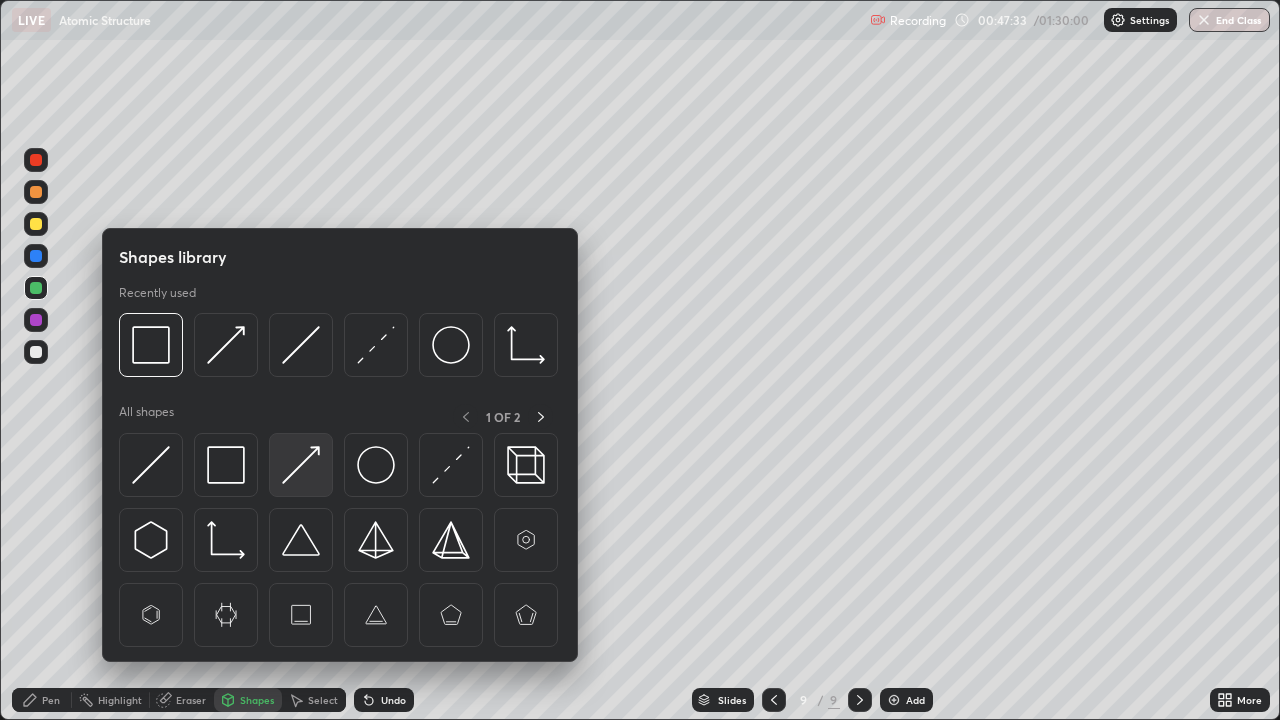 click at bounding box center (301, 465) 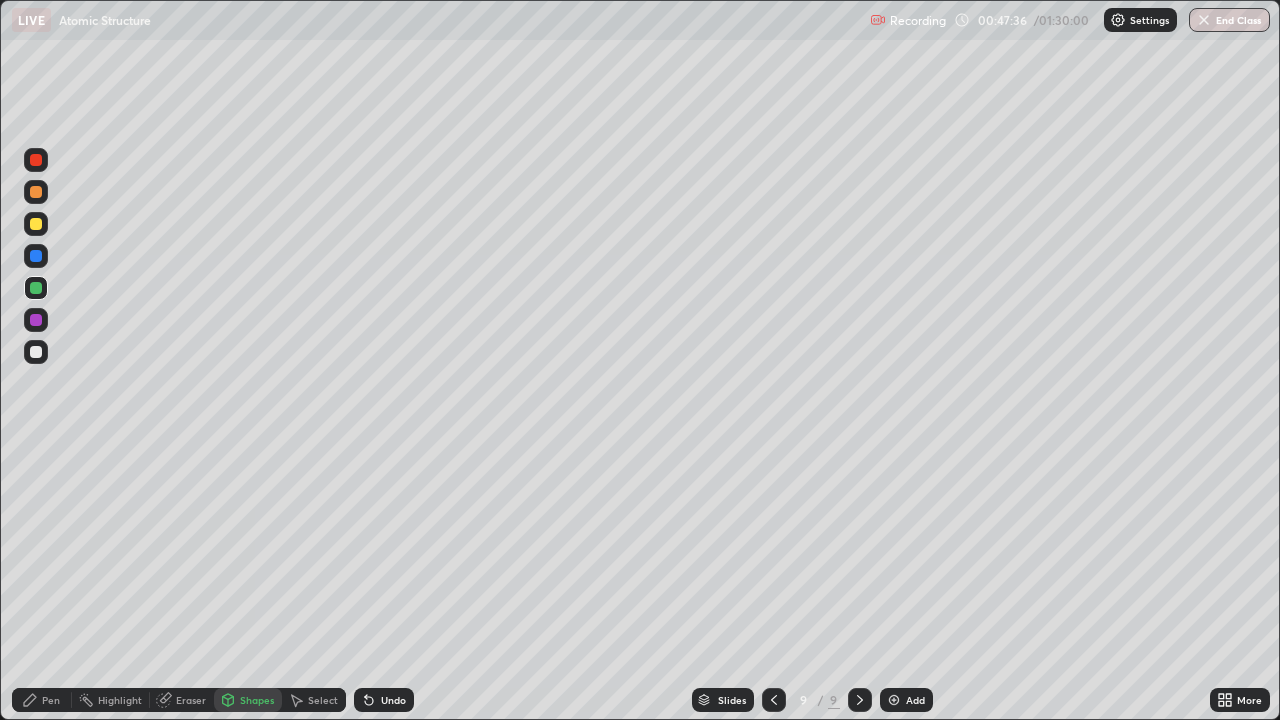 click on "Shapes" at bounding box center [248, 700] 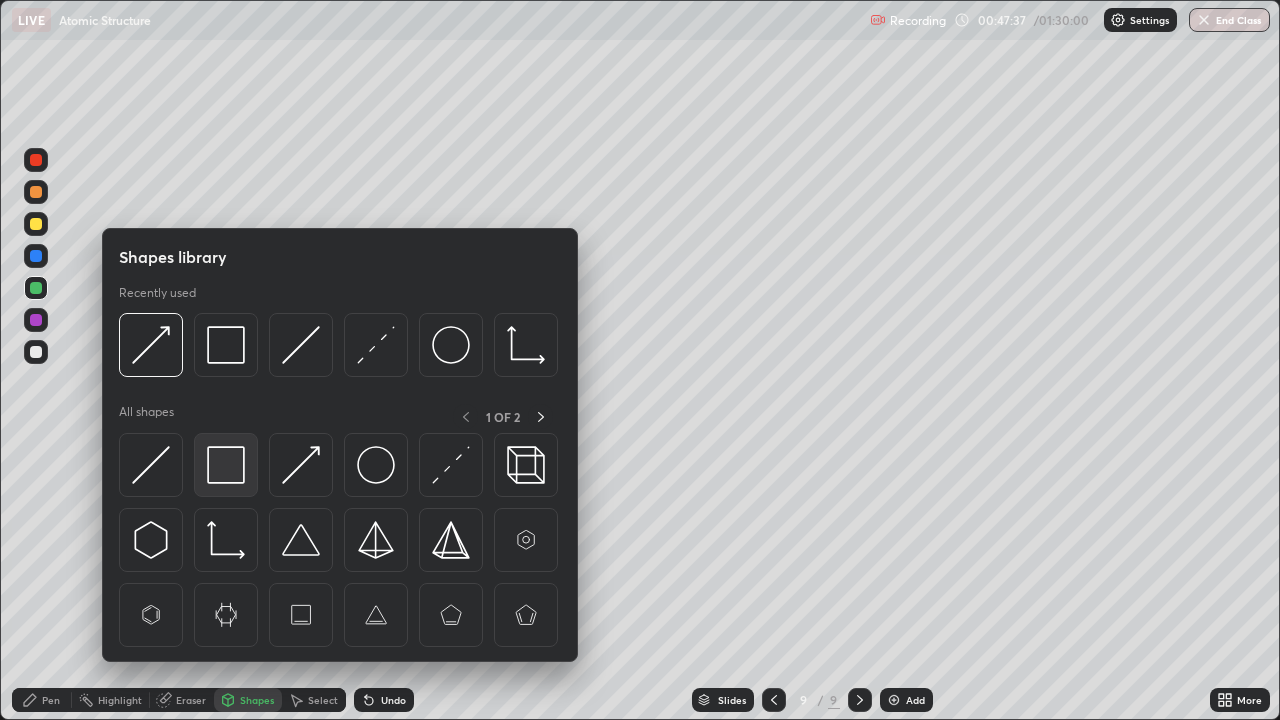 click at bounding box center (226, 465) 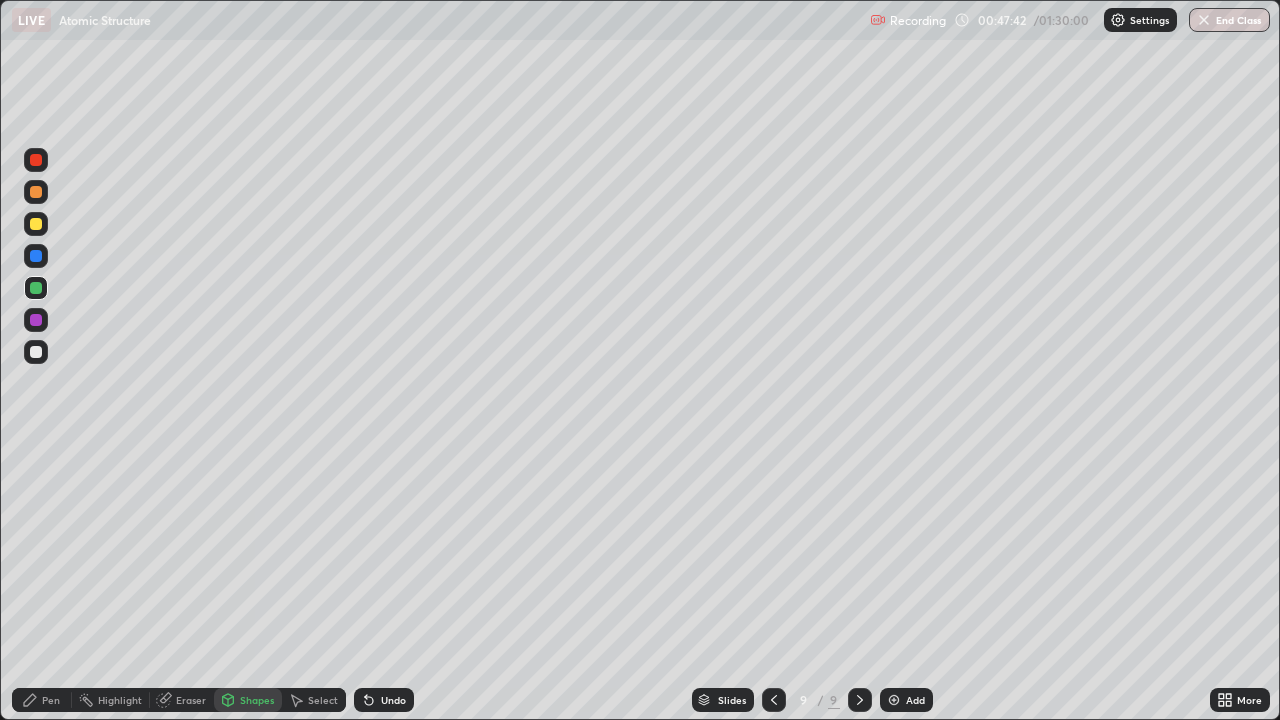 click on "Pen" at bounding box center [51, 700] 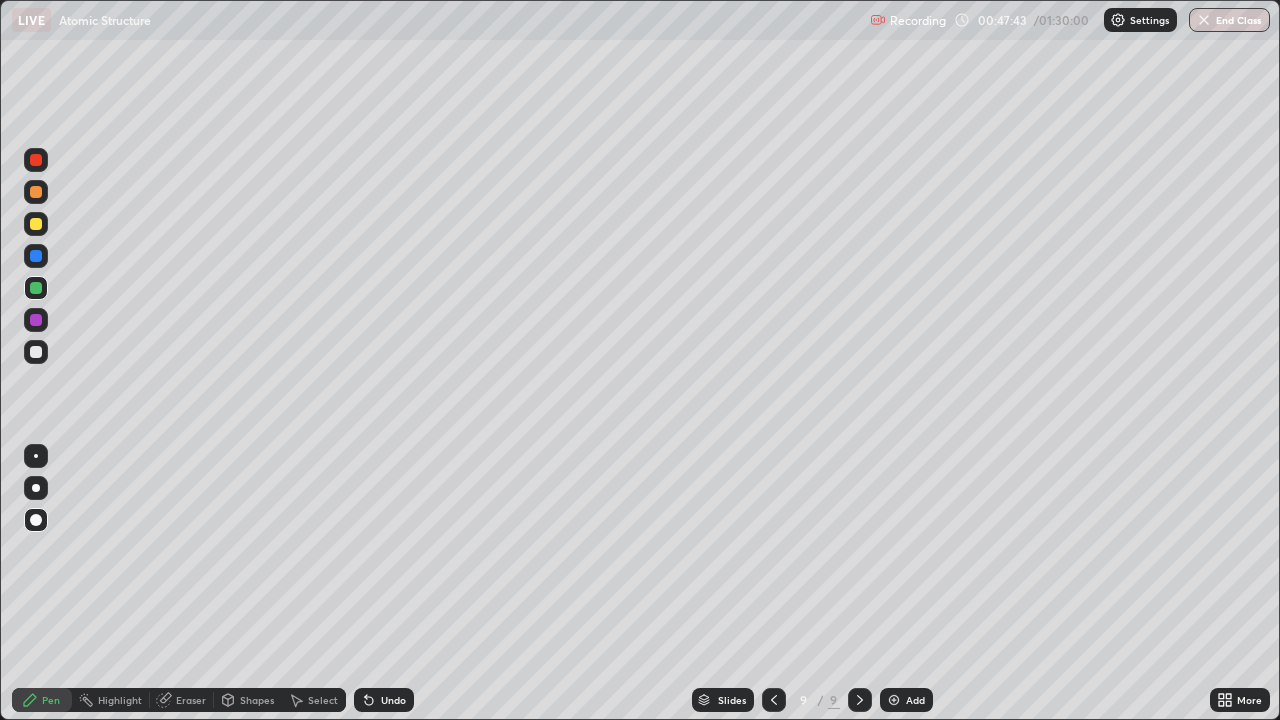 click at bounding box center (36, 256) 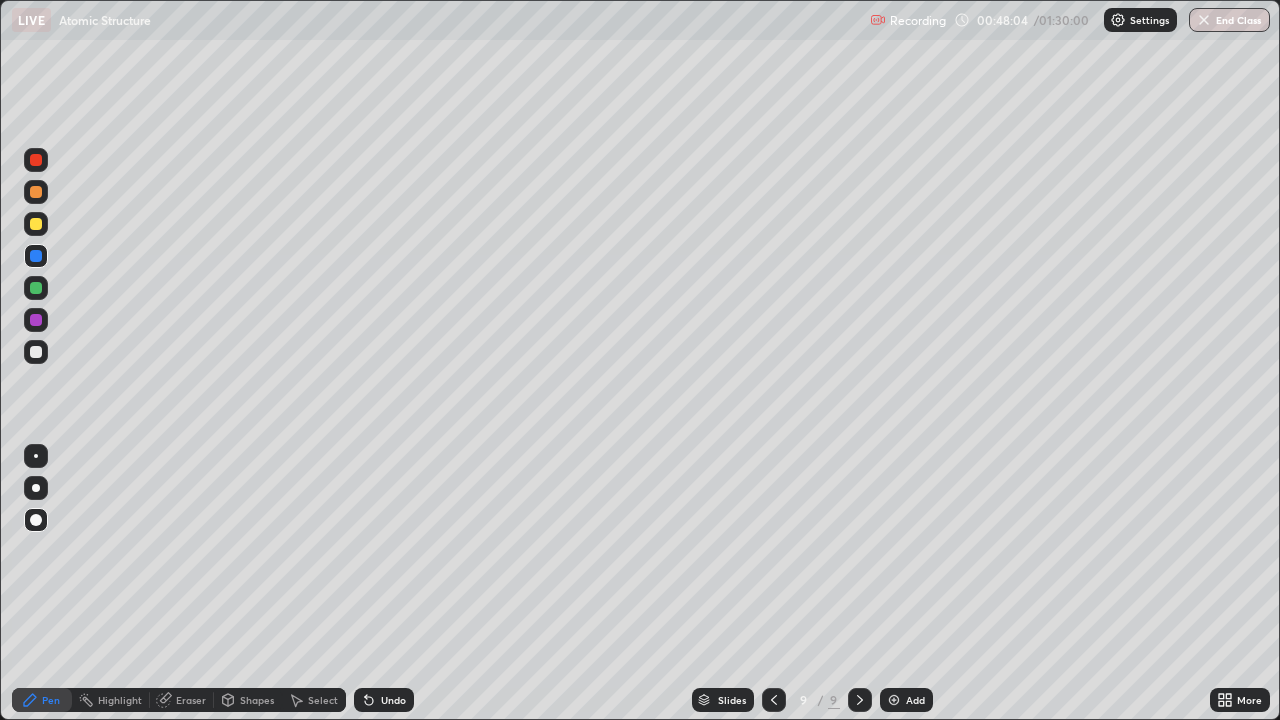 click on "Undo" at bounding box center [384, 700] 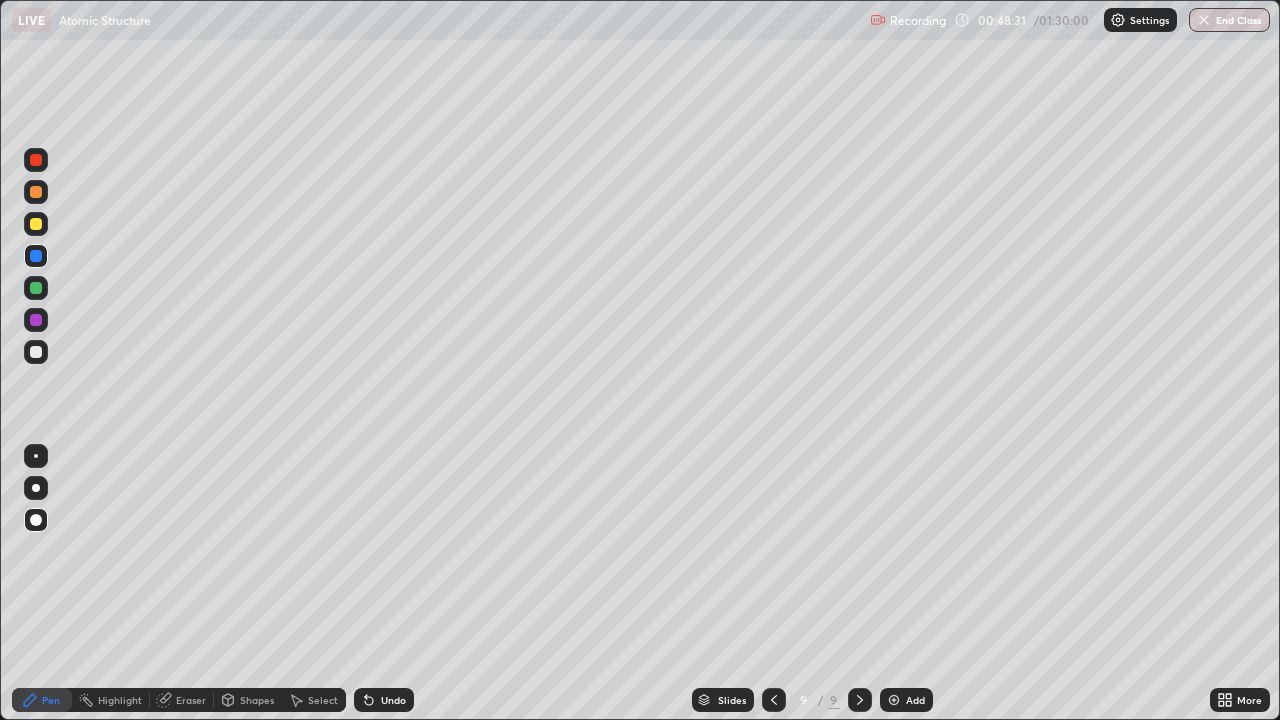 click at bounding box center [36, 352] 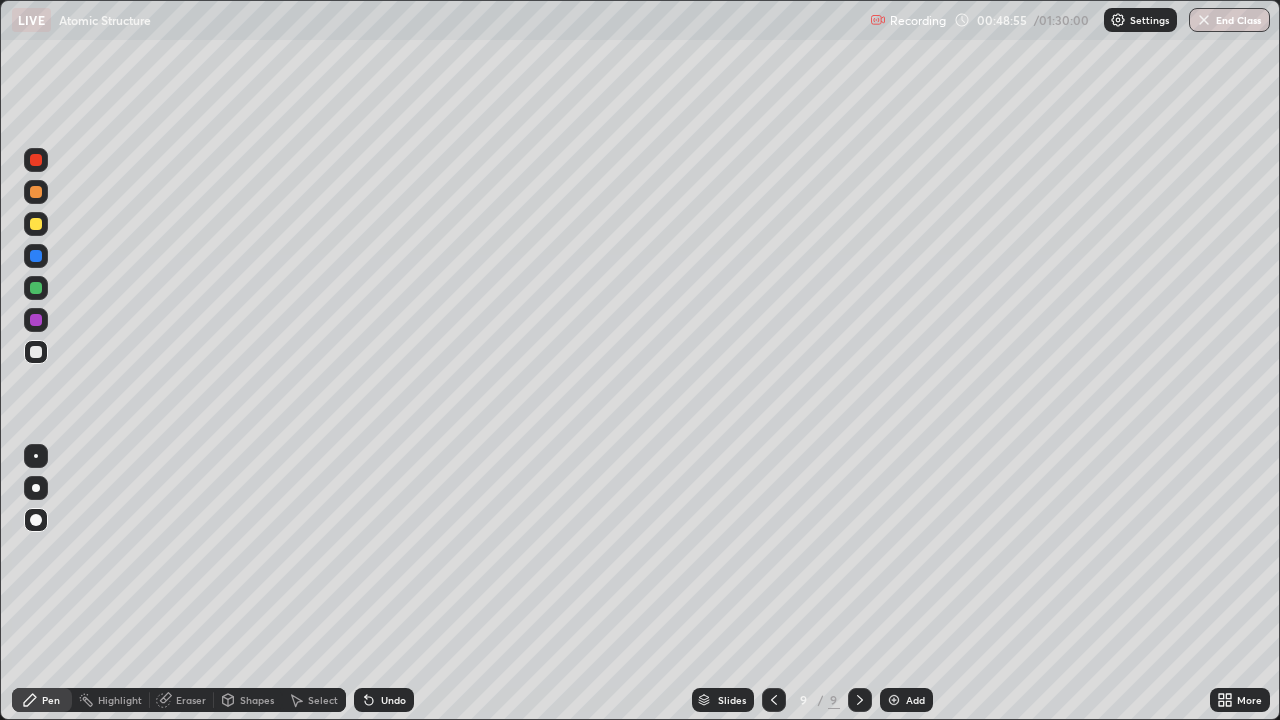 click at bounding box center [36, 320] 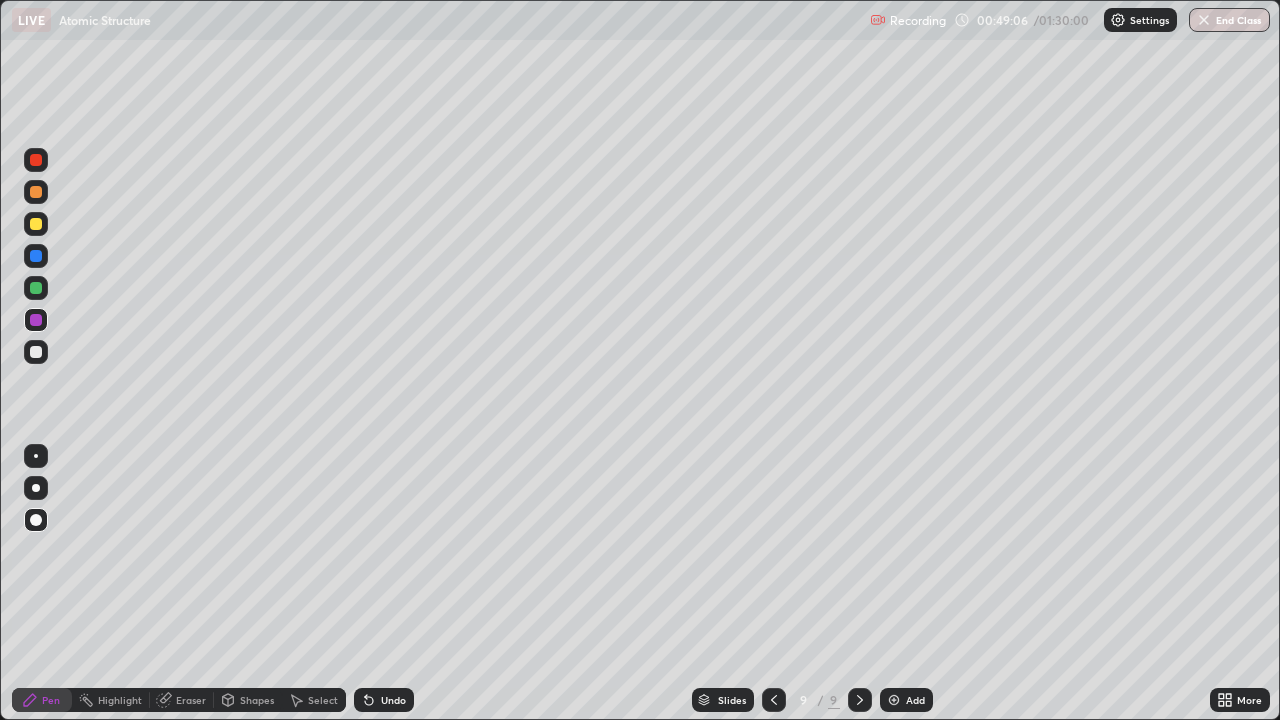 click 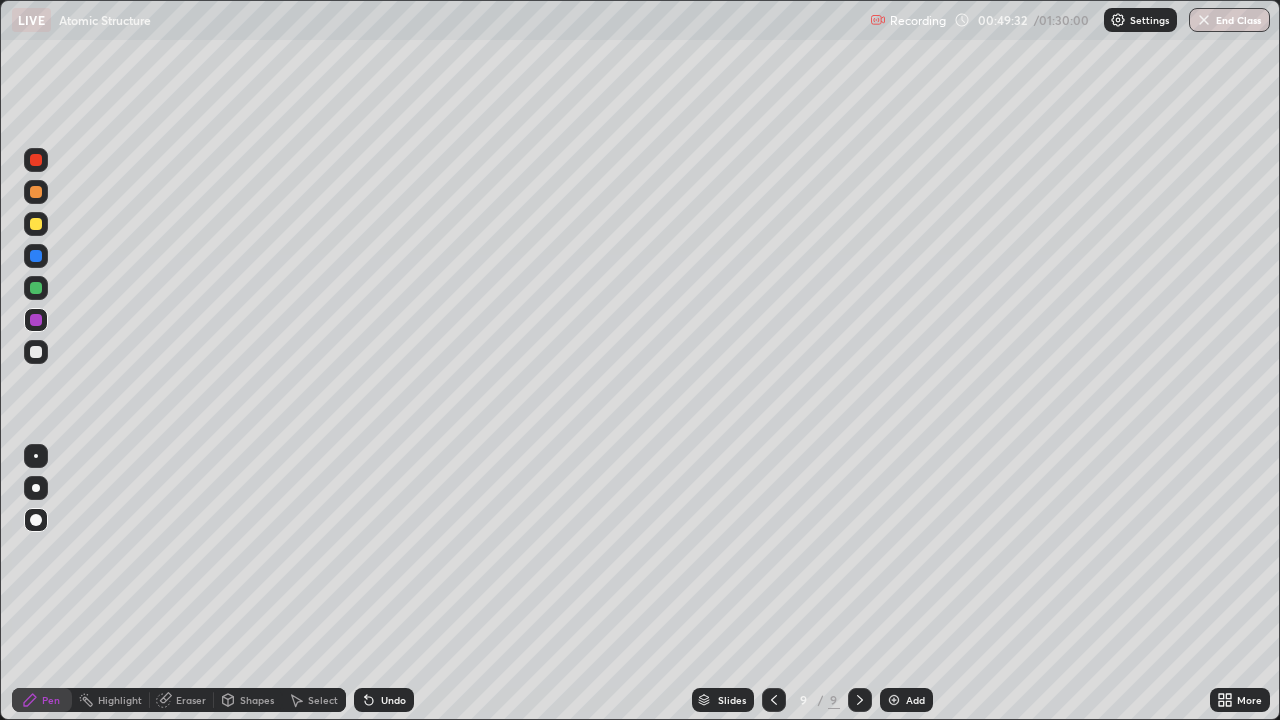 click at bounding box center (36, 352) 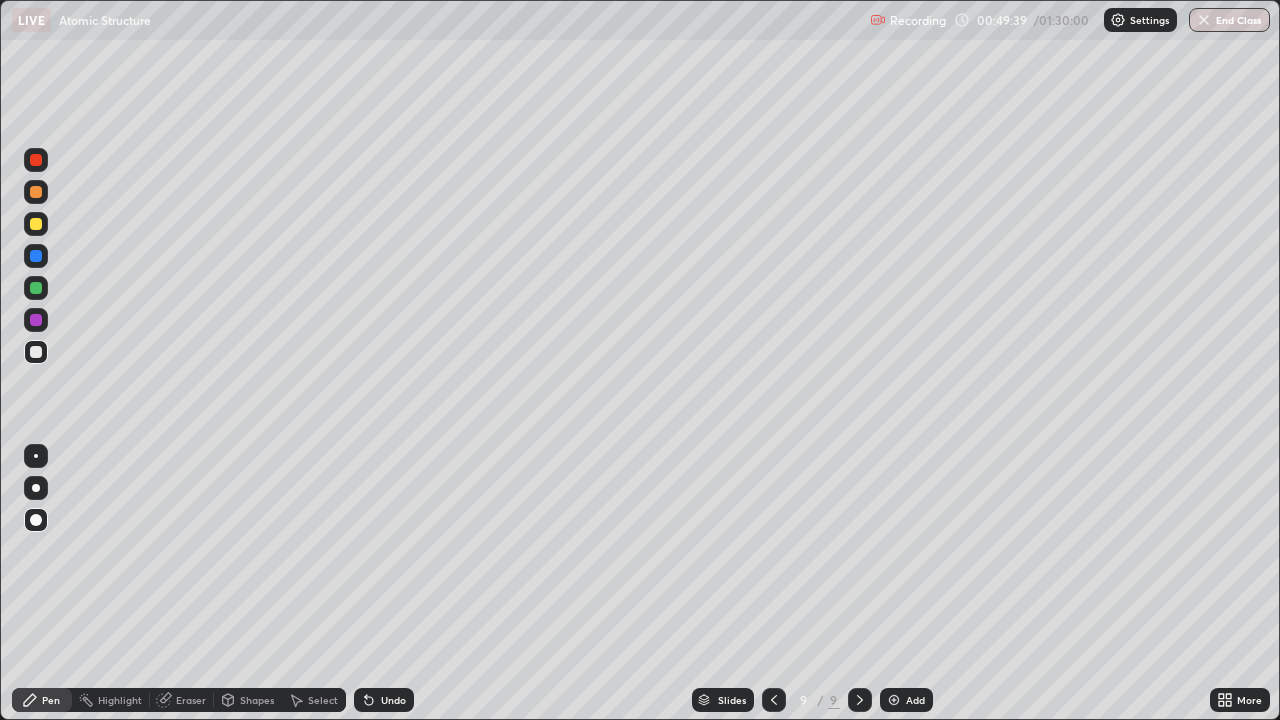 click at bounding box center (36, 320) 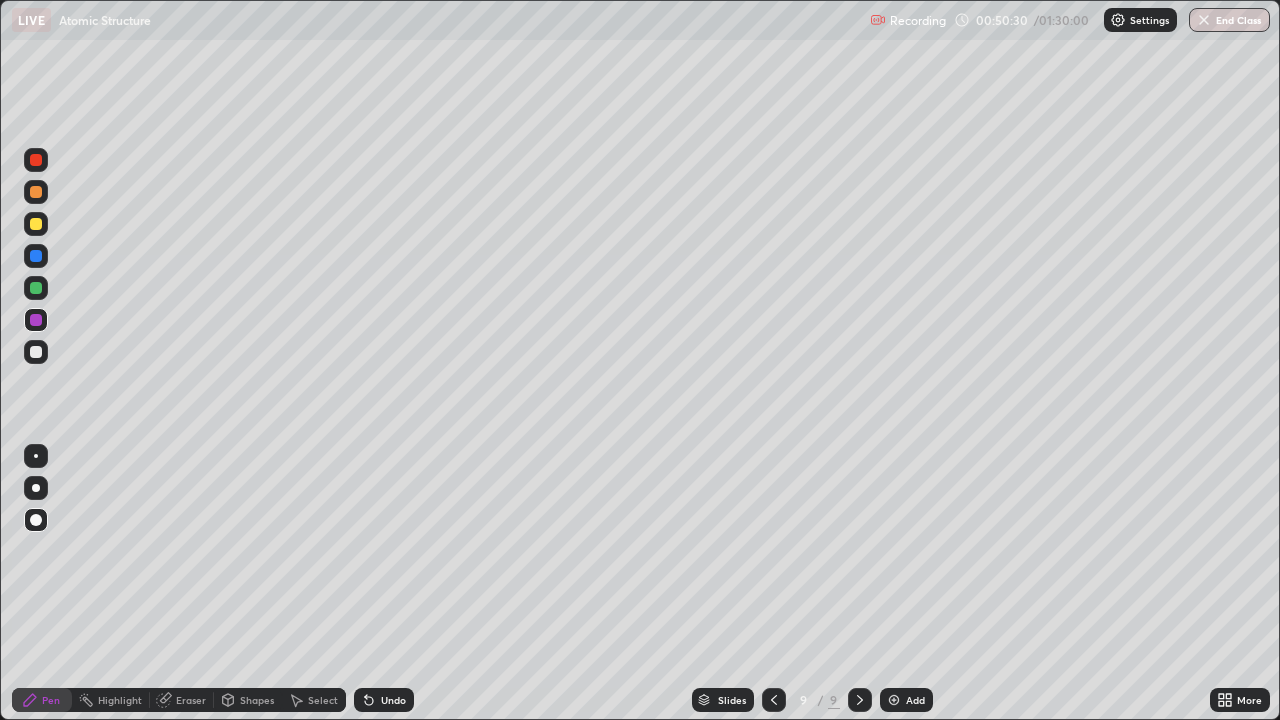 click at bounding box center [36, 256] 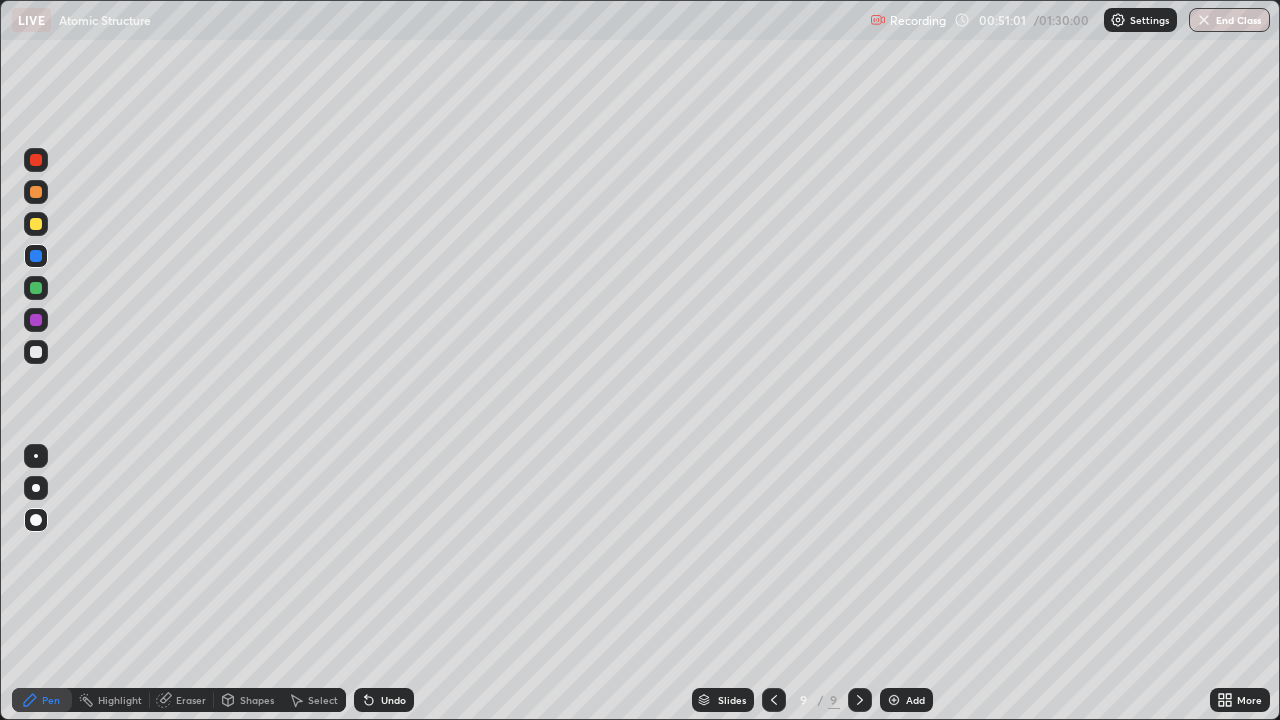 click on "Add" at bounding box center (906, 700) 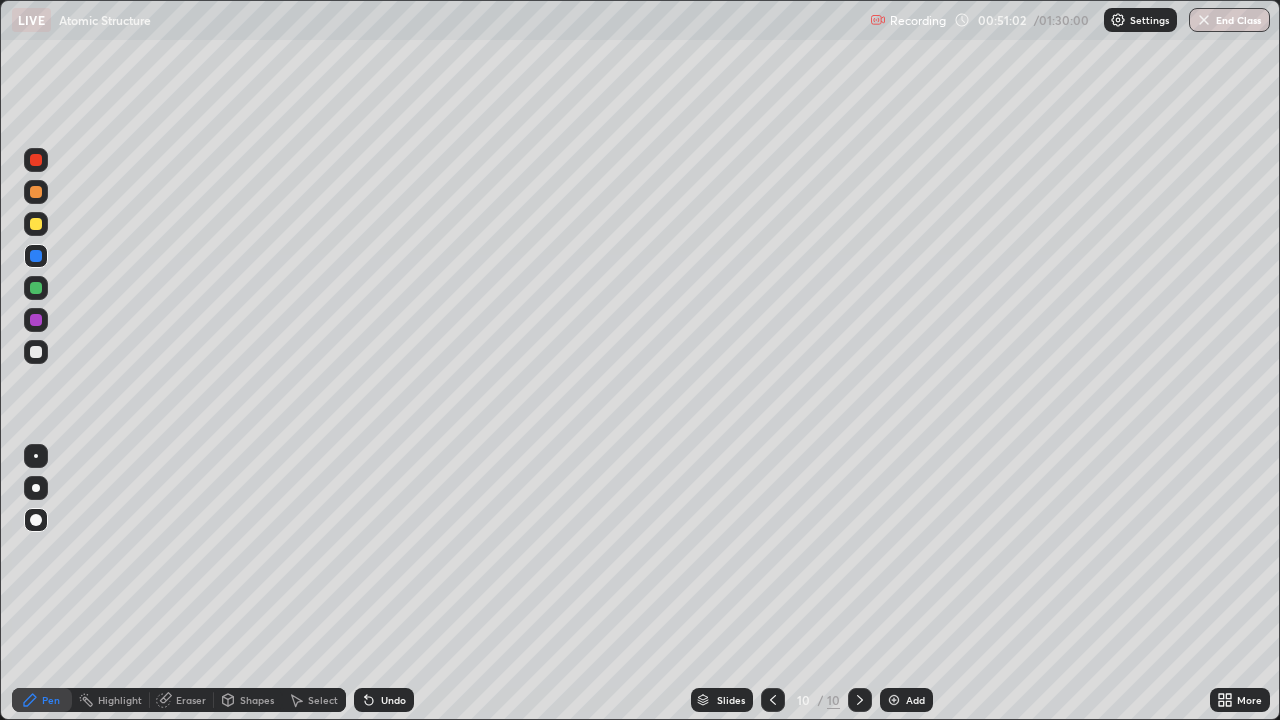 click on "Shapes" at bounding box center [257, 700] 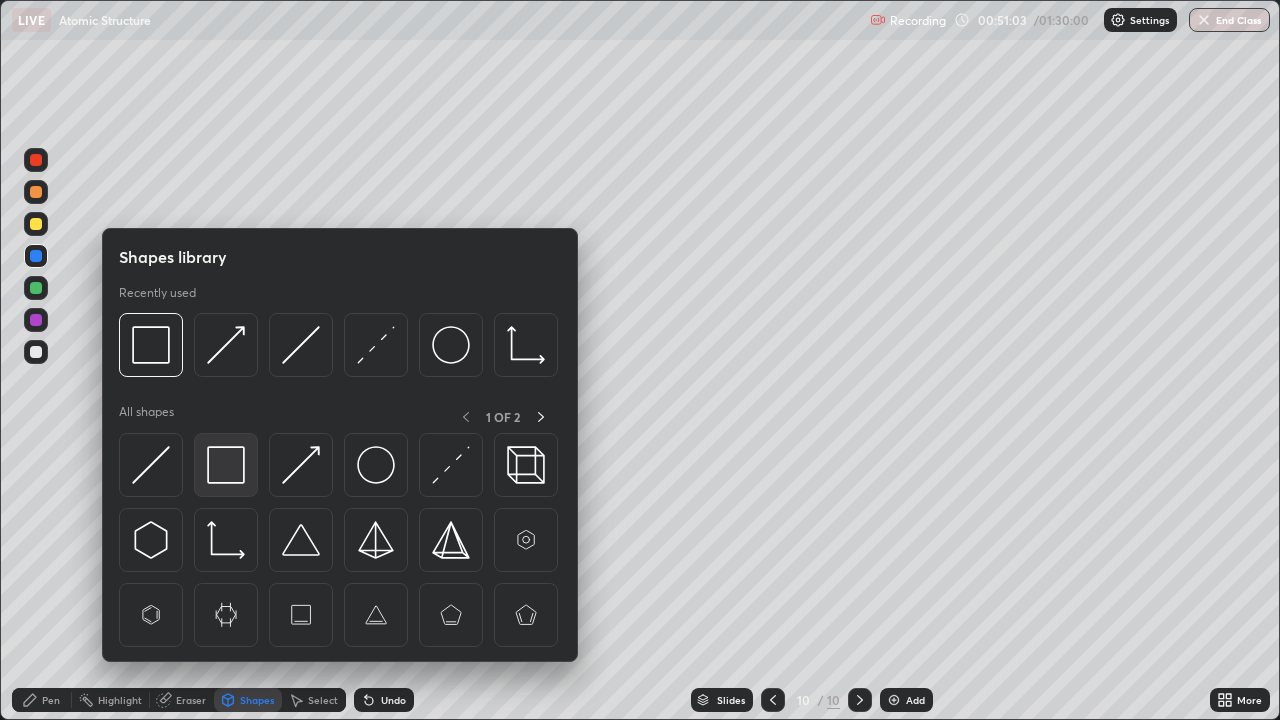 click at bounding box center [226, 465] 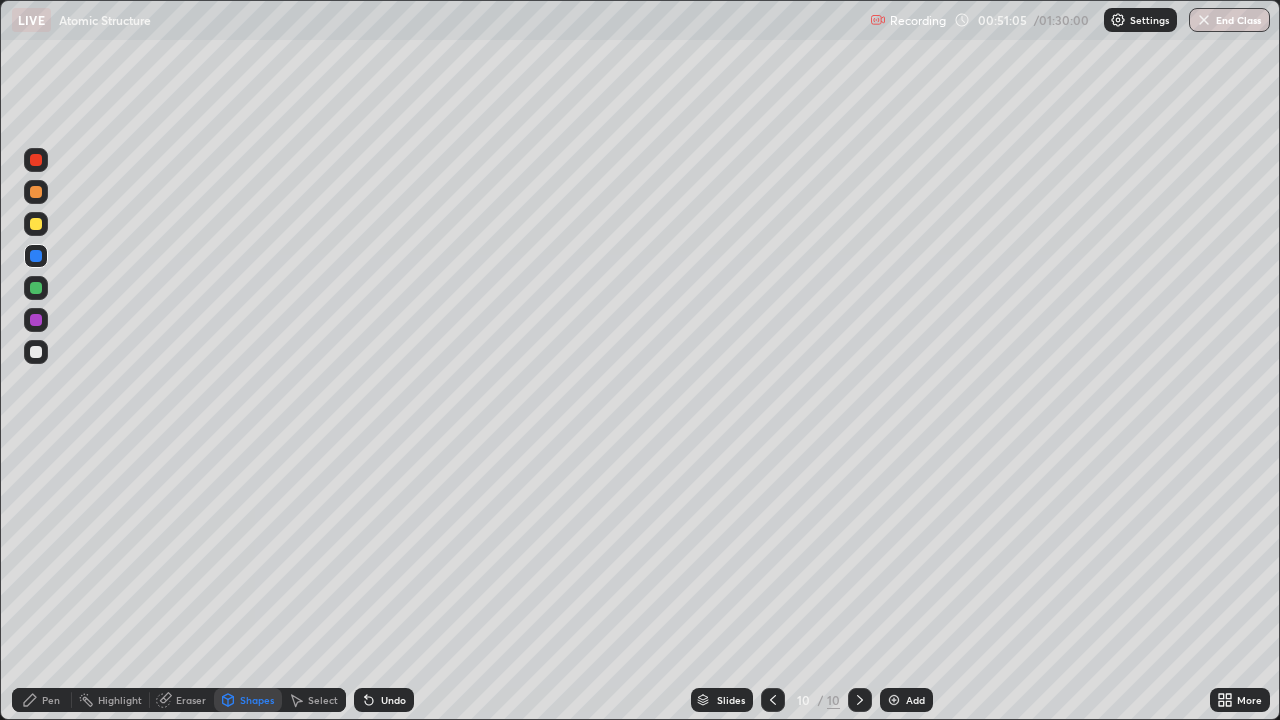 click on "Undo" at bounding box center (393, 700) 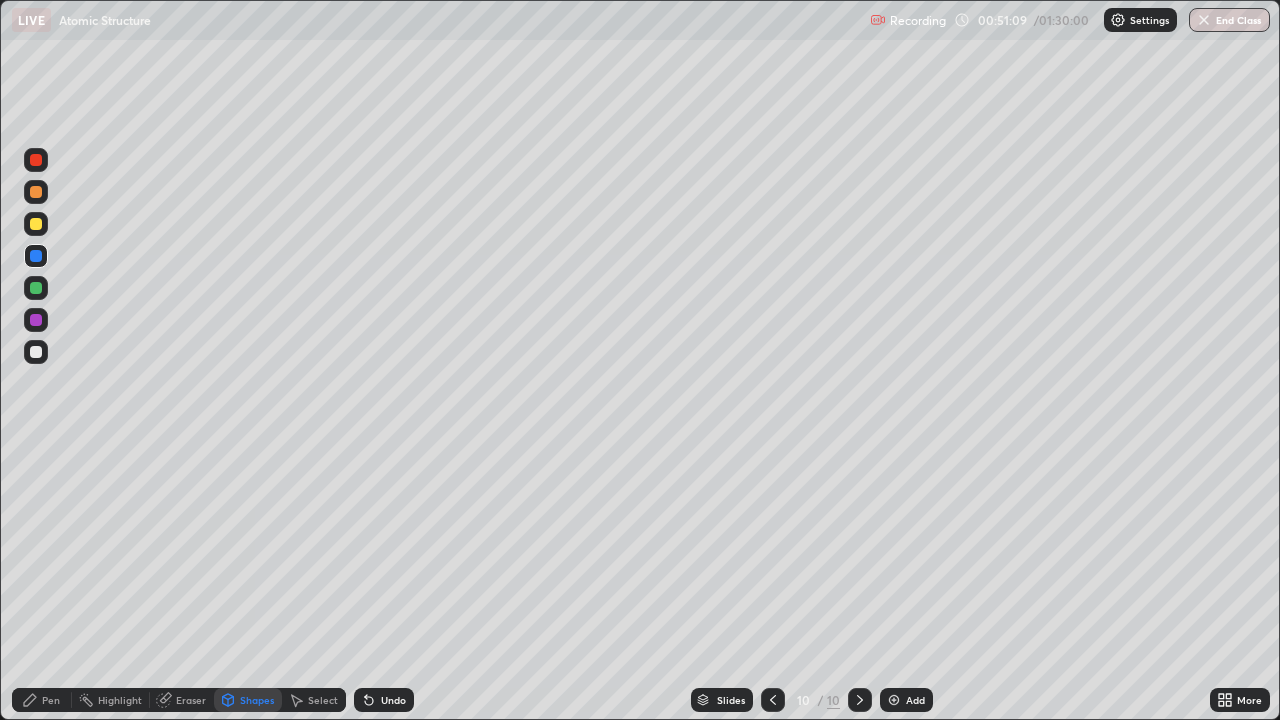 click on "Pen" at bounding box center (51, 700) 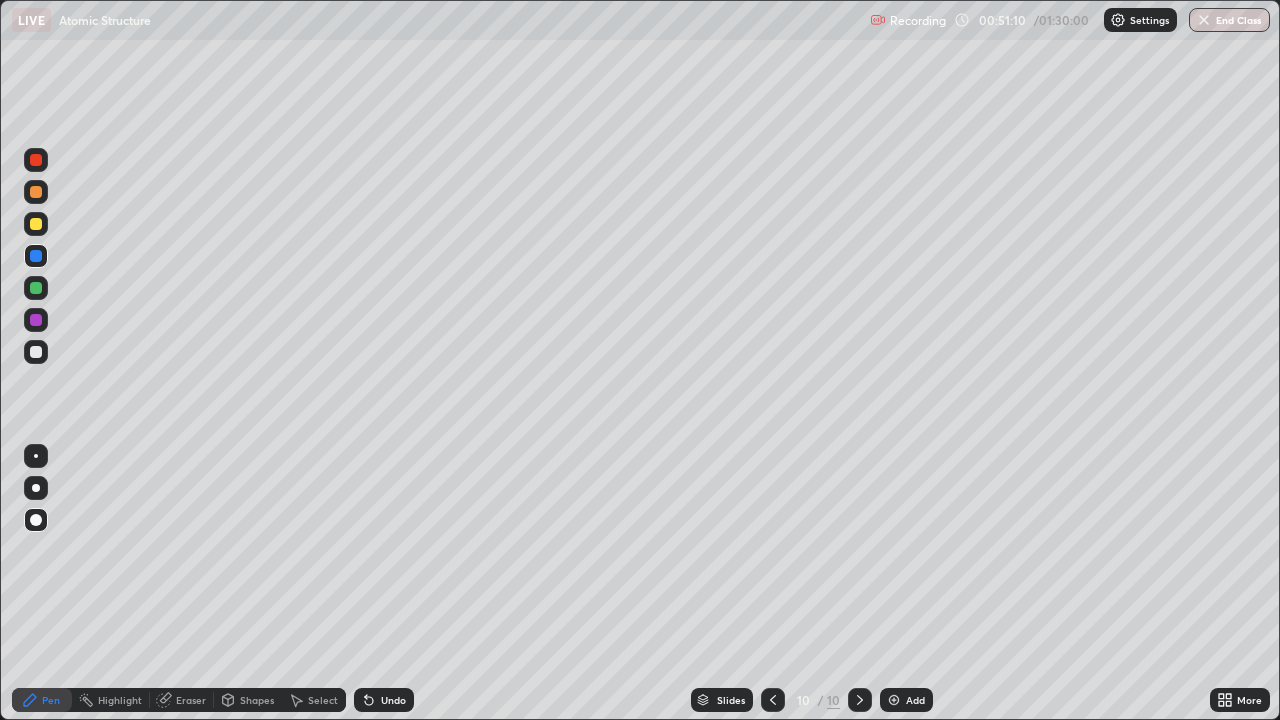 click at bounding box center (36, 288) 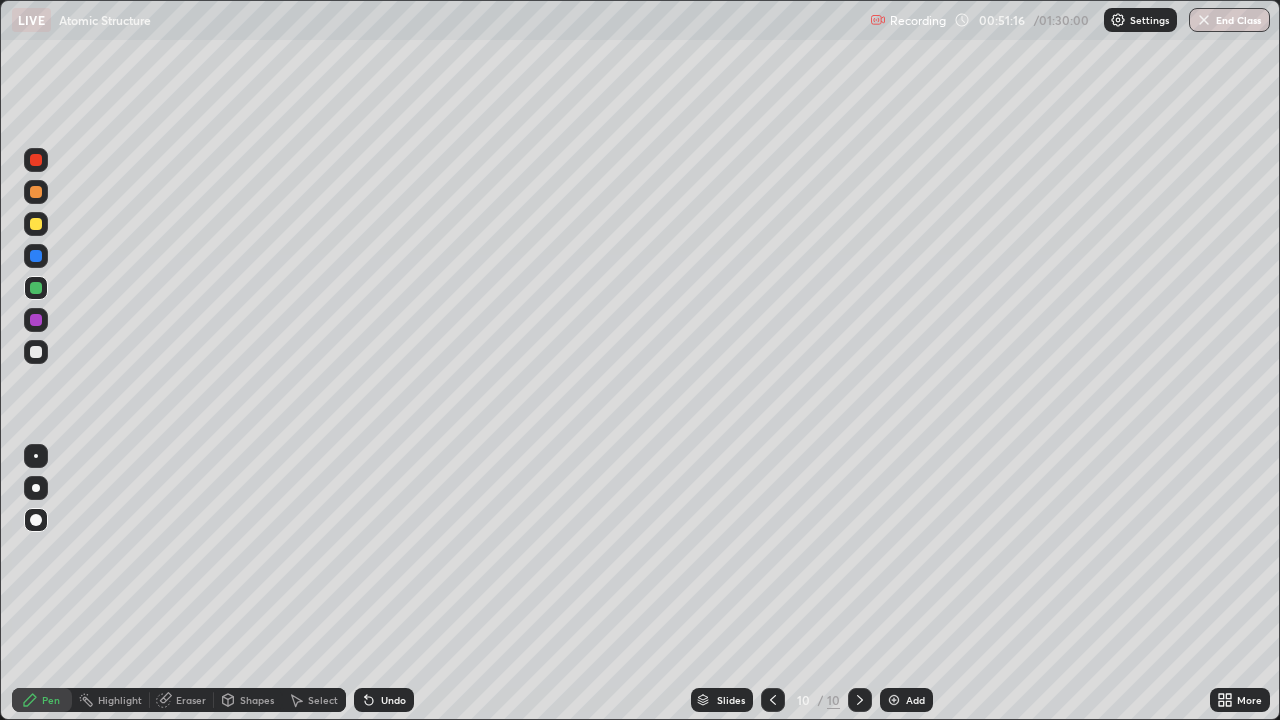 click on "Shapes" at bounding box center [257, 700] 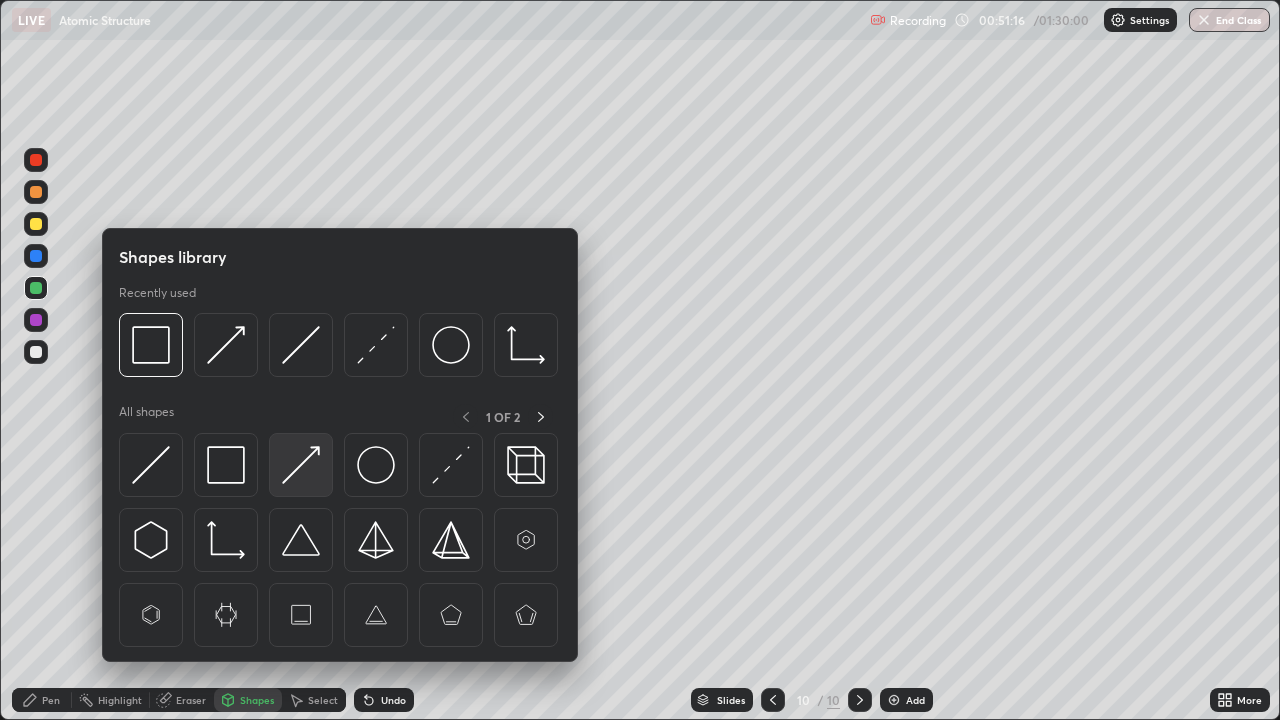click at bounding box center [301, 465] 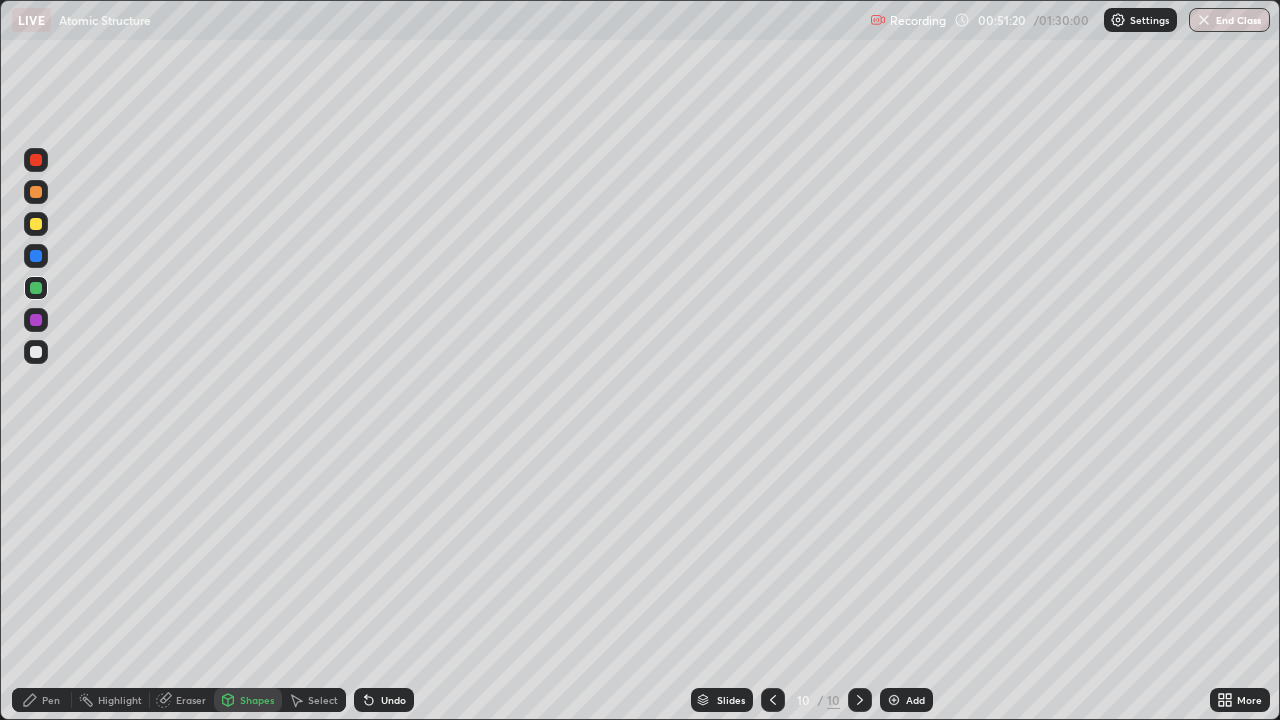 click on "Shapes" at bounding box center (248, 700) 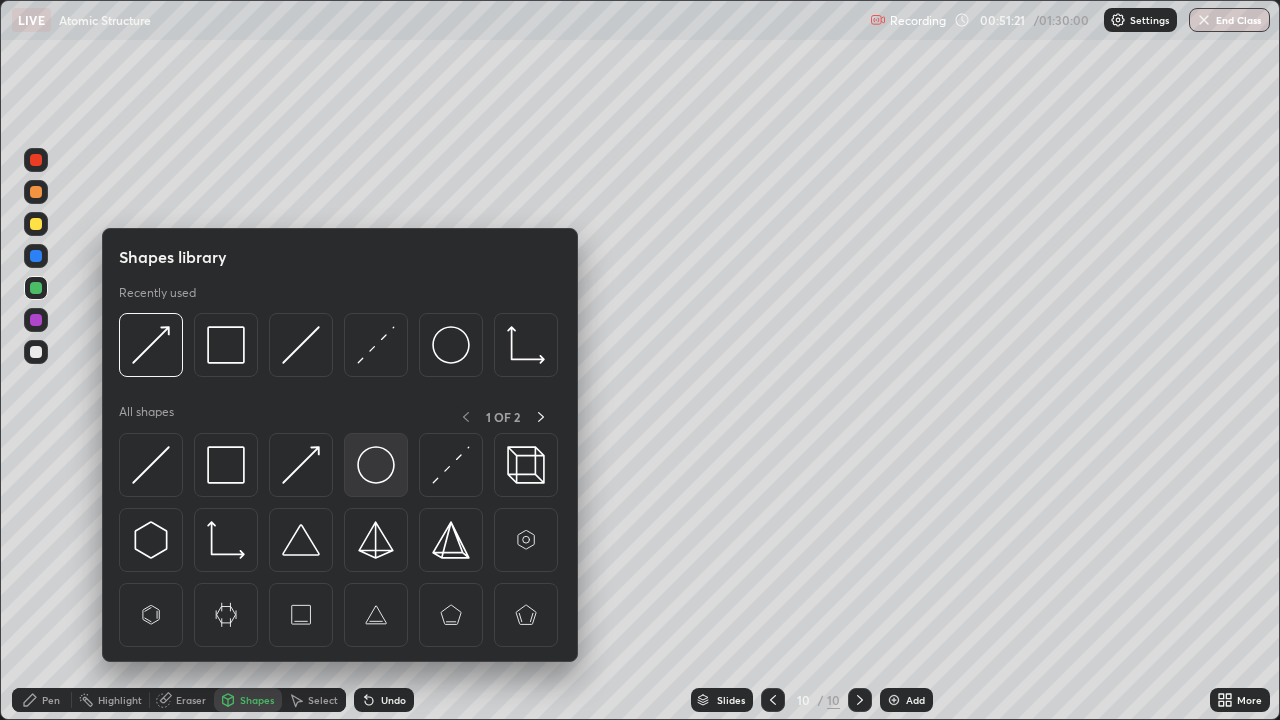 click at bounding box center [376, 465] 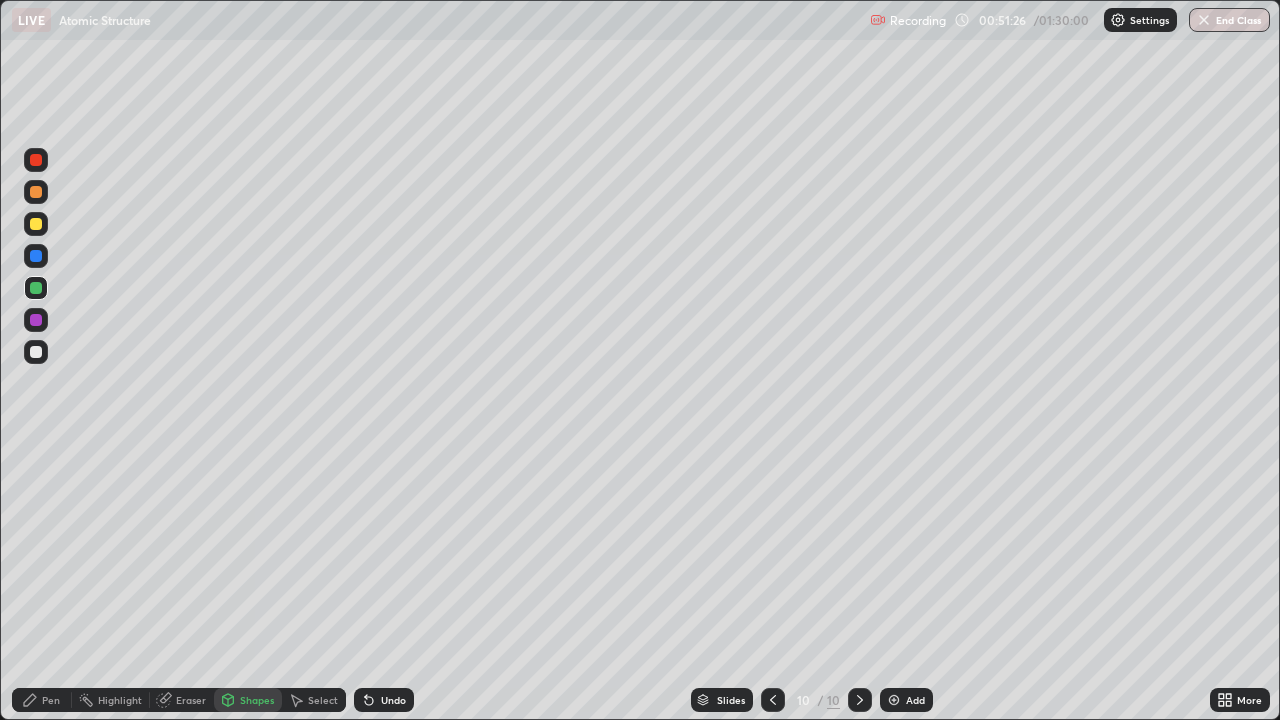 click on "Pen" at bounding box center [51, 700] 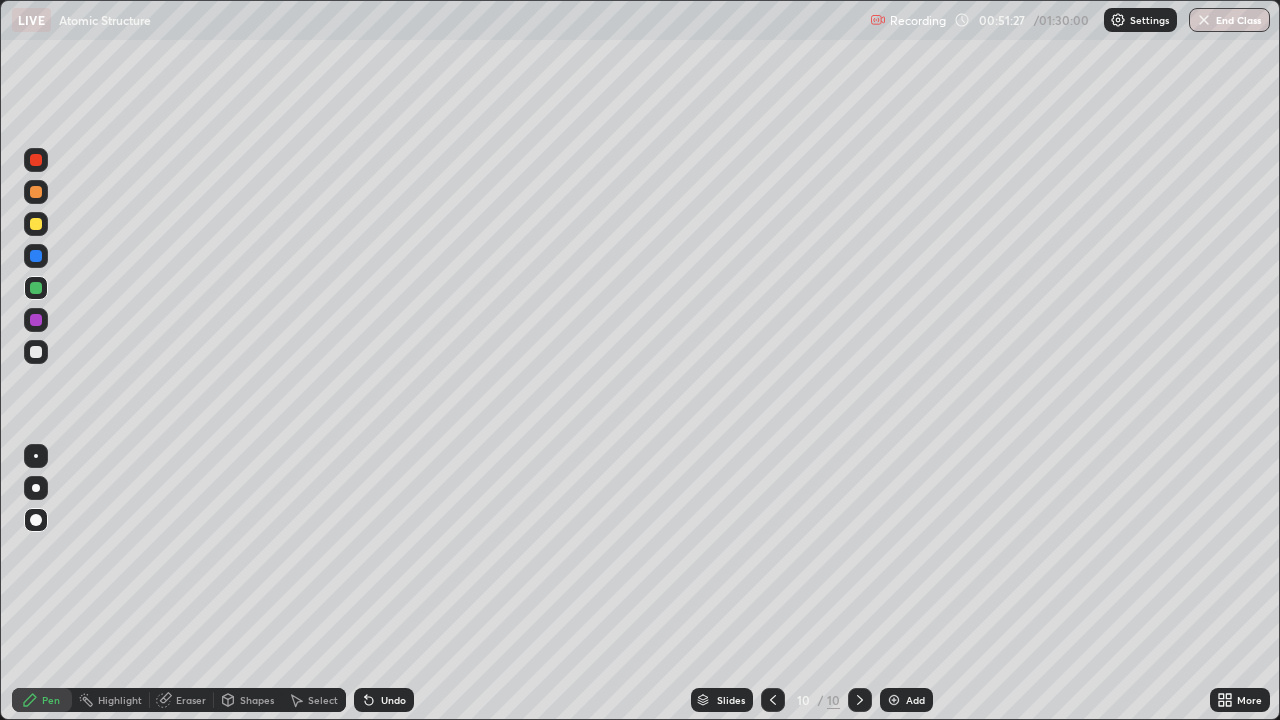 click at bounding box center (36, 256) 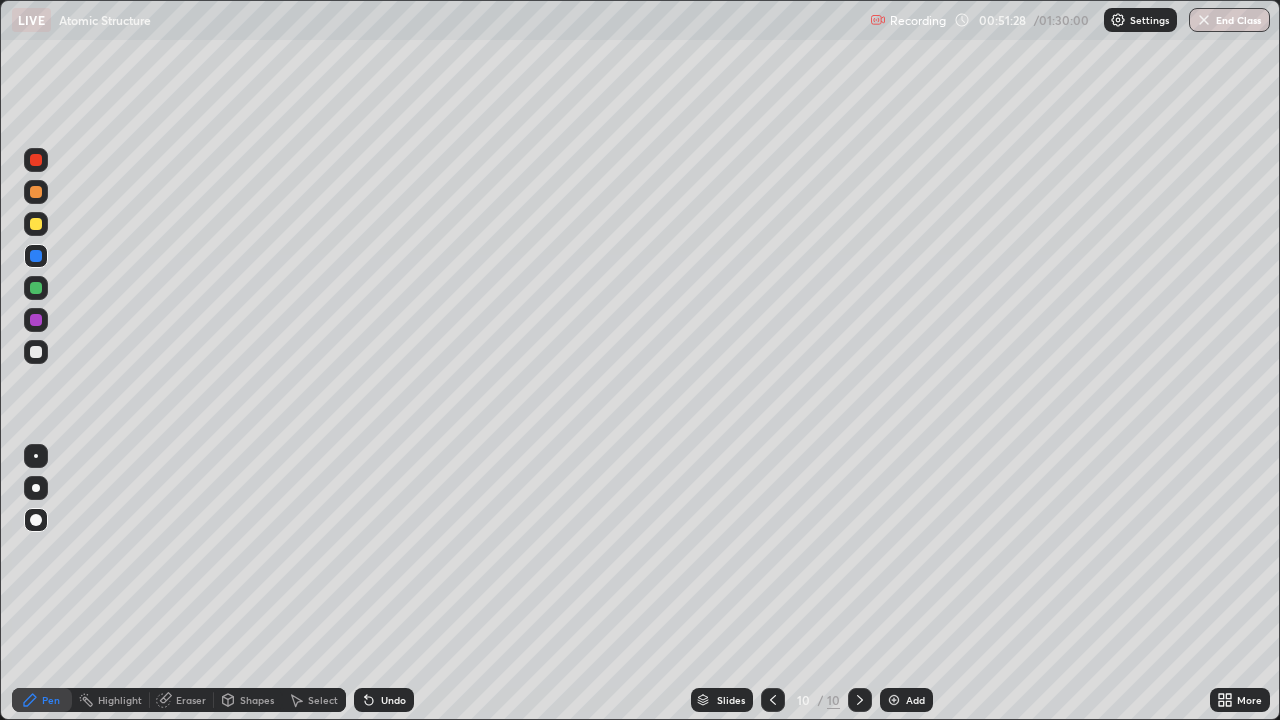 click at bounding box center (36, 224) 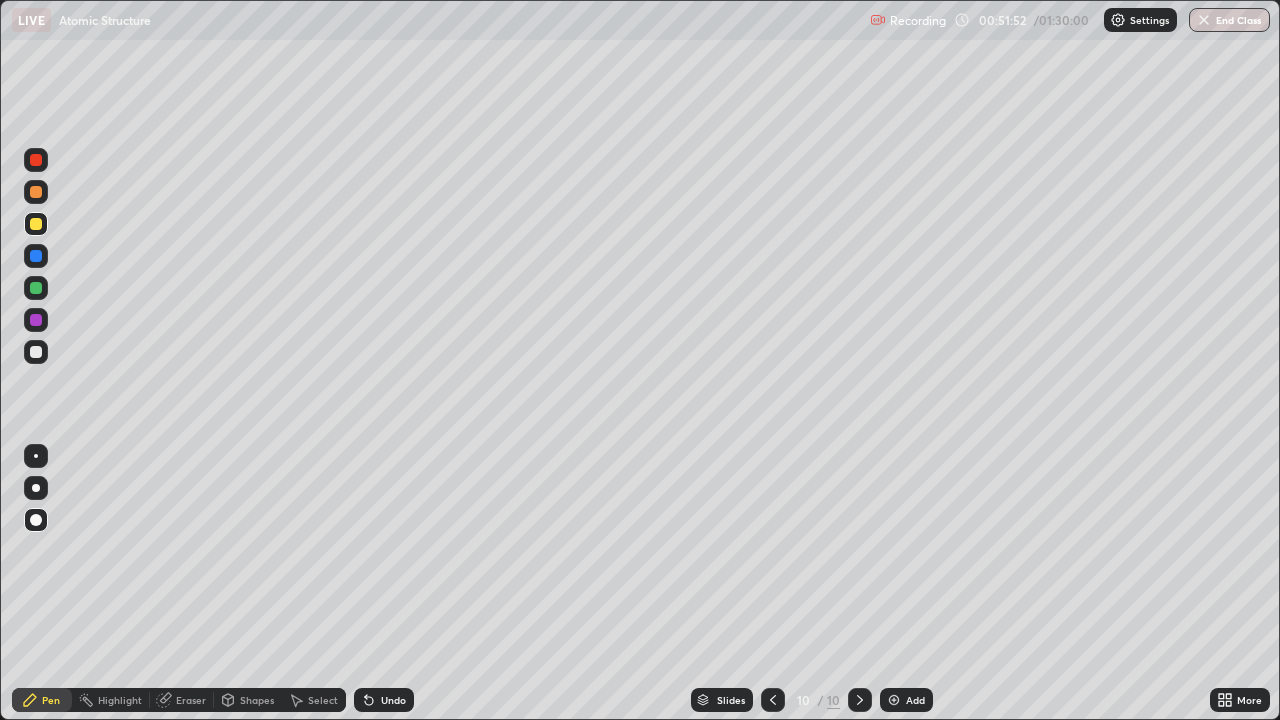 click on "Undo" at bounding box center (393, 700) 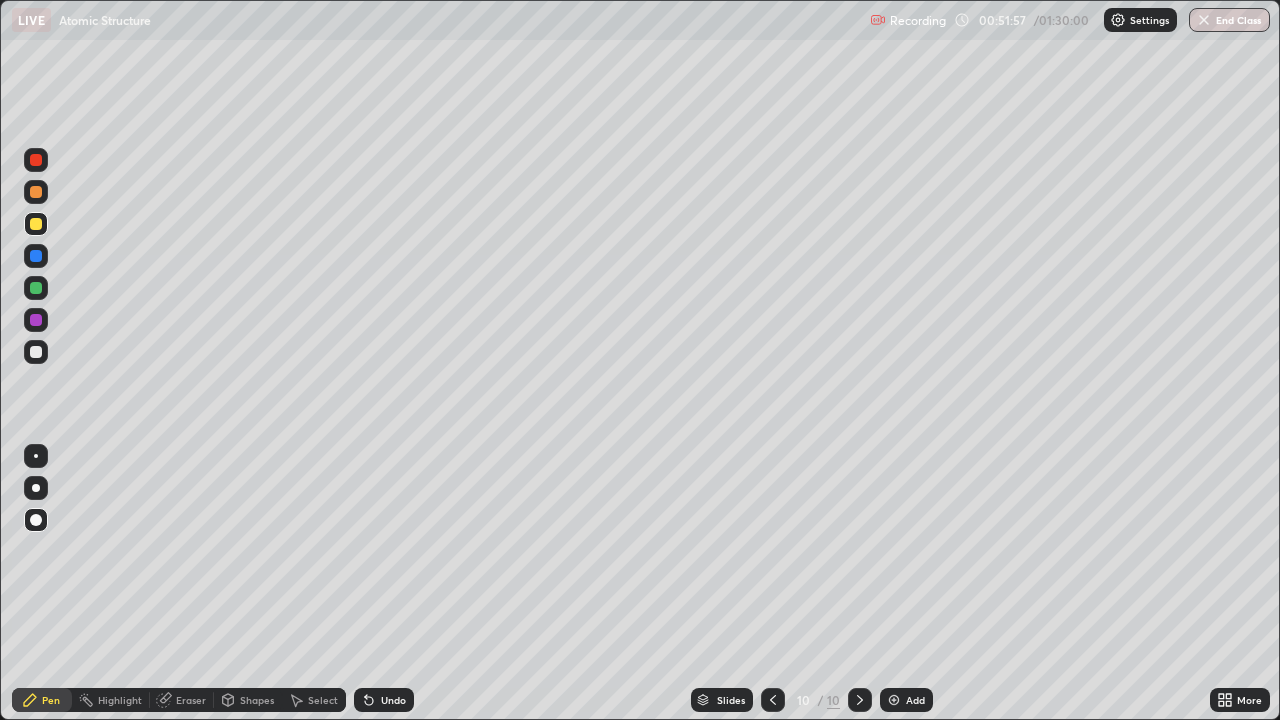 click on "Shapes" at bounding box center (257, 700) 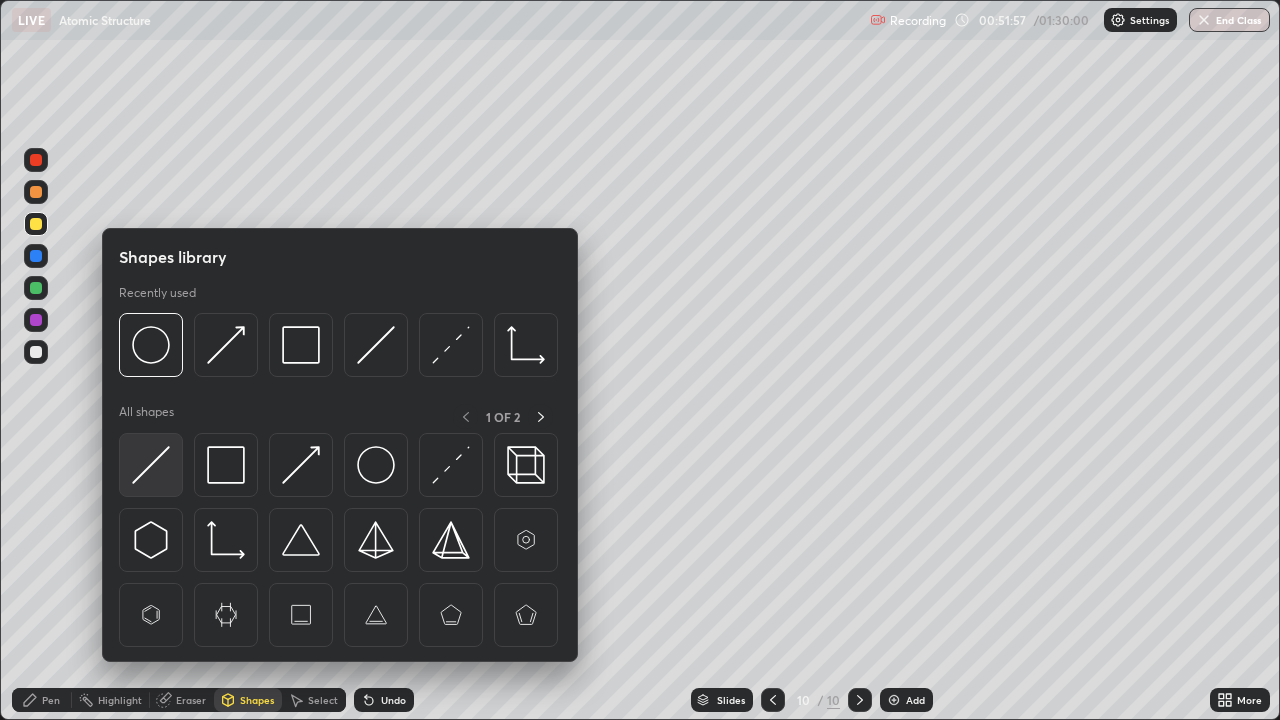 click at bounding box center (151, 465) 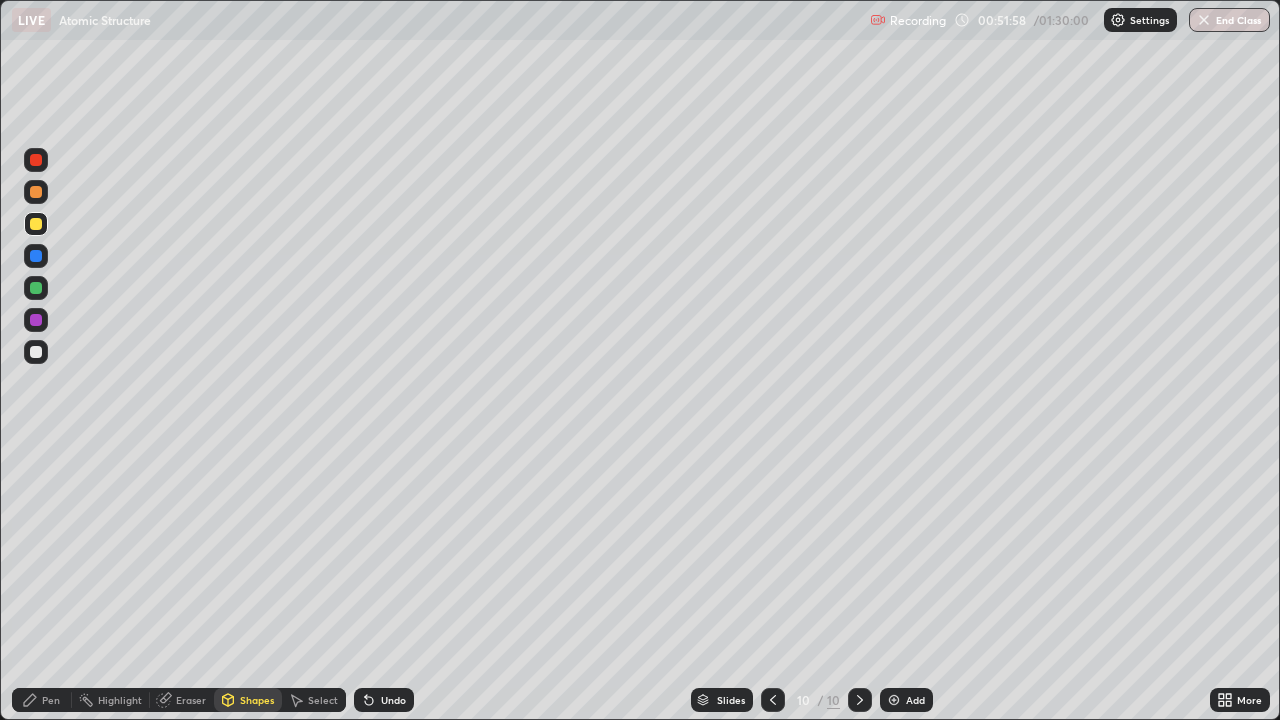 click at bounding box center [36, 352] 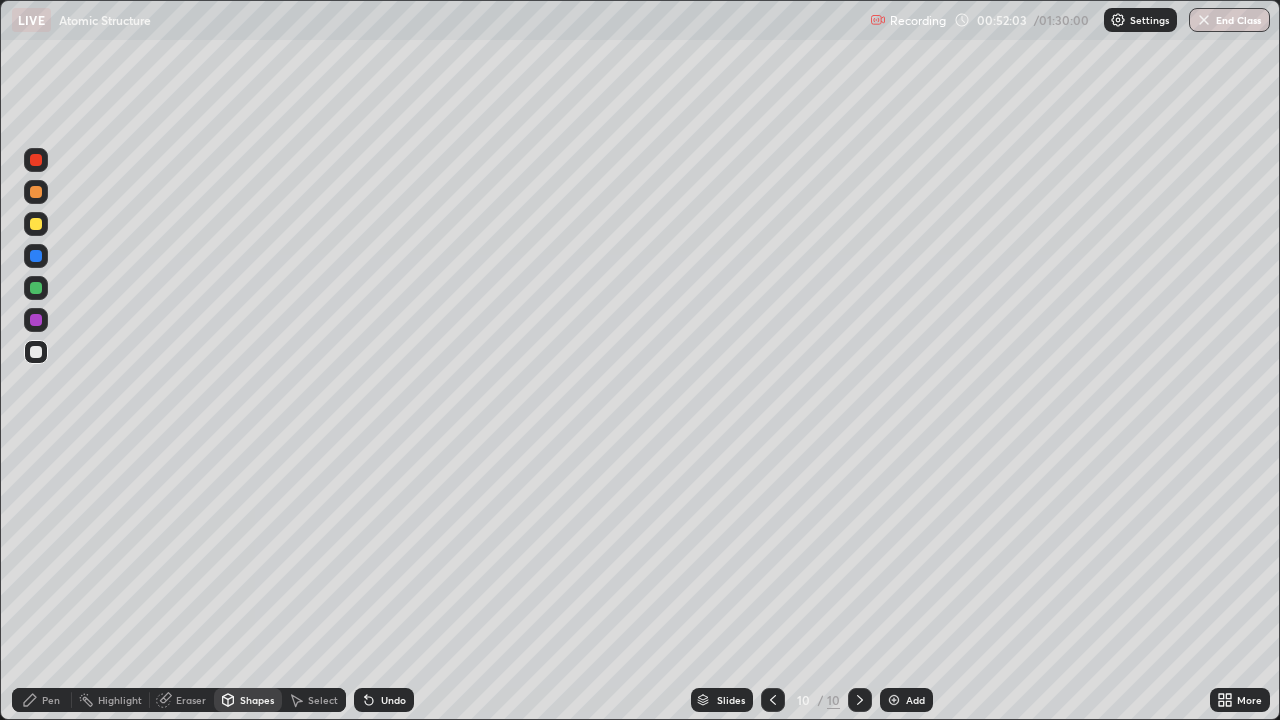 click on "Pen" at bounding box center [42, 700] 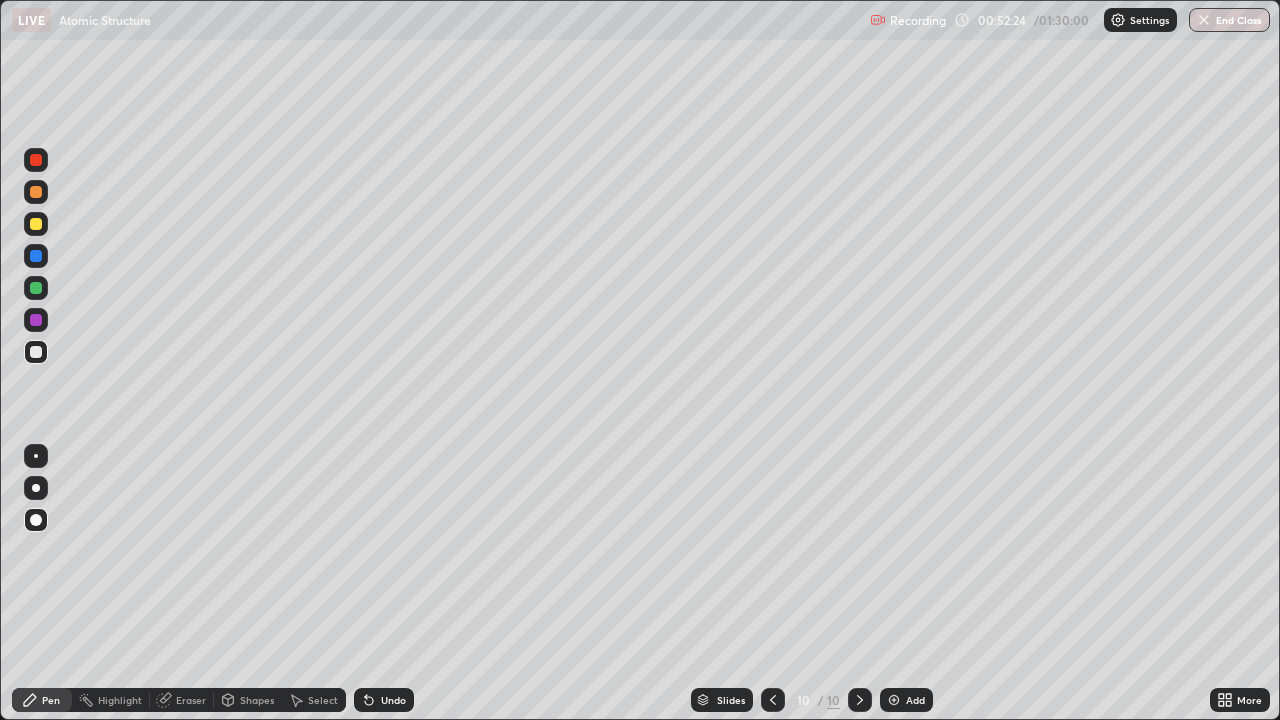 click at bounding box center (36, 320) 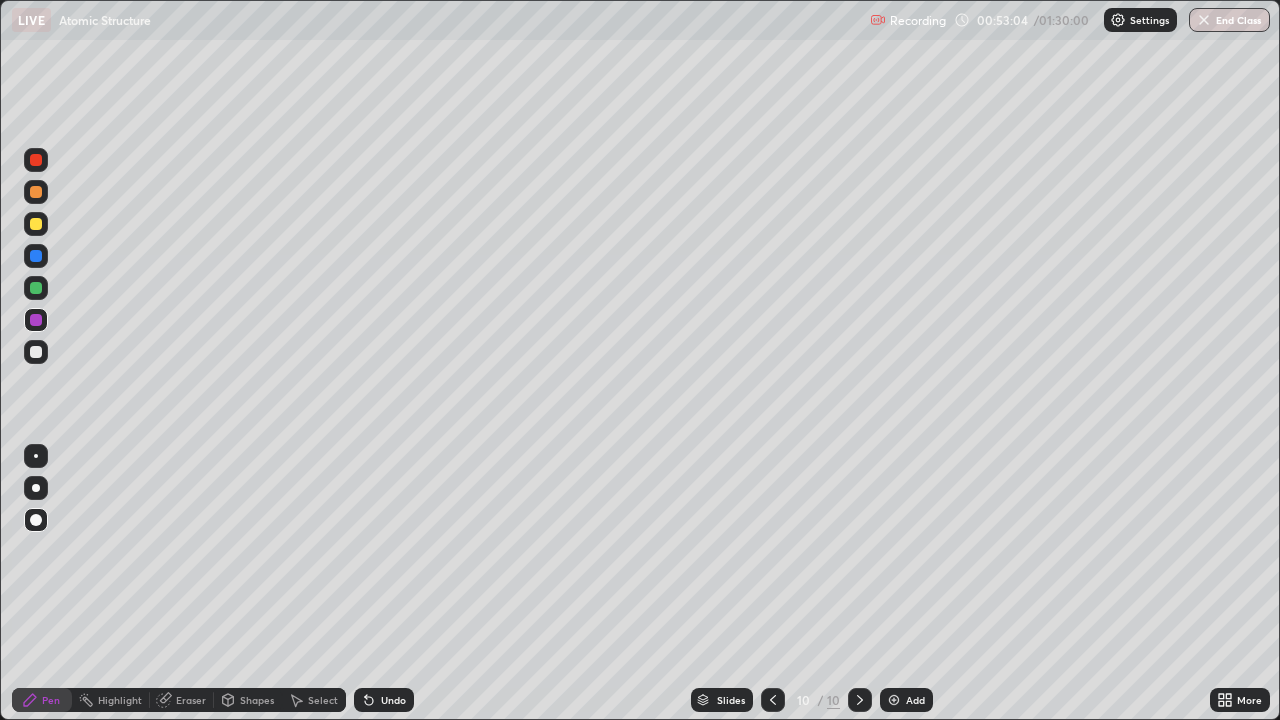 click 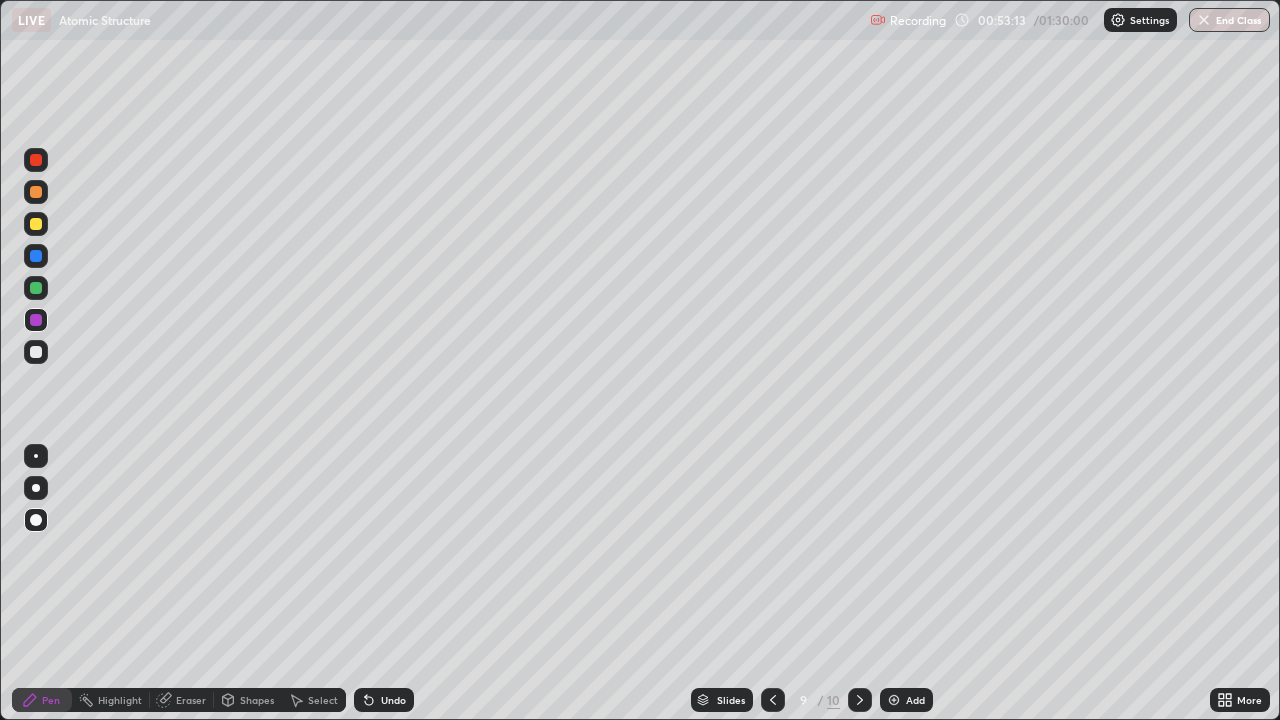 click 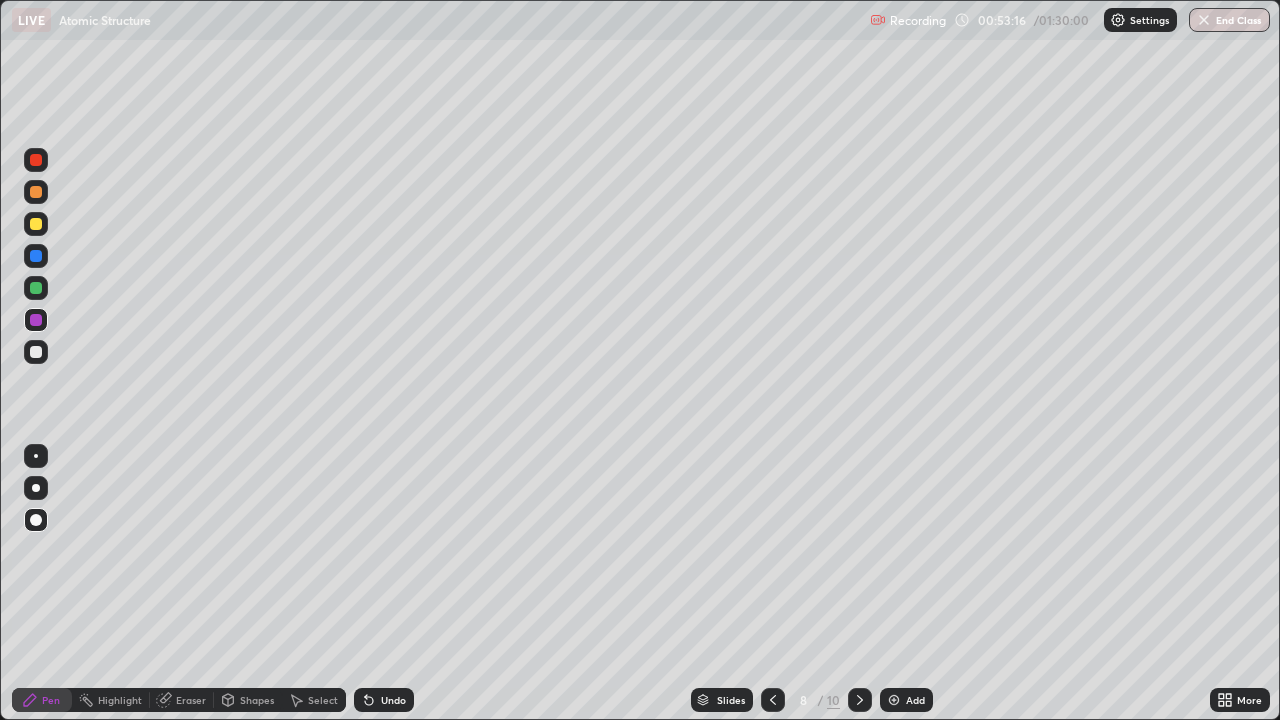 click at bounding box center (773, 700) 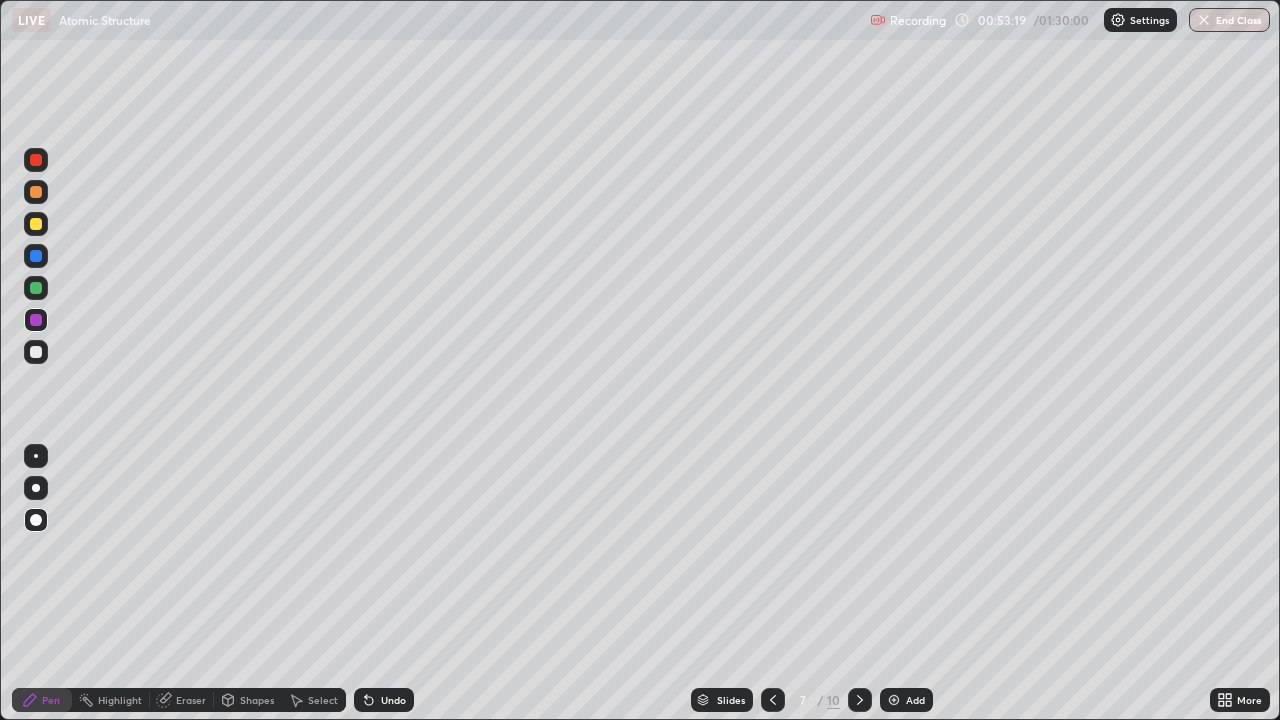 click 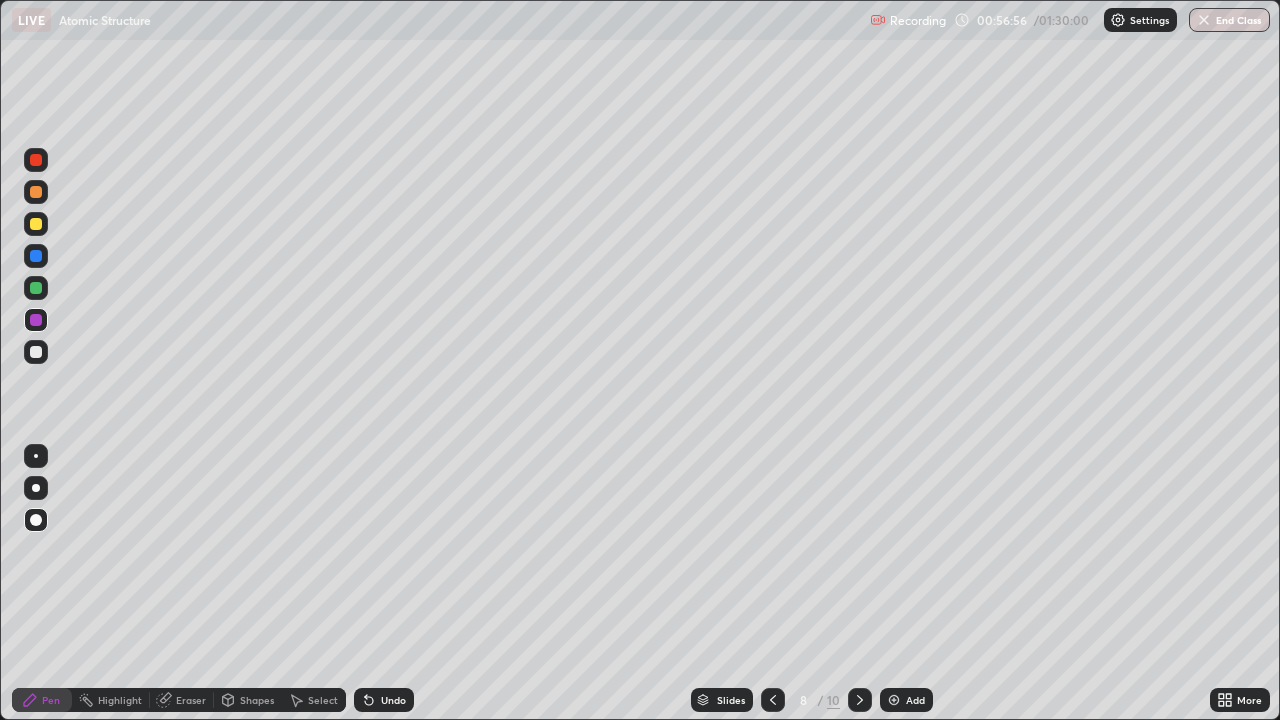click 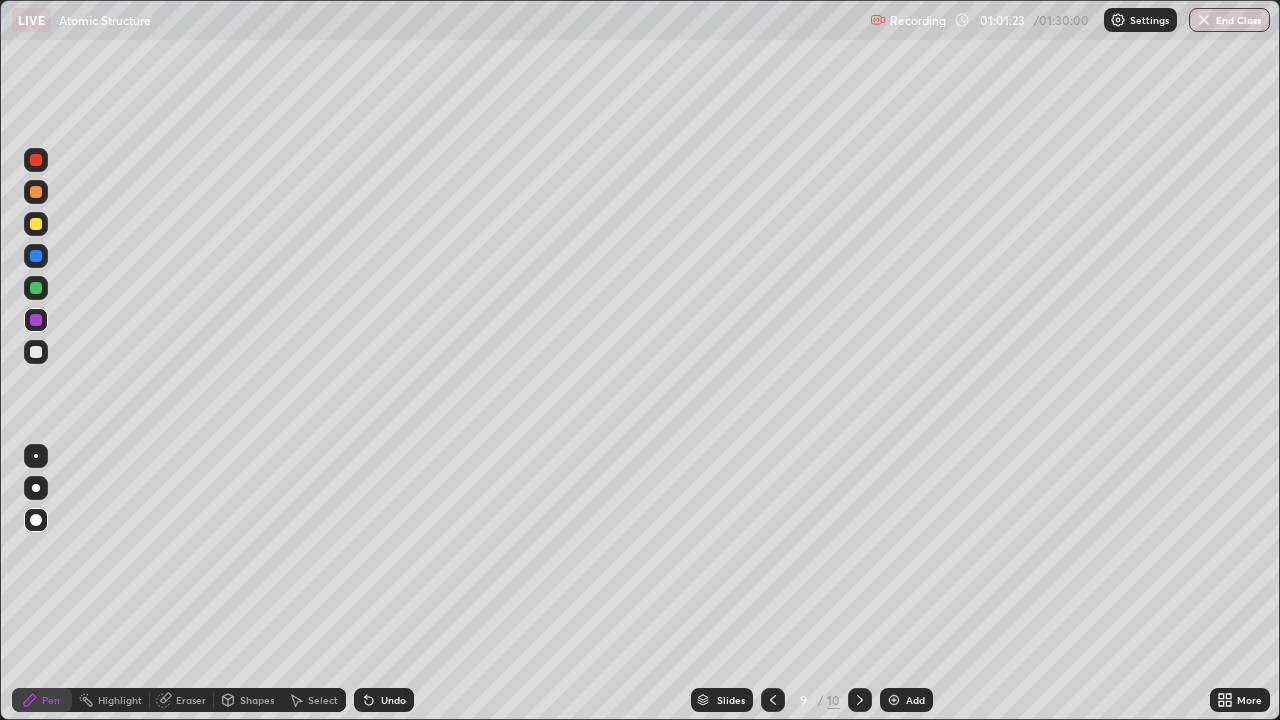 click 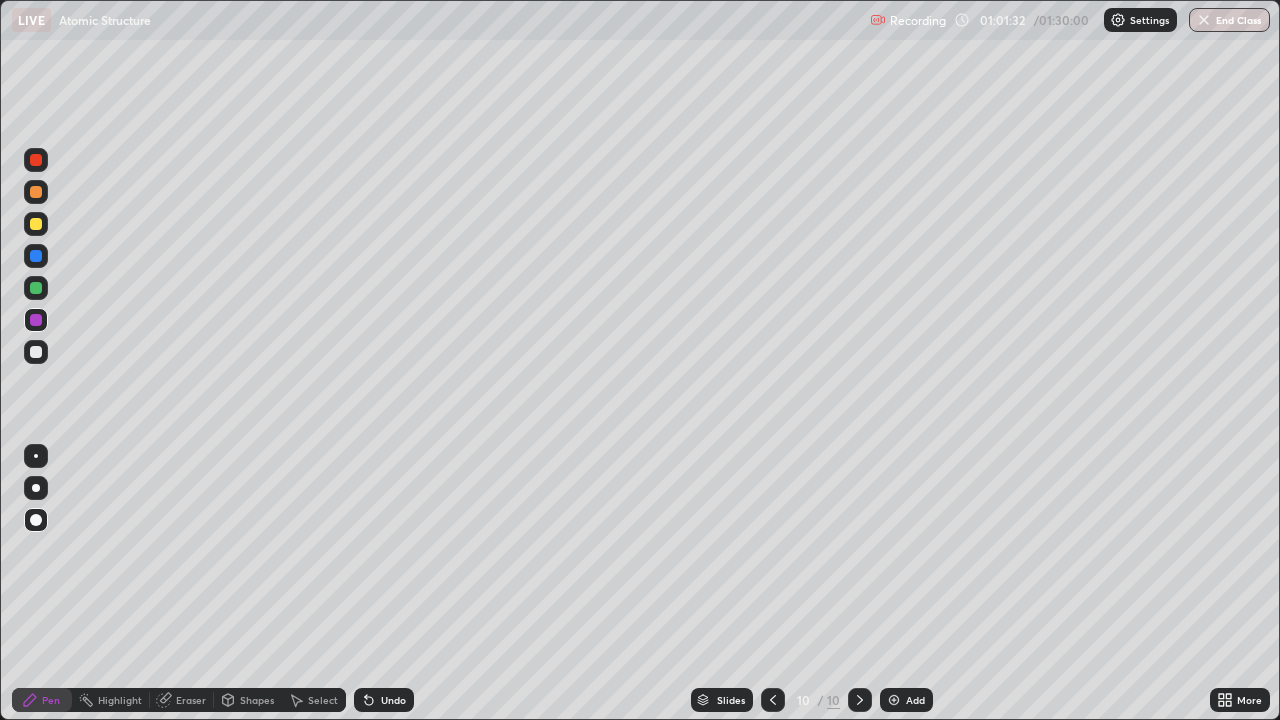 click on "Undo" at bounding box center [393, 700] 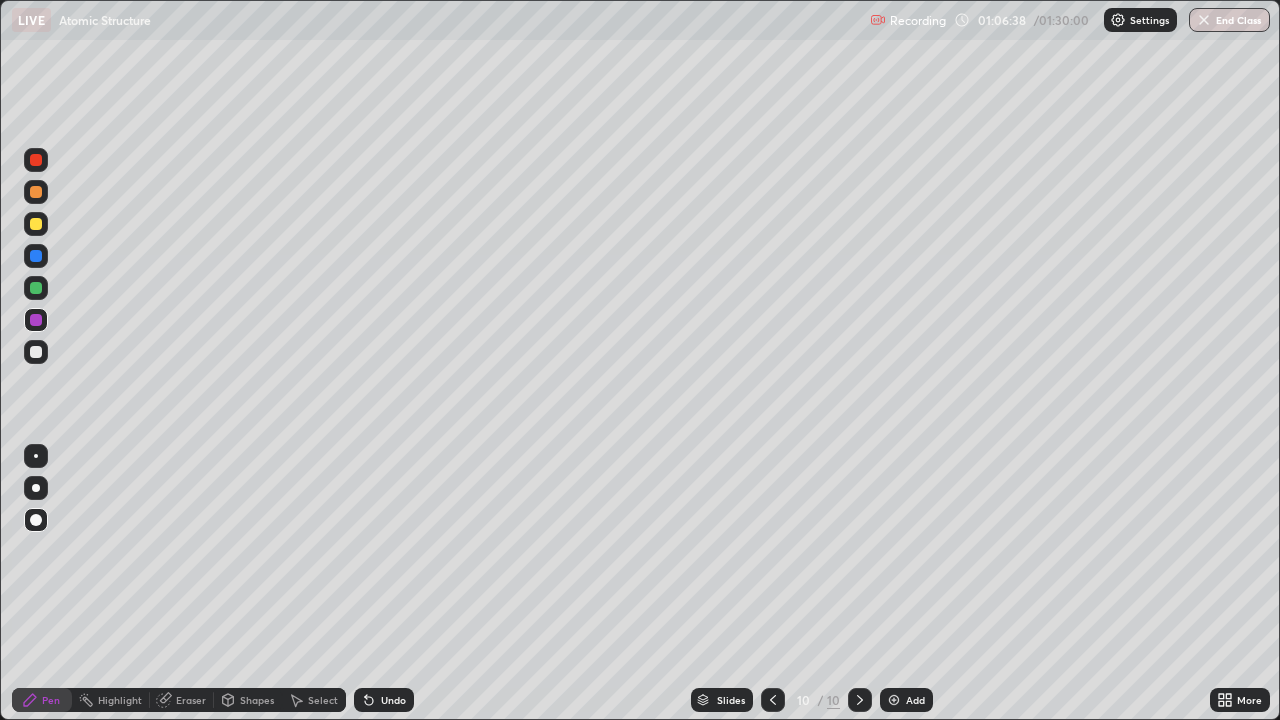 click at bounding box center (894, 700) 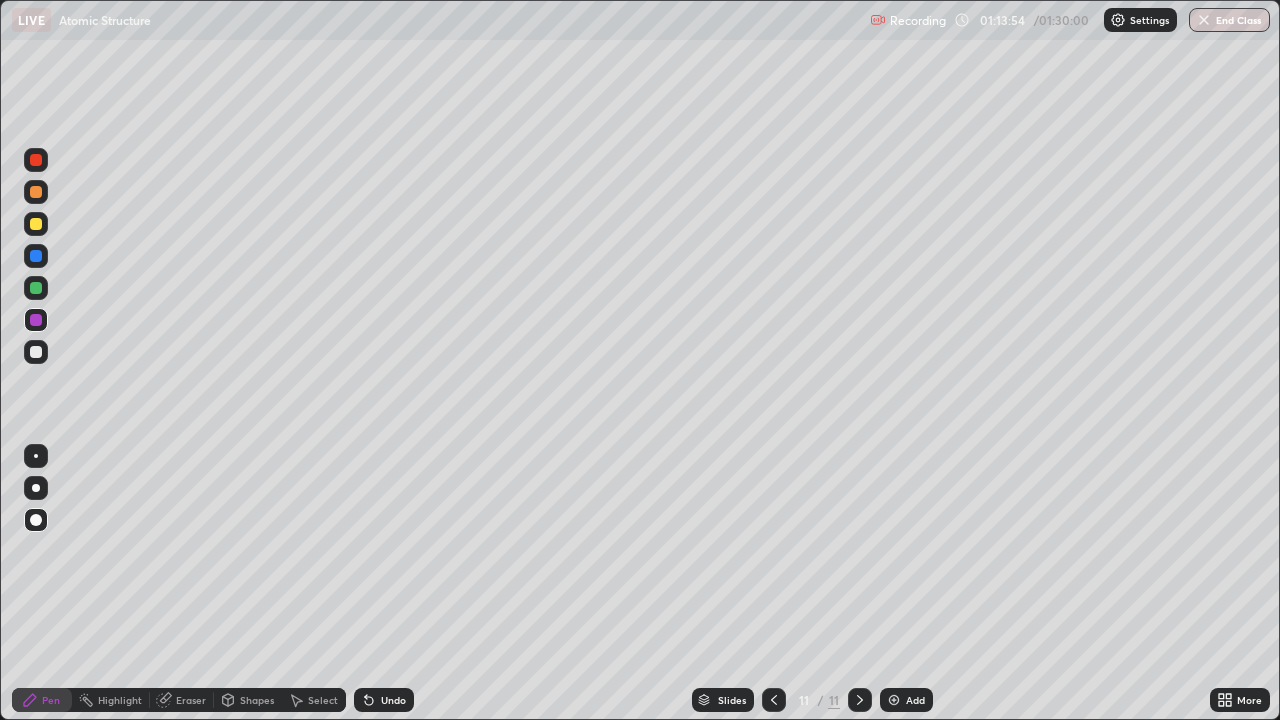 click on "Shapes" at bounding box center [257, 700] 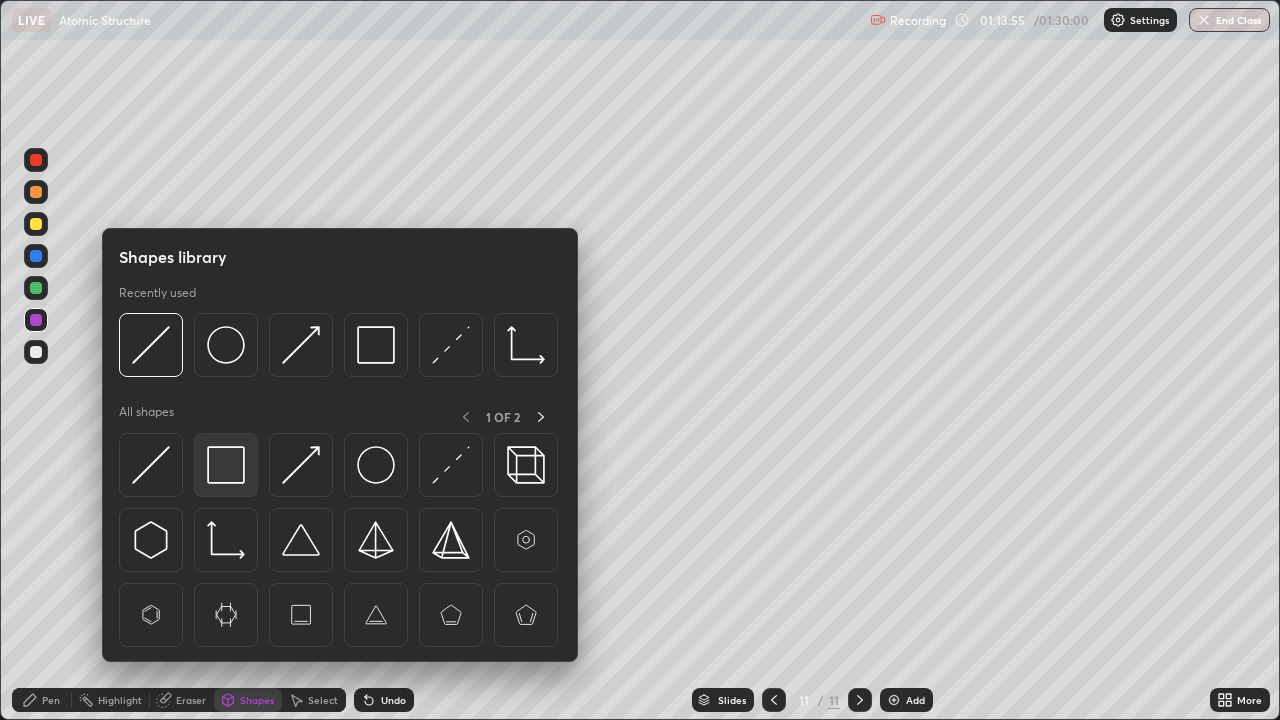 click at bounding box center [226, 465] 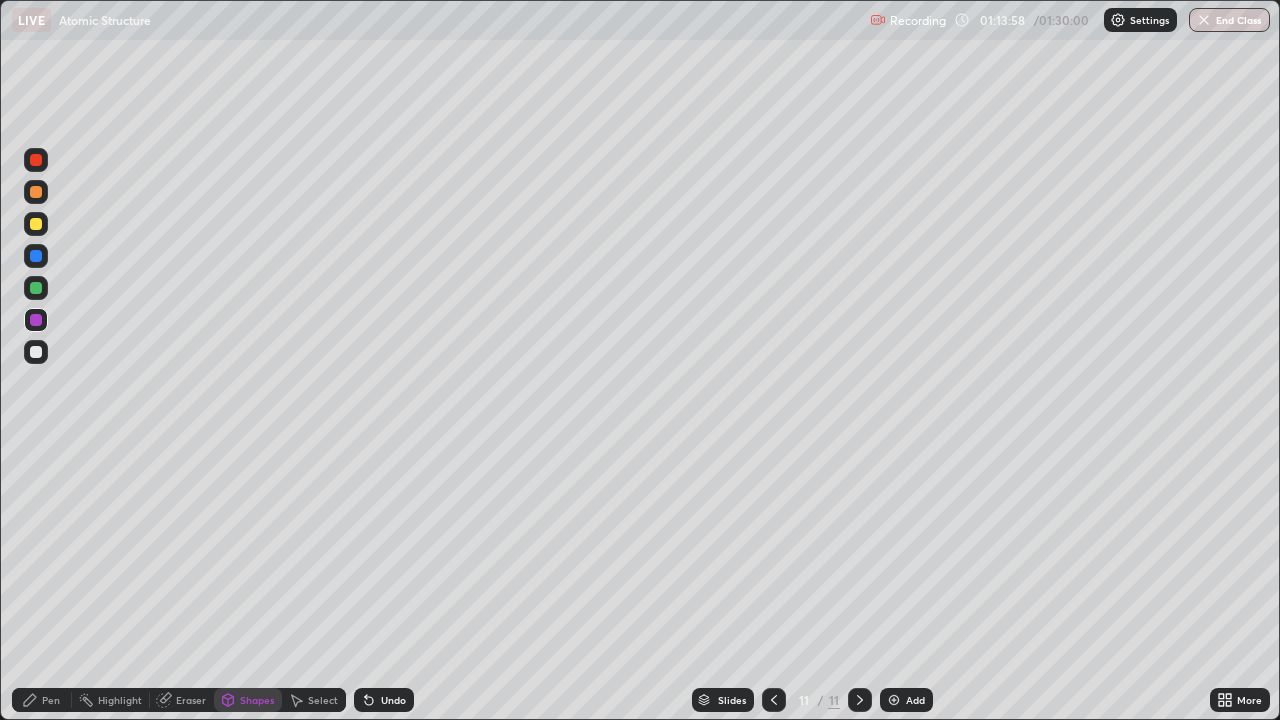 click on "Pen" at bounding box center [42, 700] 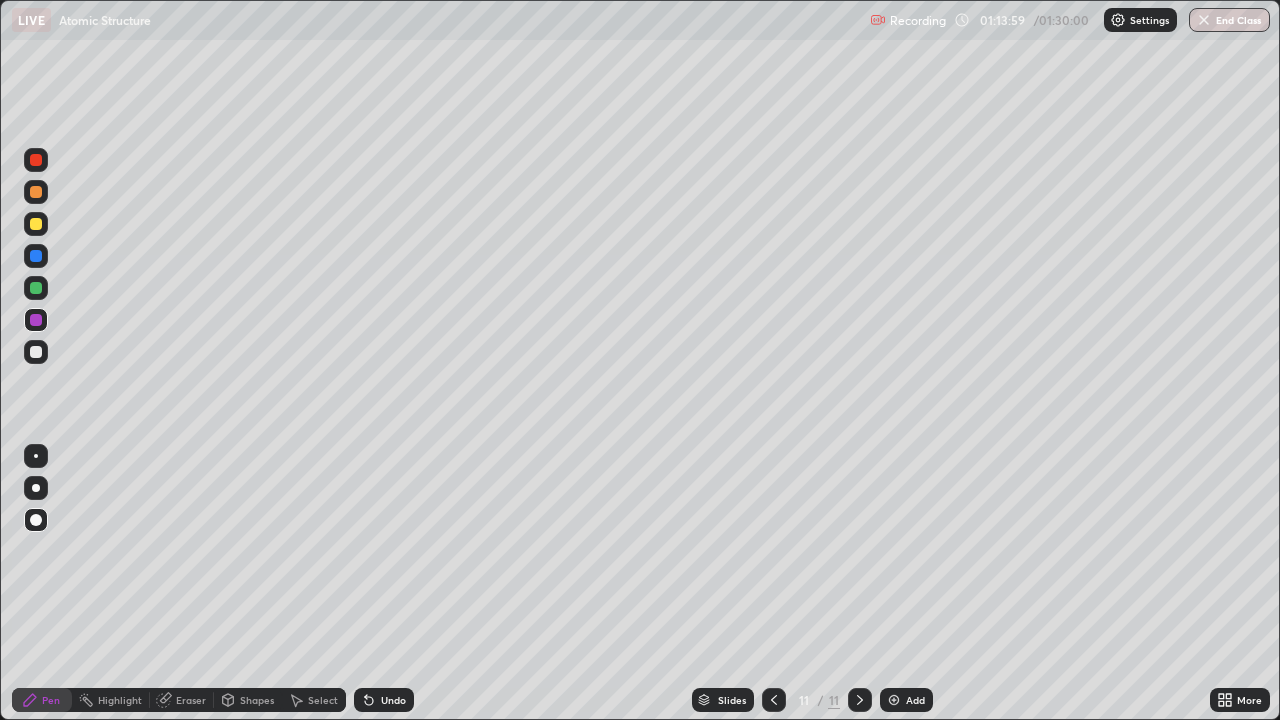 click at bounding box center (36, 288) 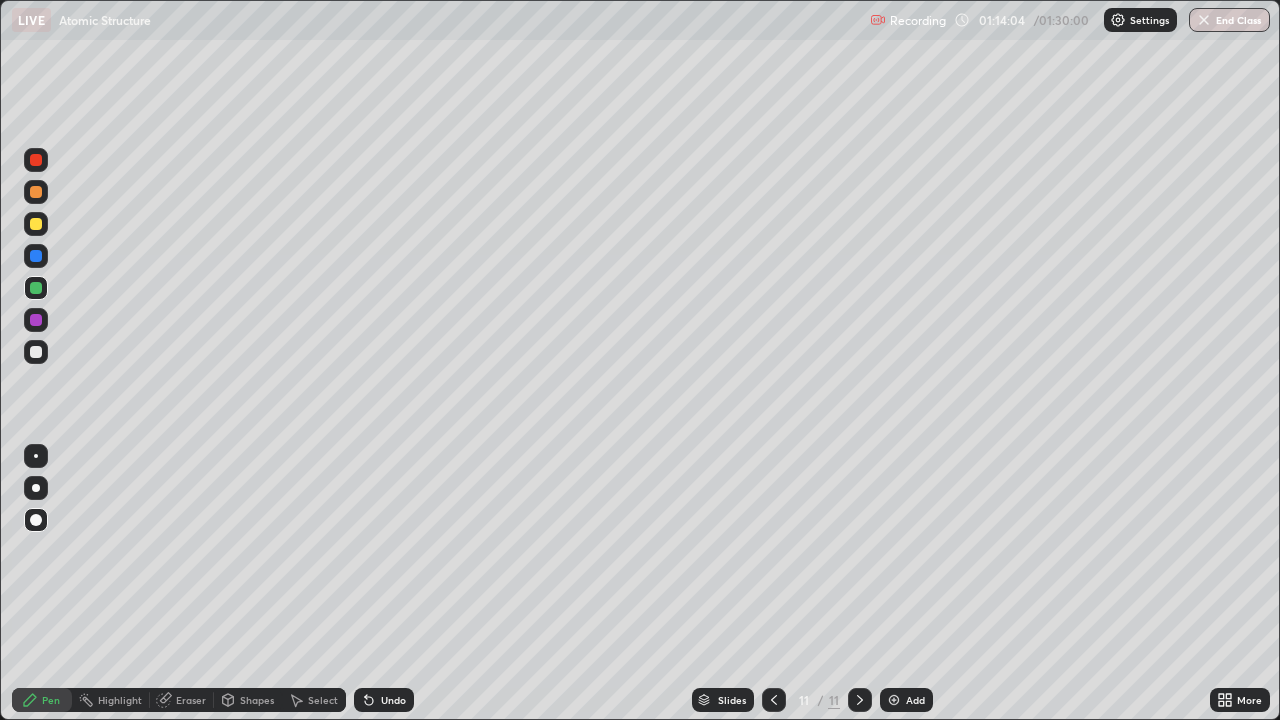 click on "Undo" at bounding box center [393, 700] 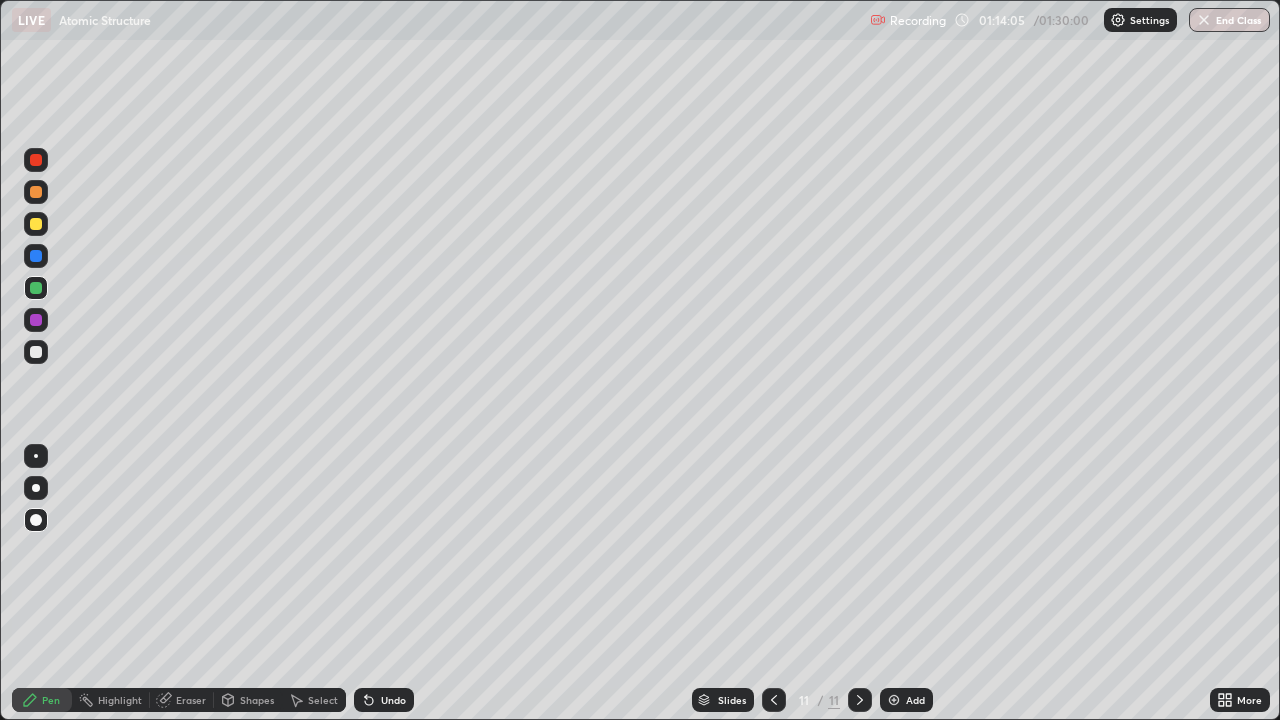 click on "Undo" at bounding box center (393, 700) 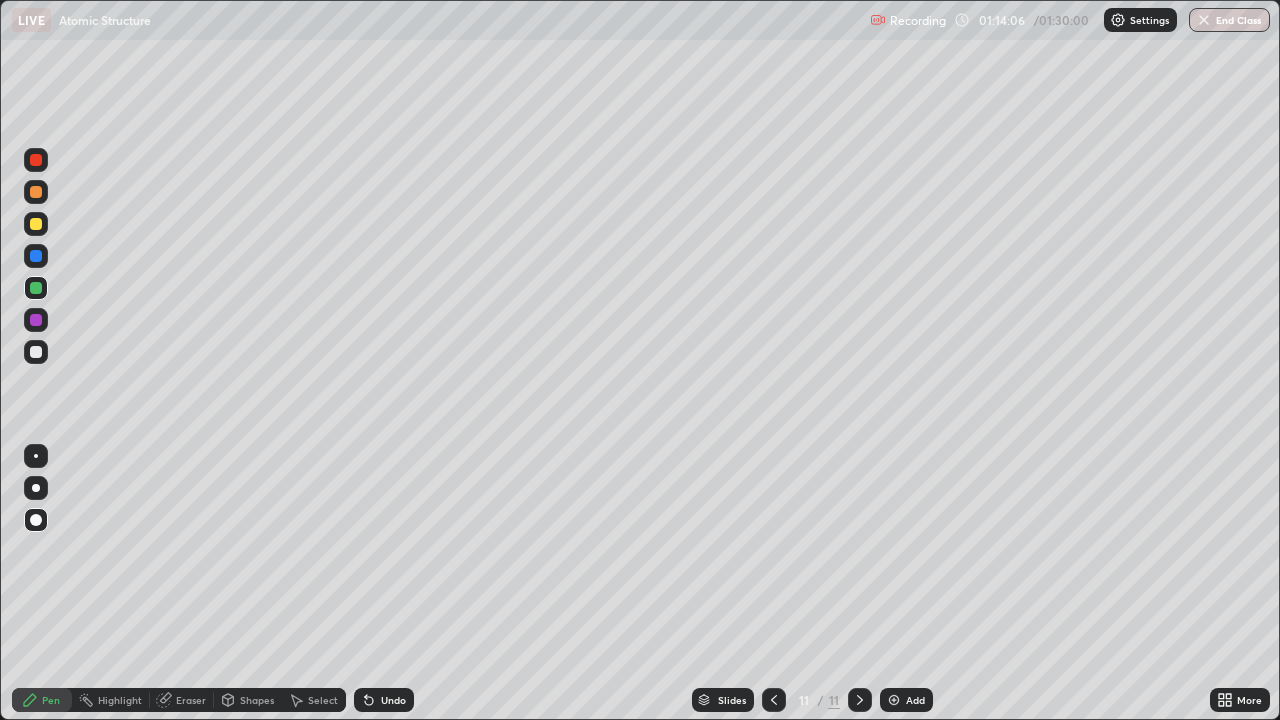 click on "Undo" at bounding box center [393, 700] 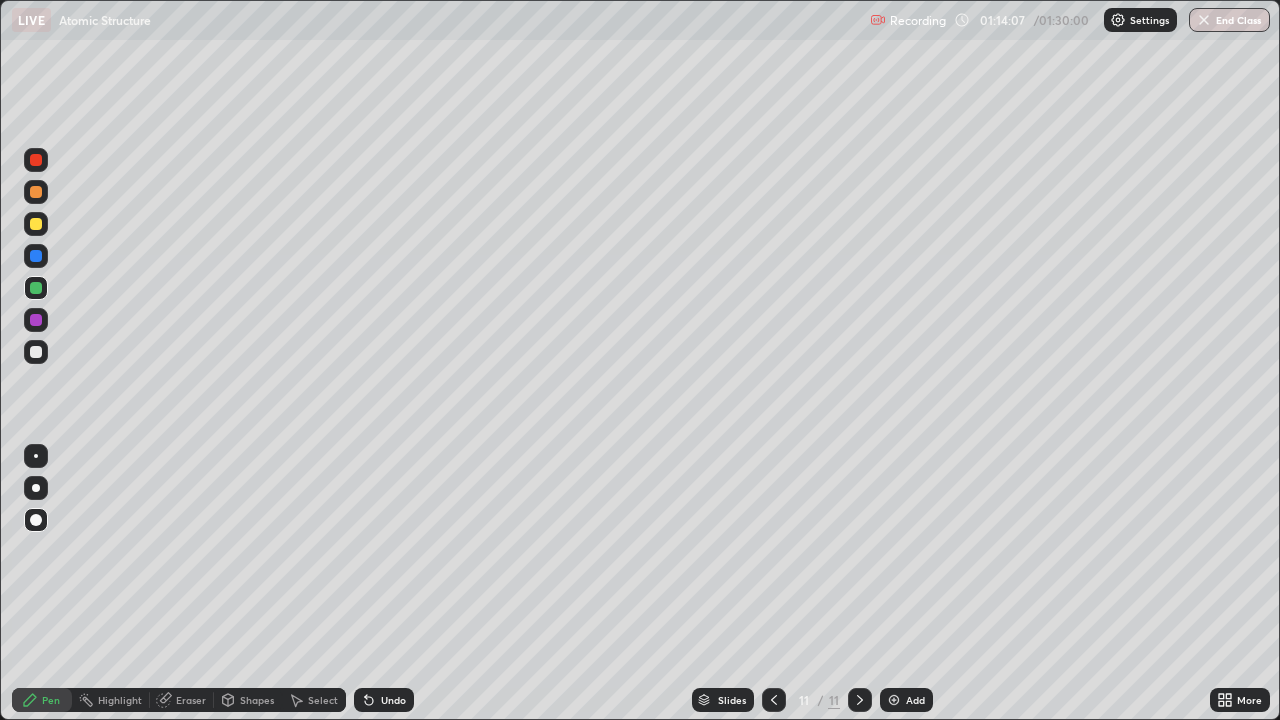 click on "Undo" at bounding box center (393, 700) 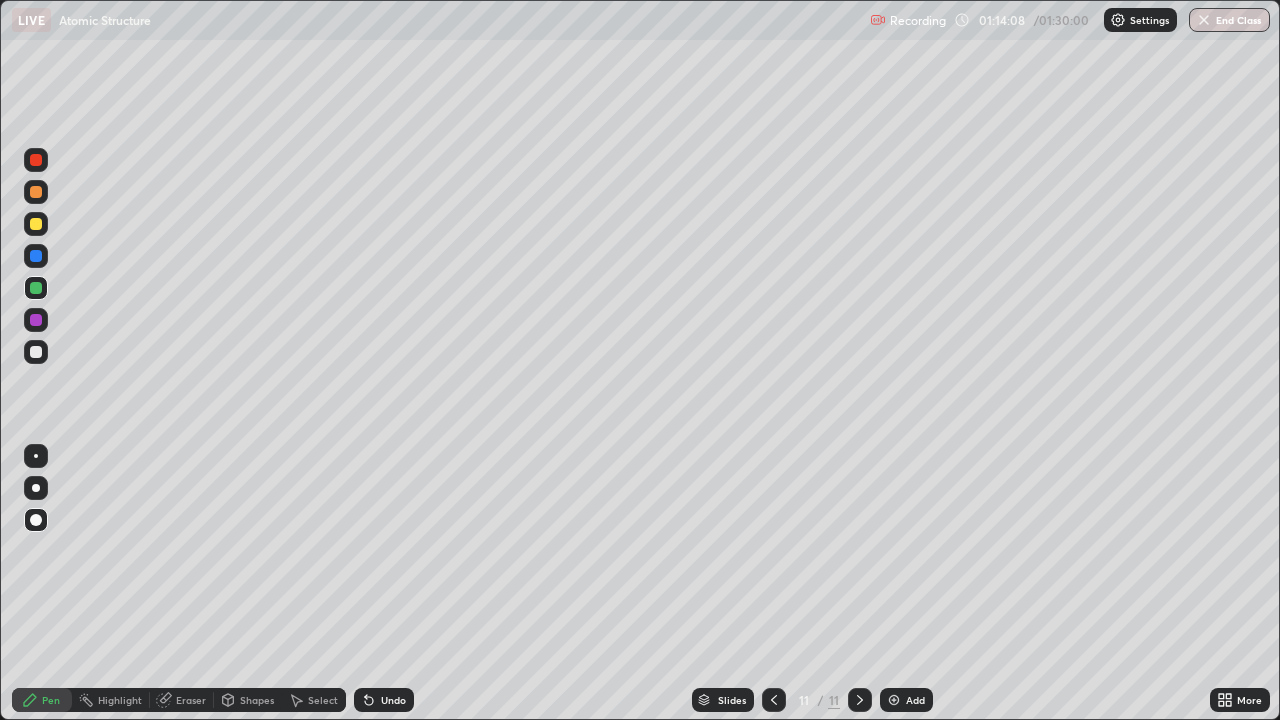 click on "Pen" at bounding box center (51, 700) 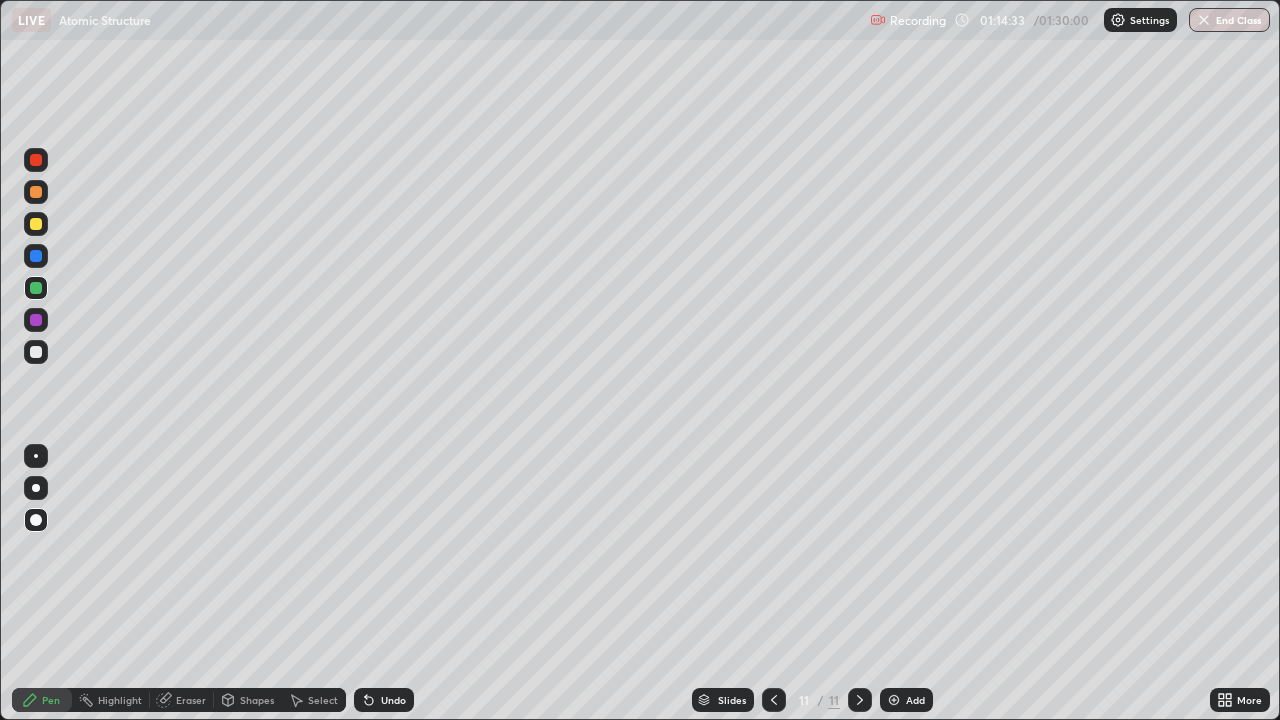 click on "Pen" at bounding box center (42, 700) 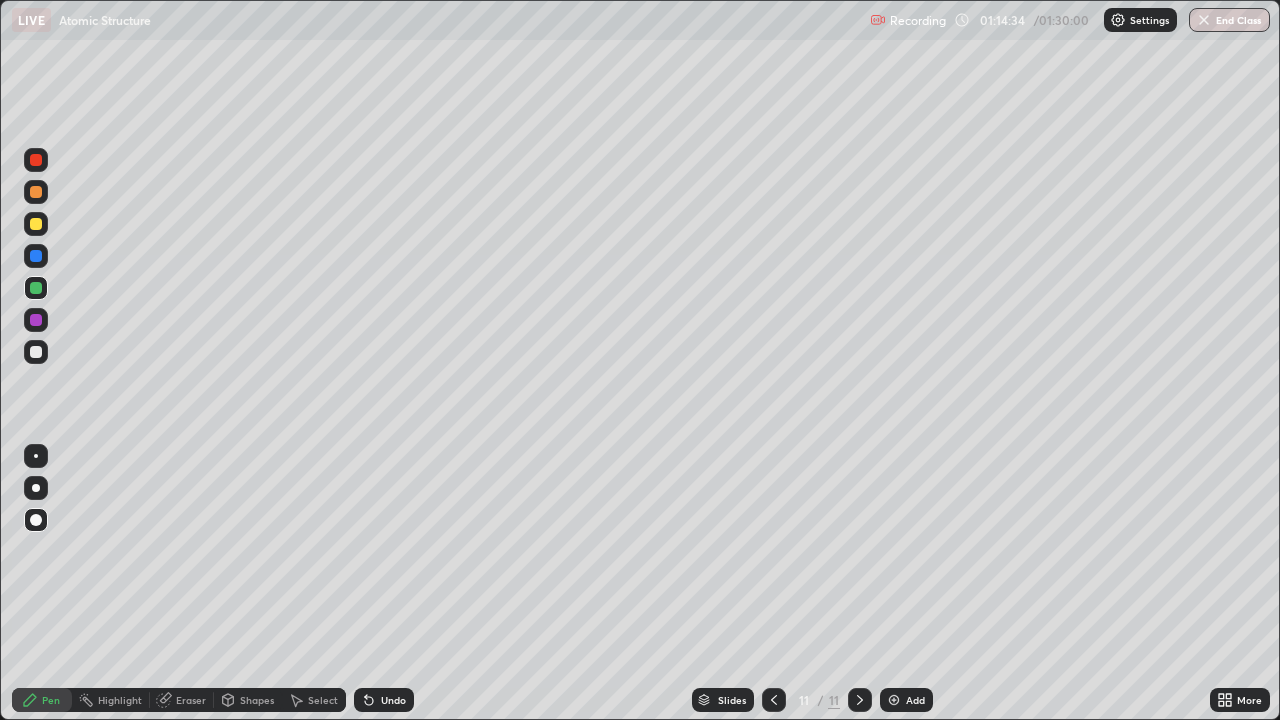 click at bounding box center [36, 320] 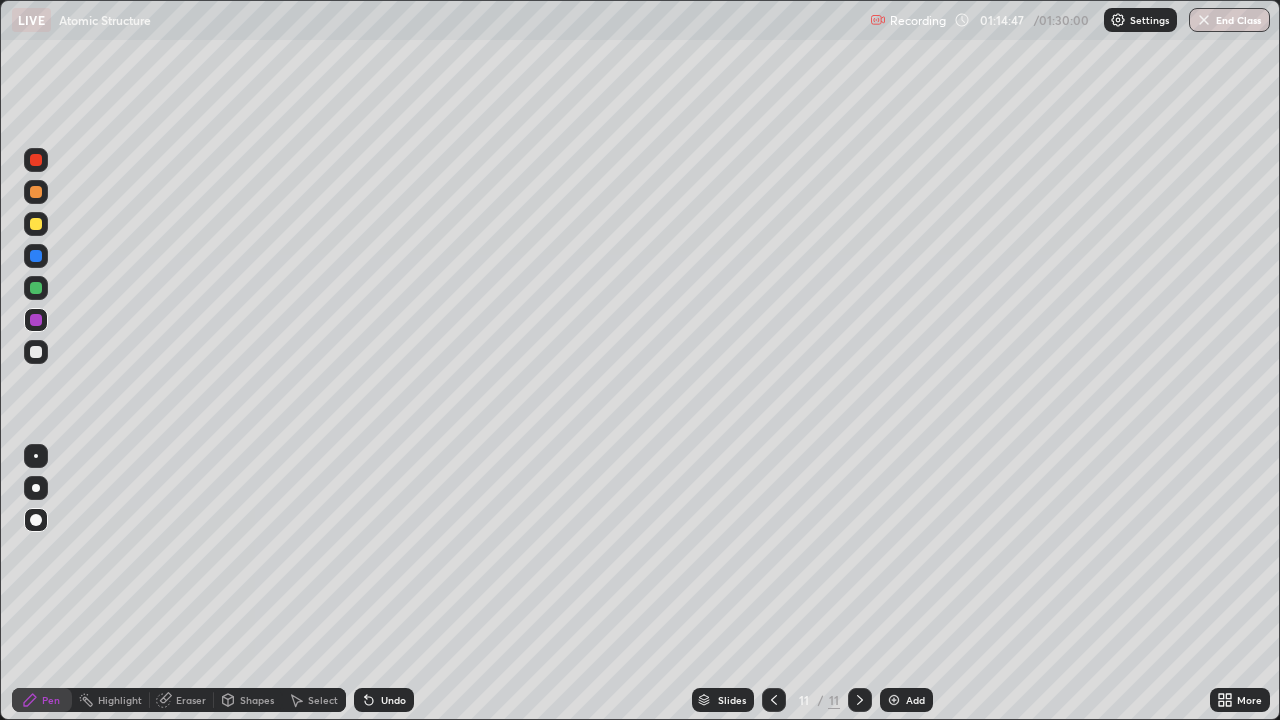 click on "Shapes" at bounding box center [257, 700] 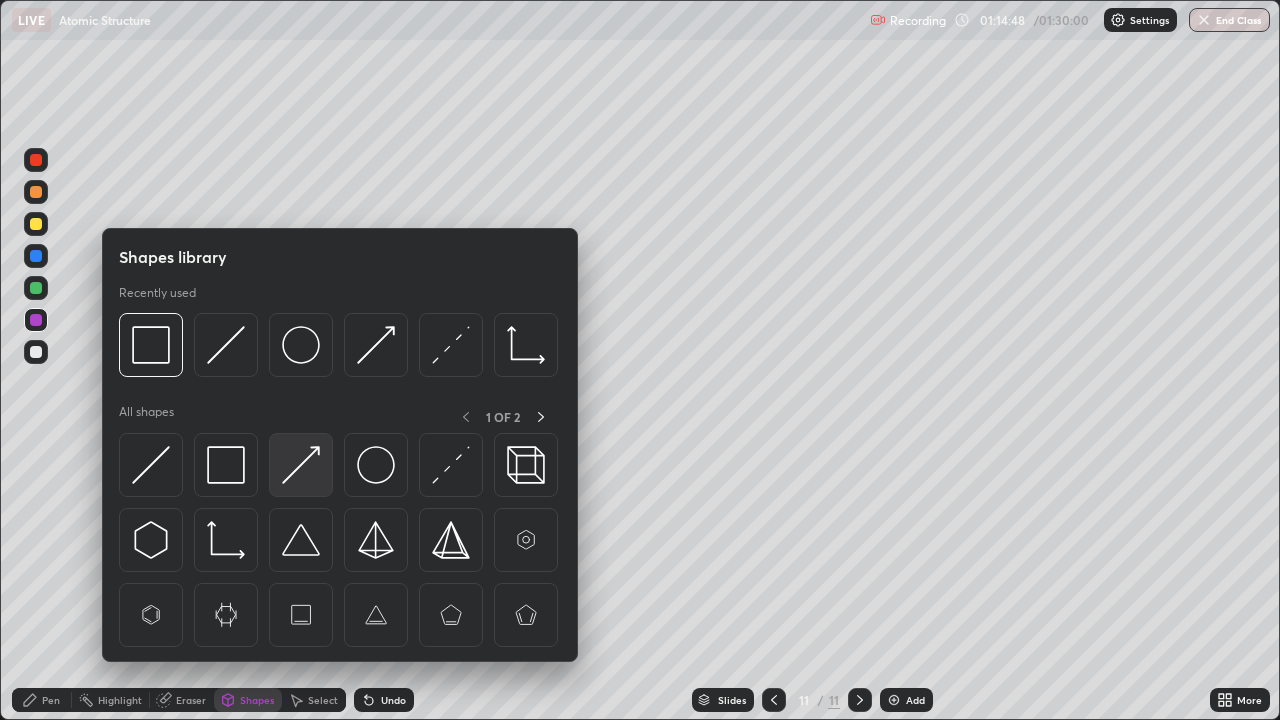 click at bounding box center [301, 465] 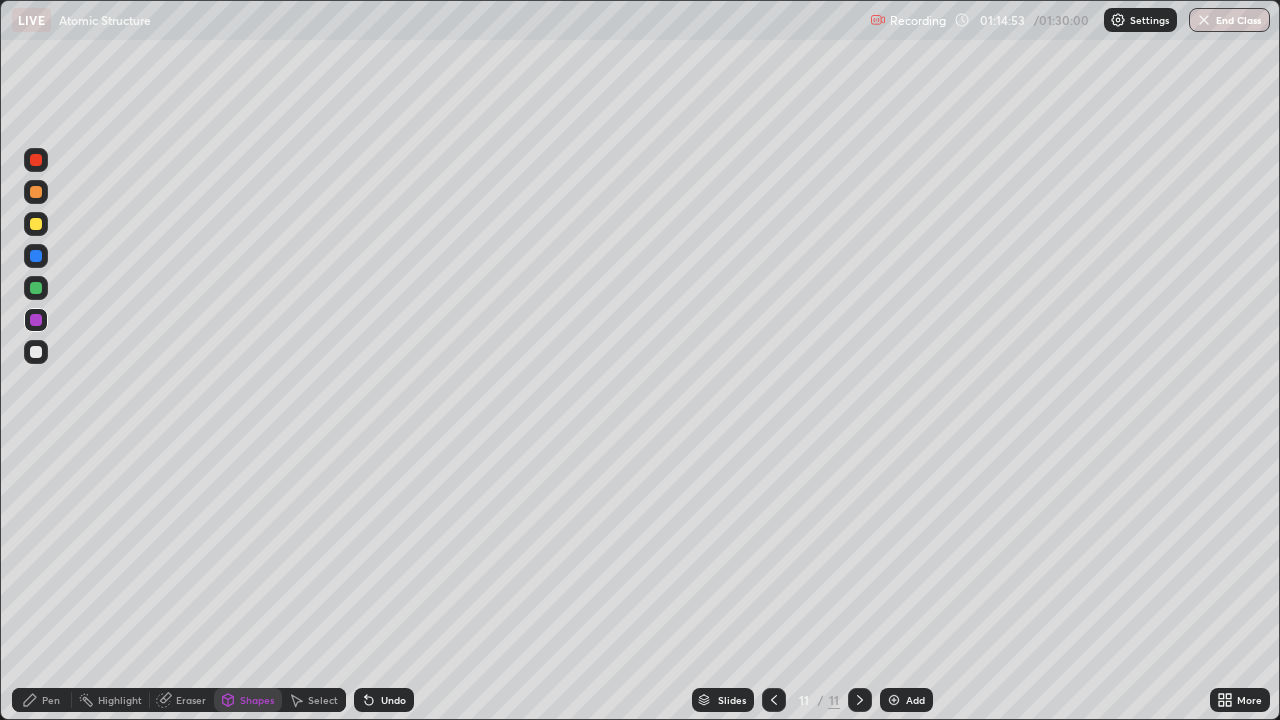 click on "Shapes" at bounding box center [248, 700] 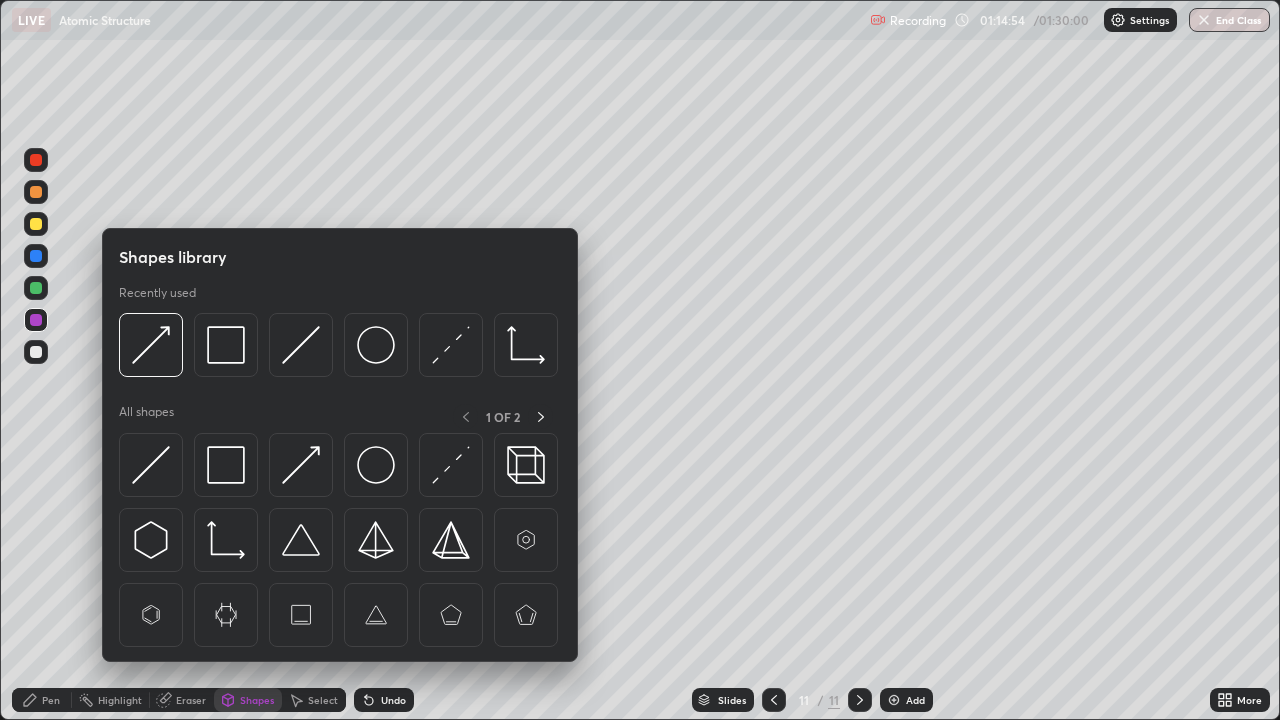 click at bounding box center (226, 465) 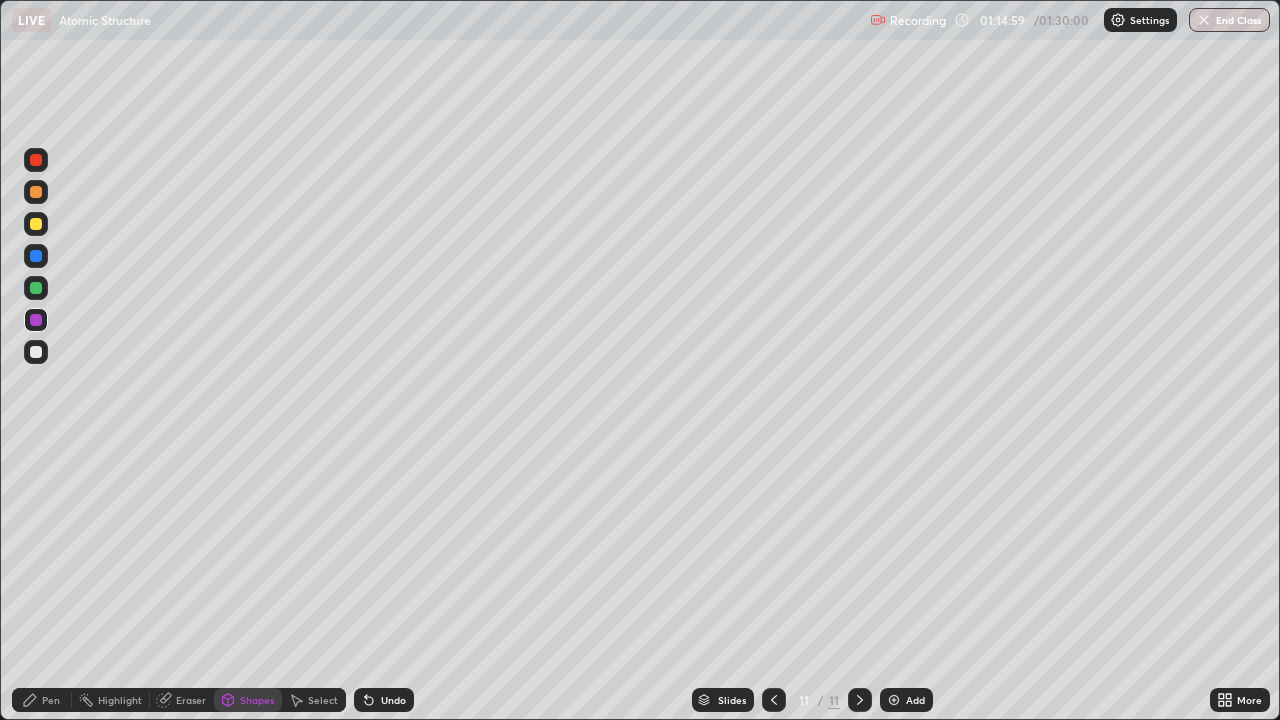 click on "Pen" at bounding box center [51, 700] 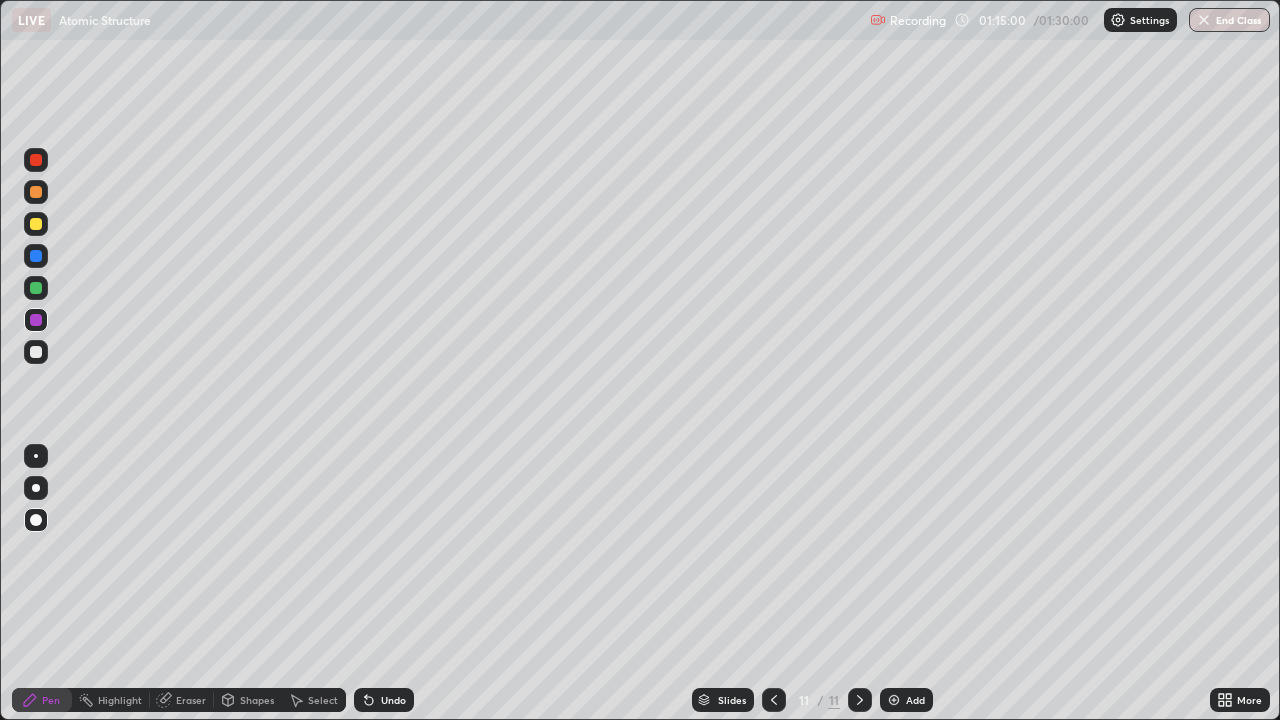 click at bounding box center [36, 224] 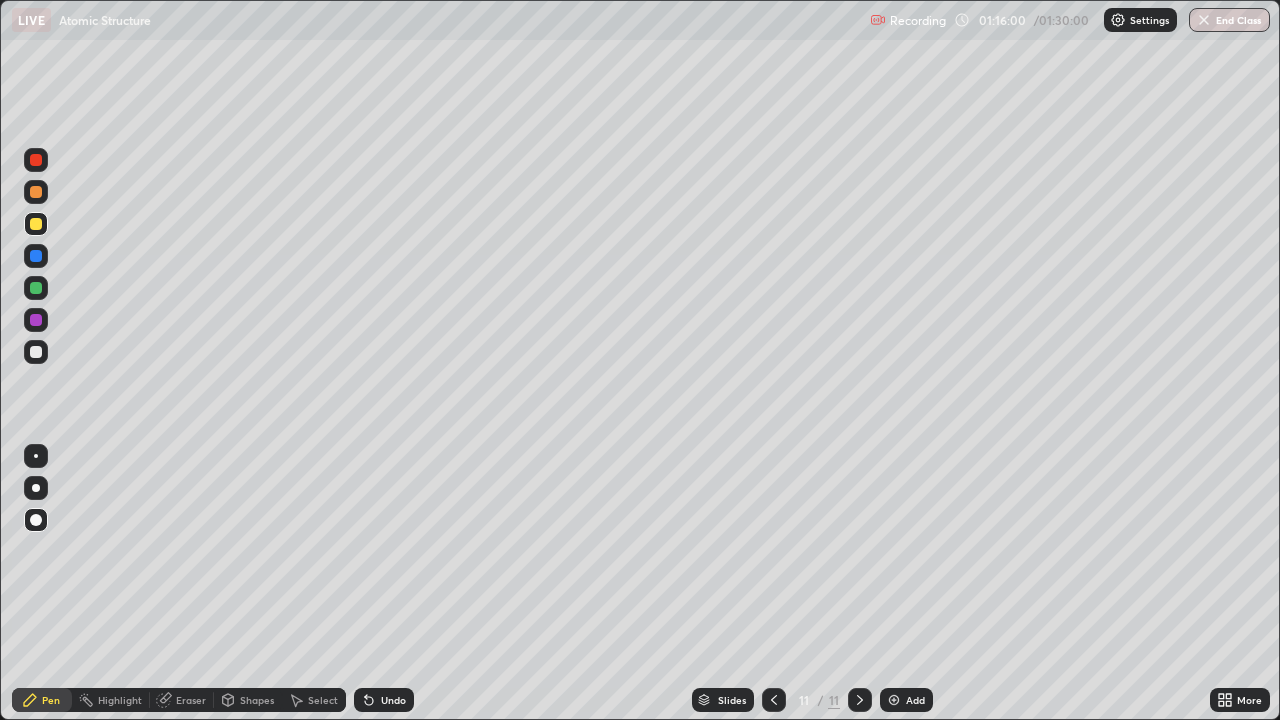 click on "Add" at bounding box center [915, 700] 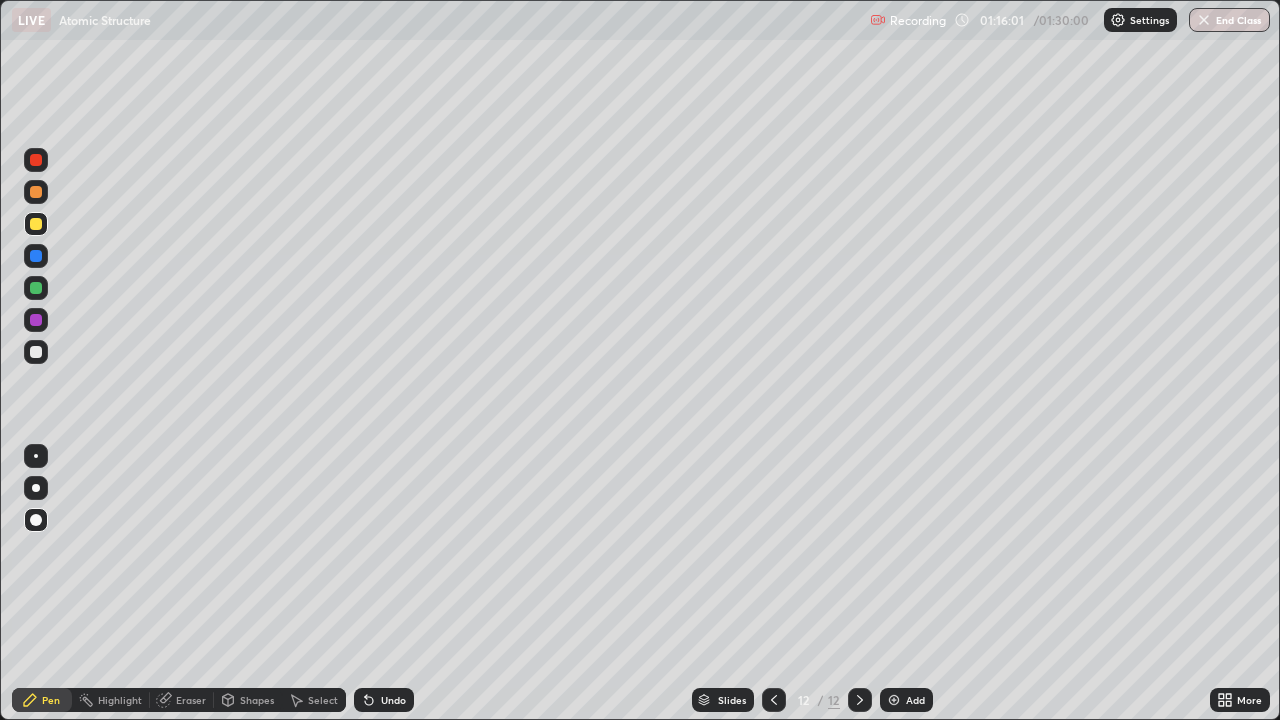 click at bounding box center [36, 256] 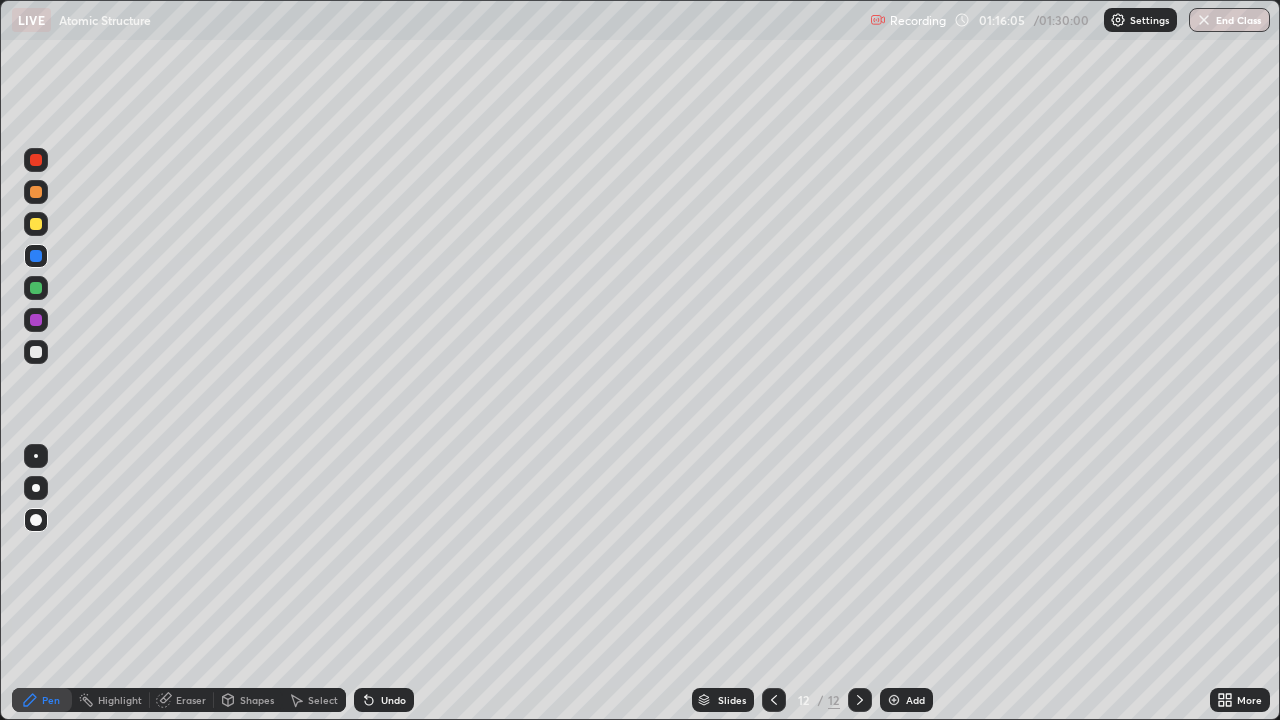 click on "Undo" at bounding box center (384, 700) 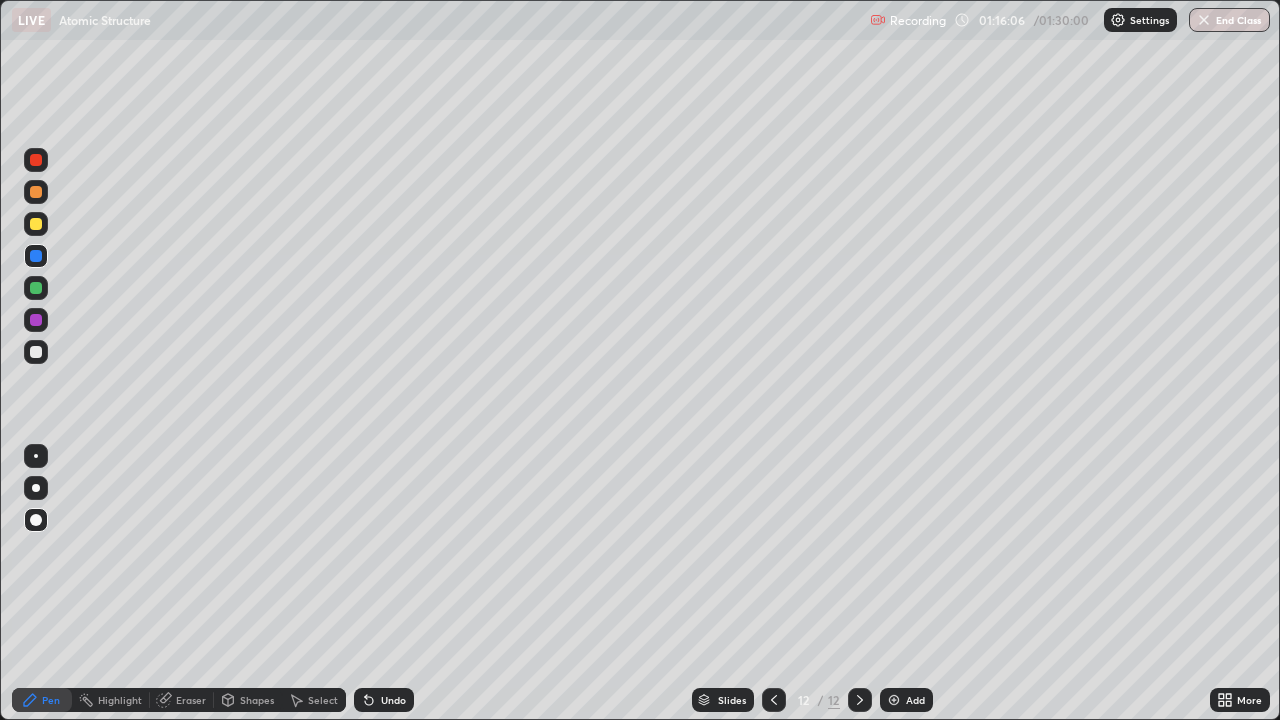 click on "Undo" at bounding box center (393, 700) 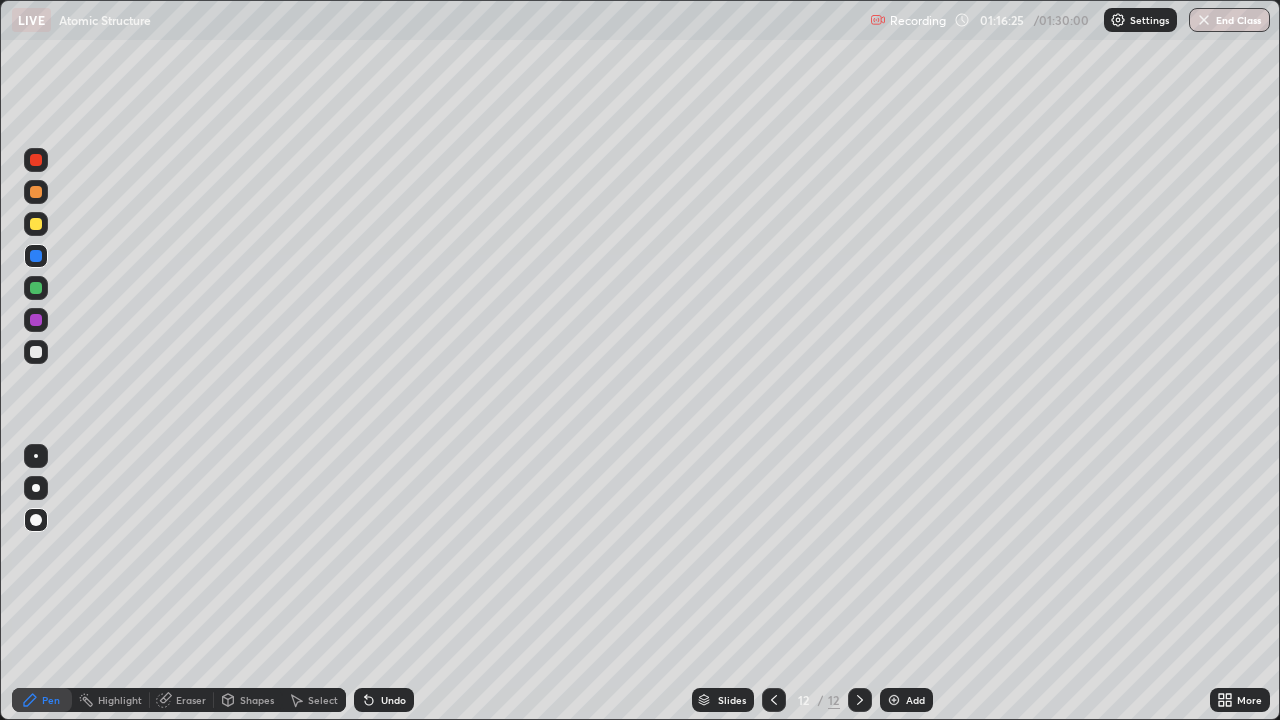 click on "Shapes" at bounding box center (257, 700) 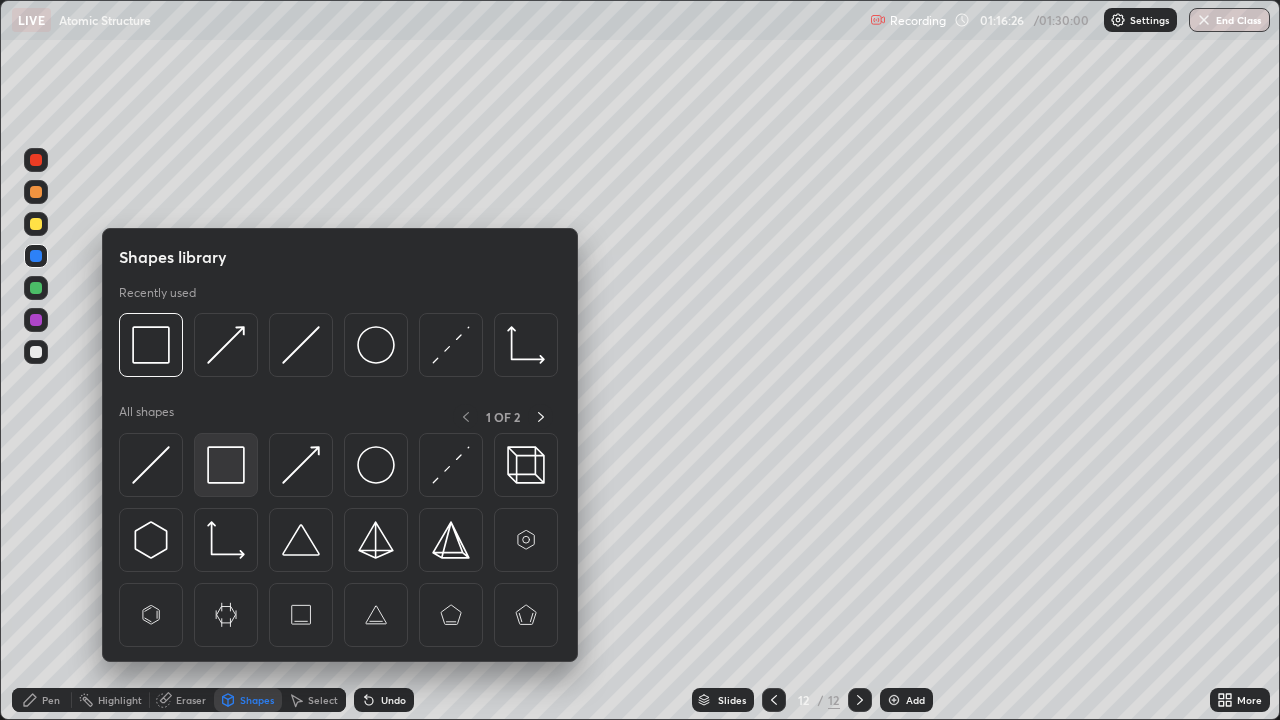 click at bounding box center [226, 465] 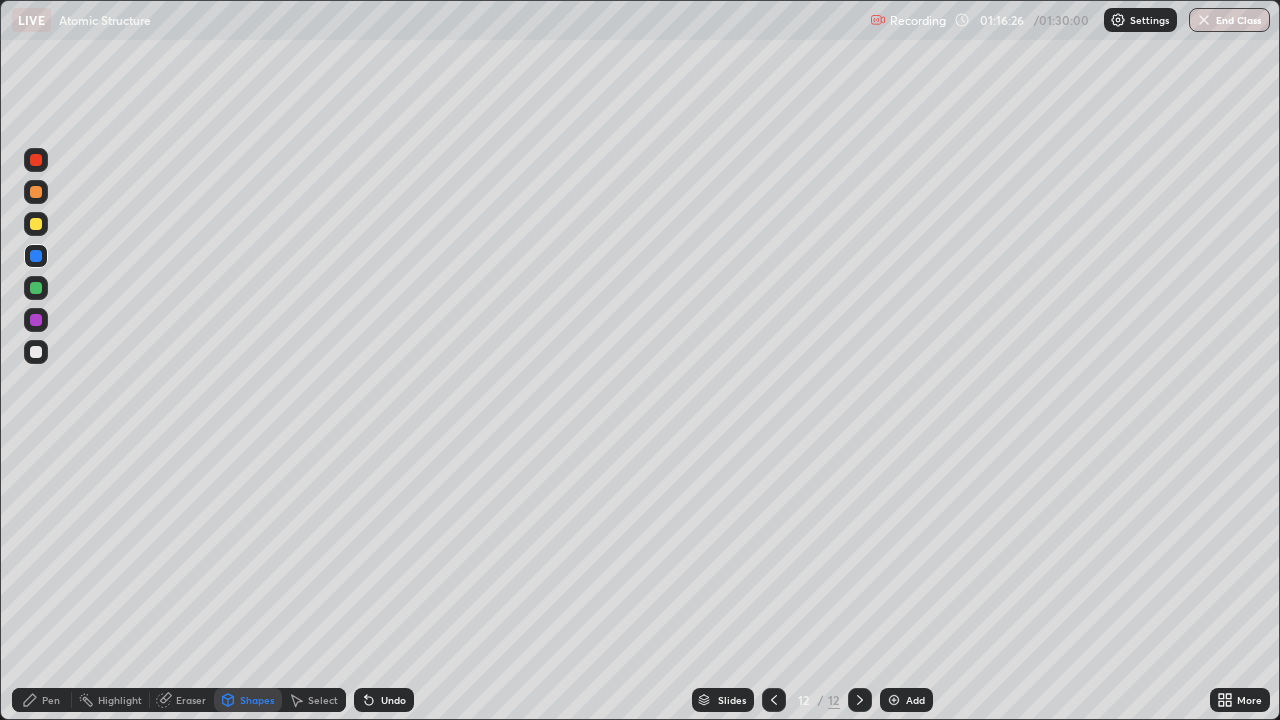 click at bounding box center (36, 352) 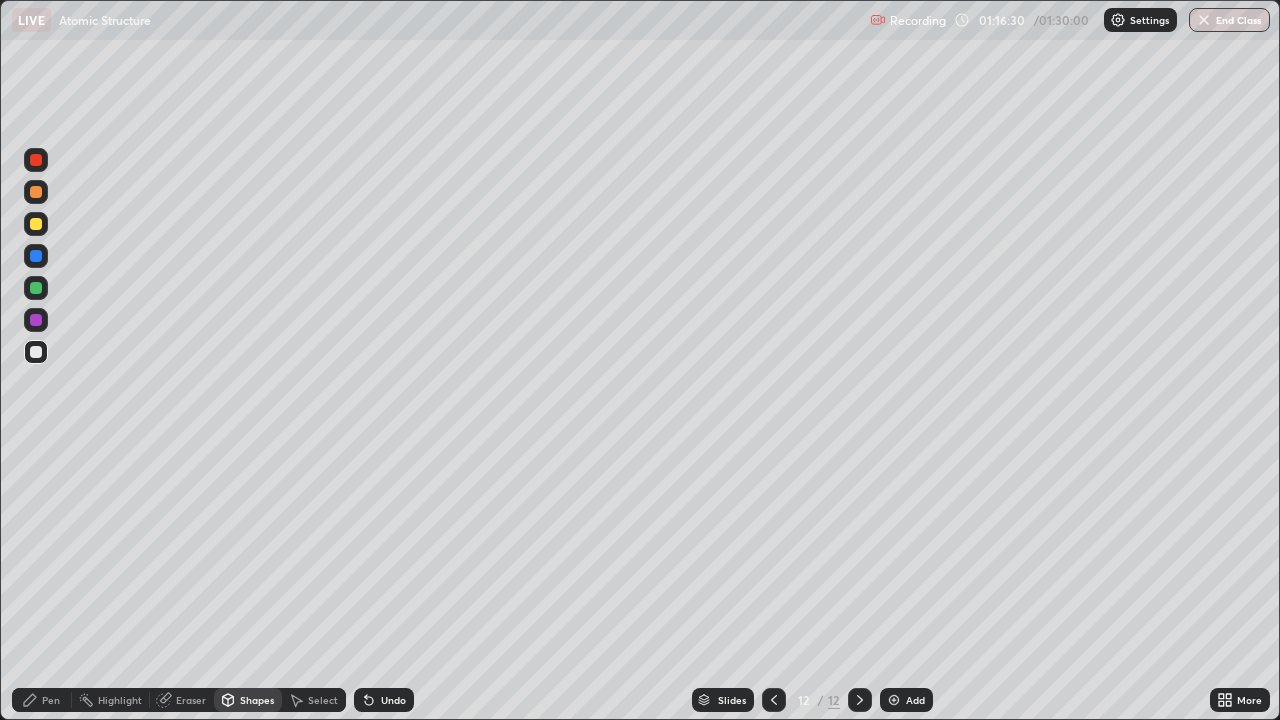 click on "Pen" at bounding box center [42, 700] 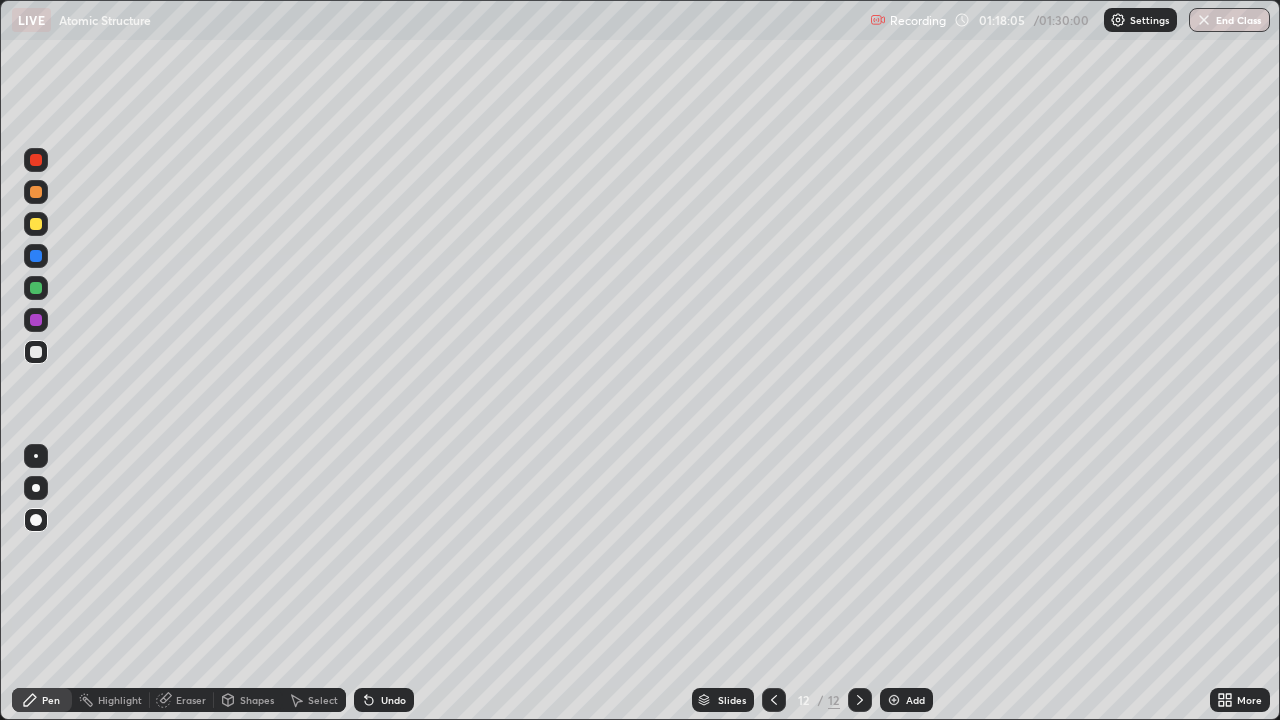 click on "Undo" at bounding box center (393, 700) 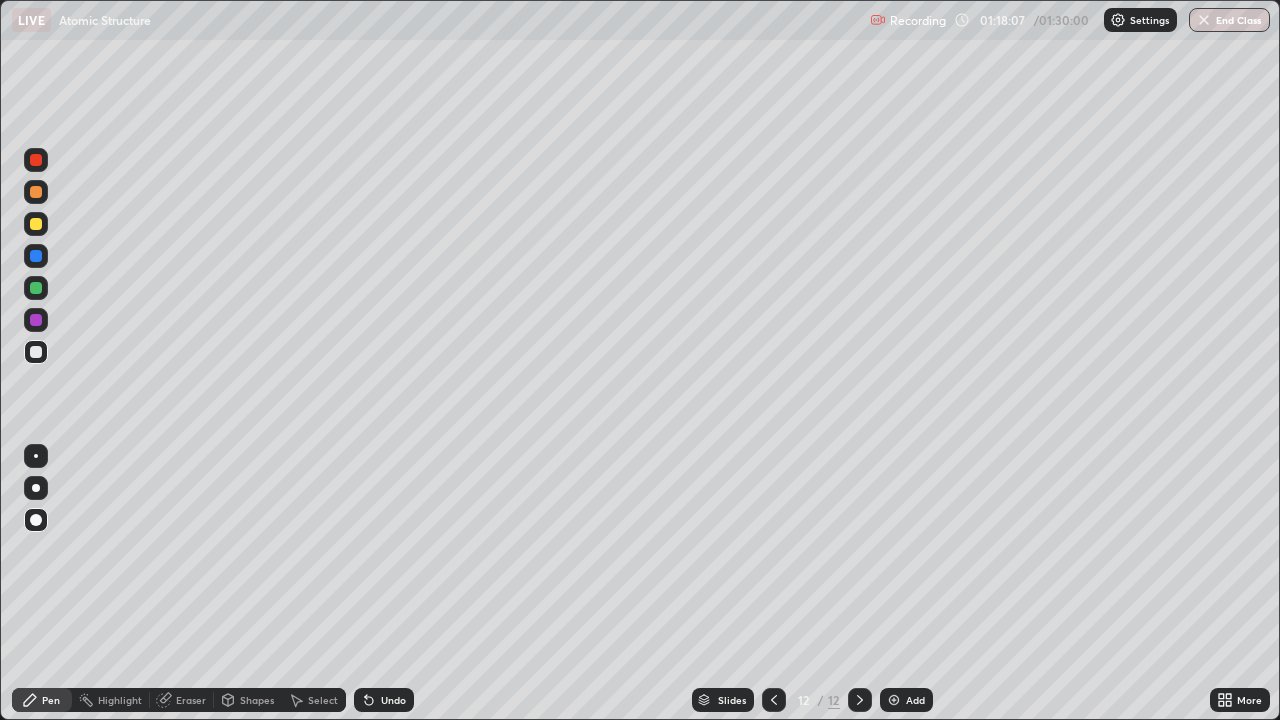 click on "Undo" at bounding box center (393, 700) 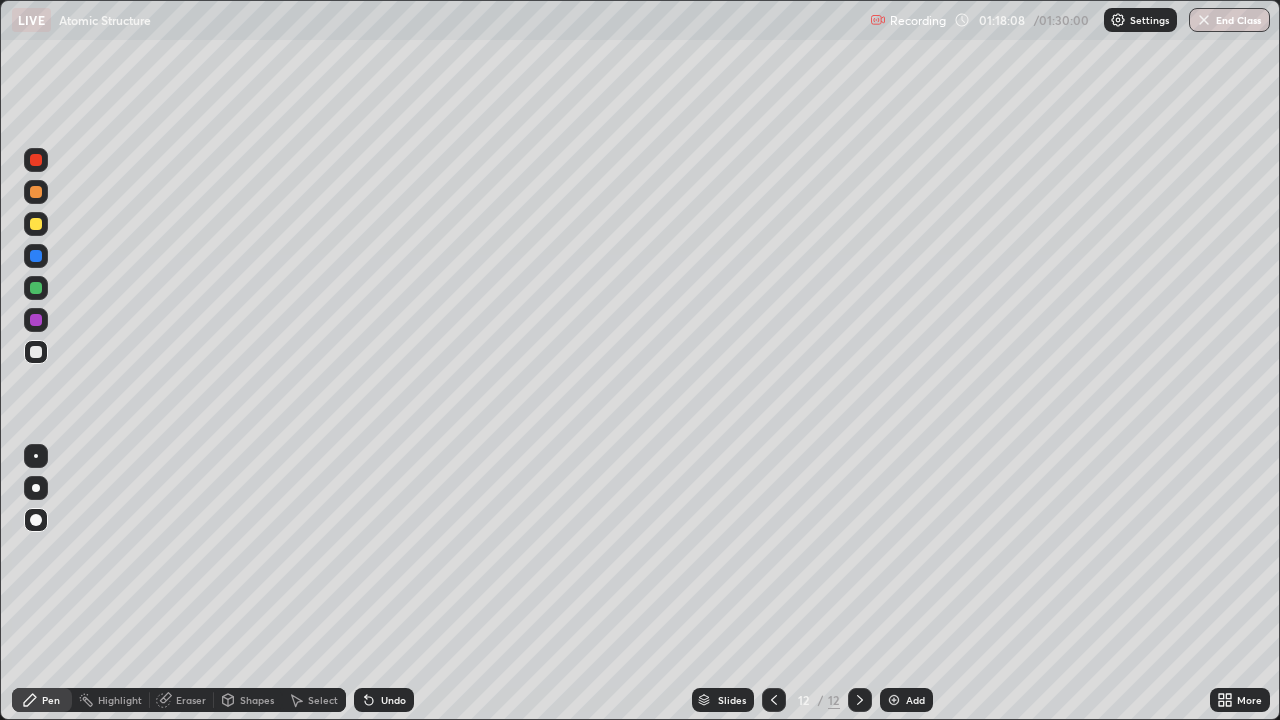 click on "Undo" at bounding box center [393, 700] 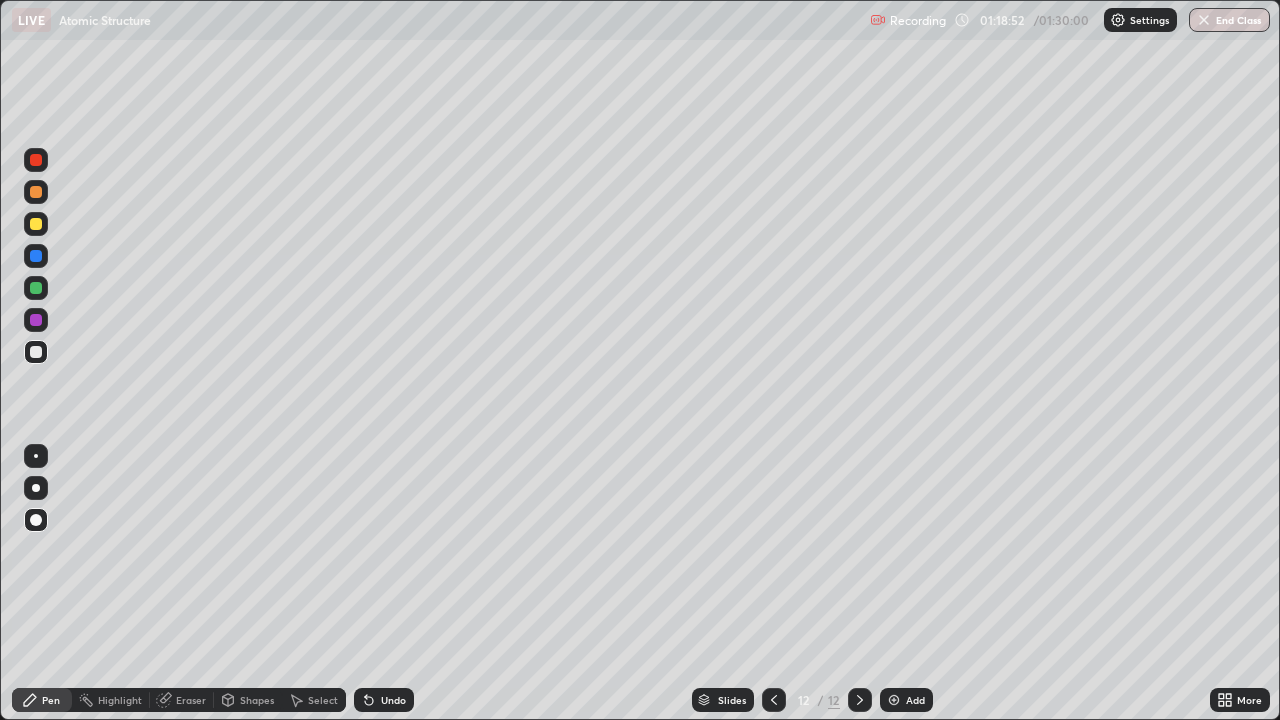 click on "Add" at bounding box center [915, 700] 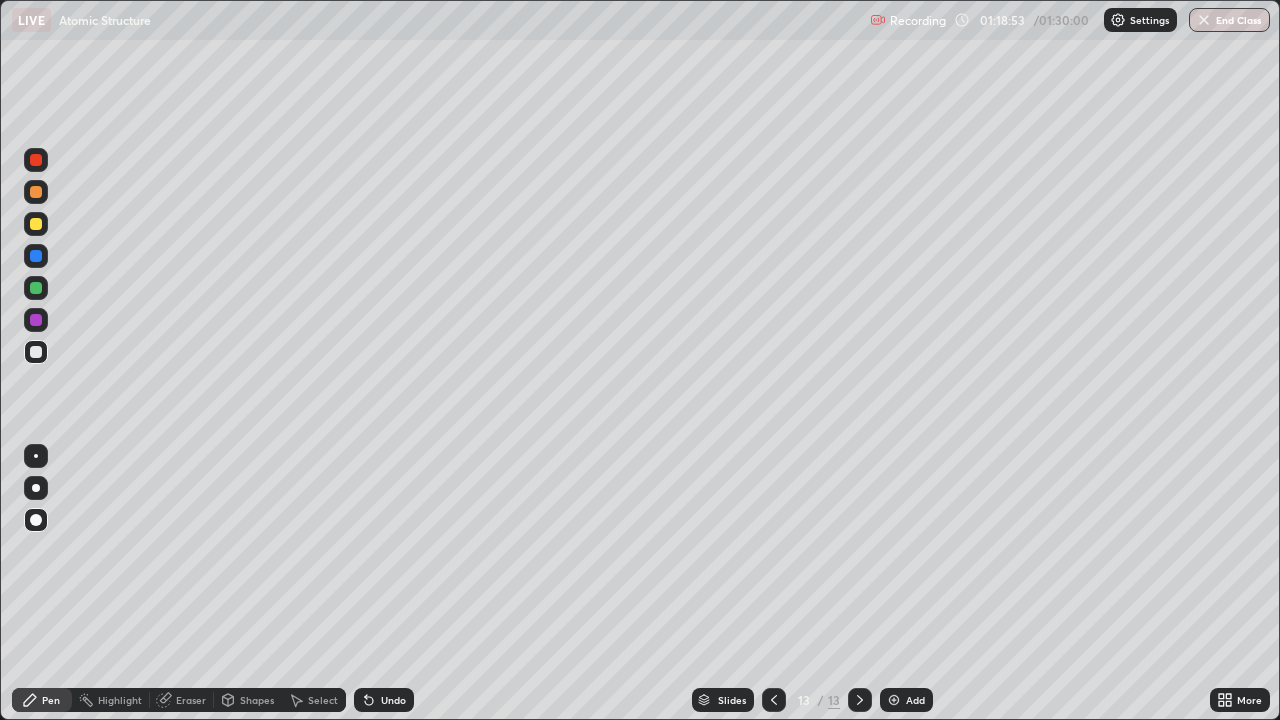 click on "Pen" at bounding box center (42, 700) 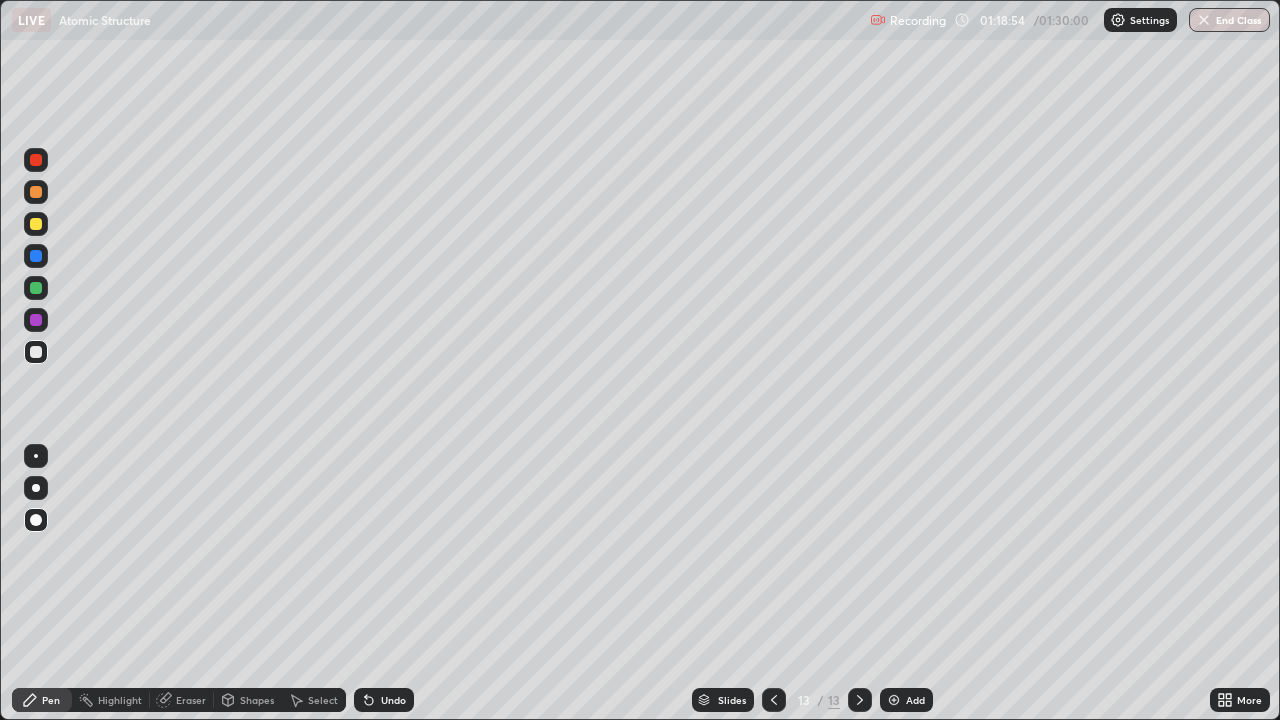 click at bounding box center [36, 224] 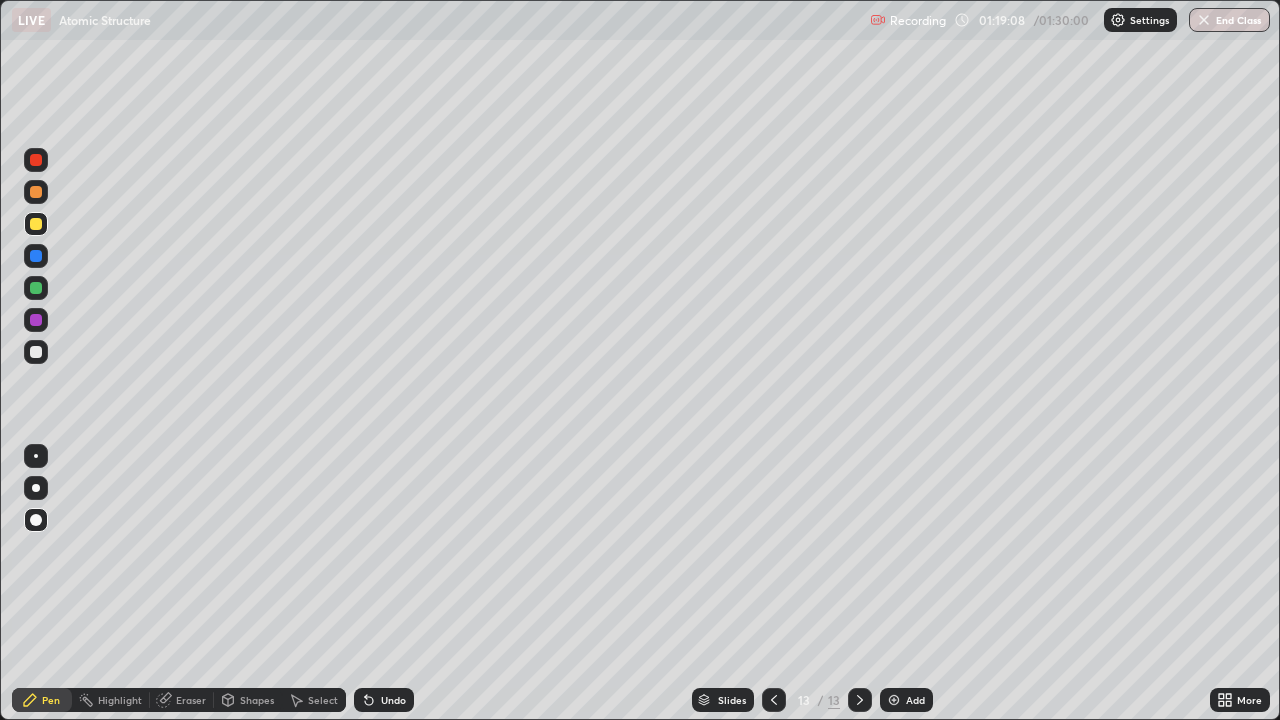 click on "Undo" at bounding box center (393, 700) 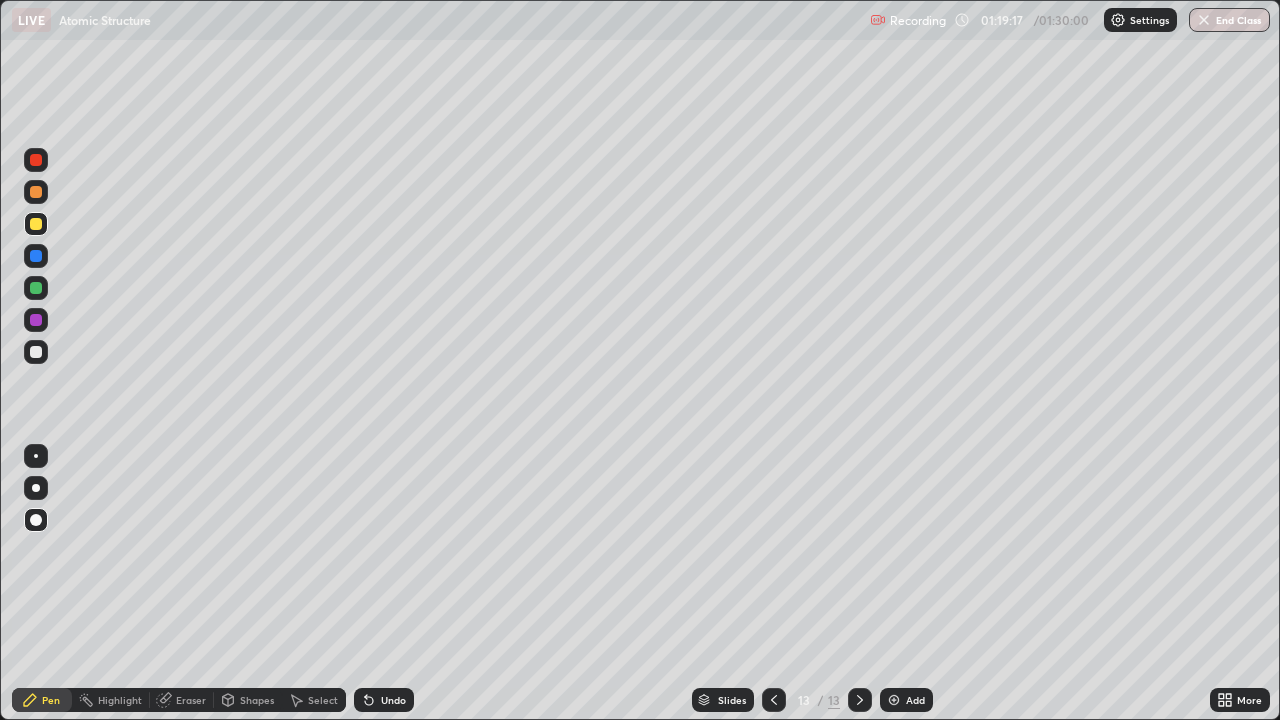 click on "Shapes" at bounding box center (257, 700) 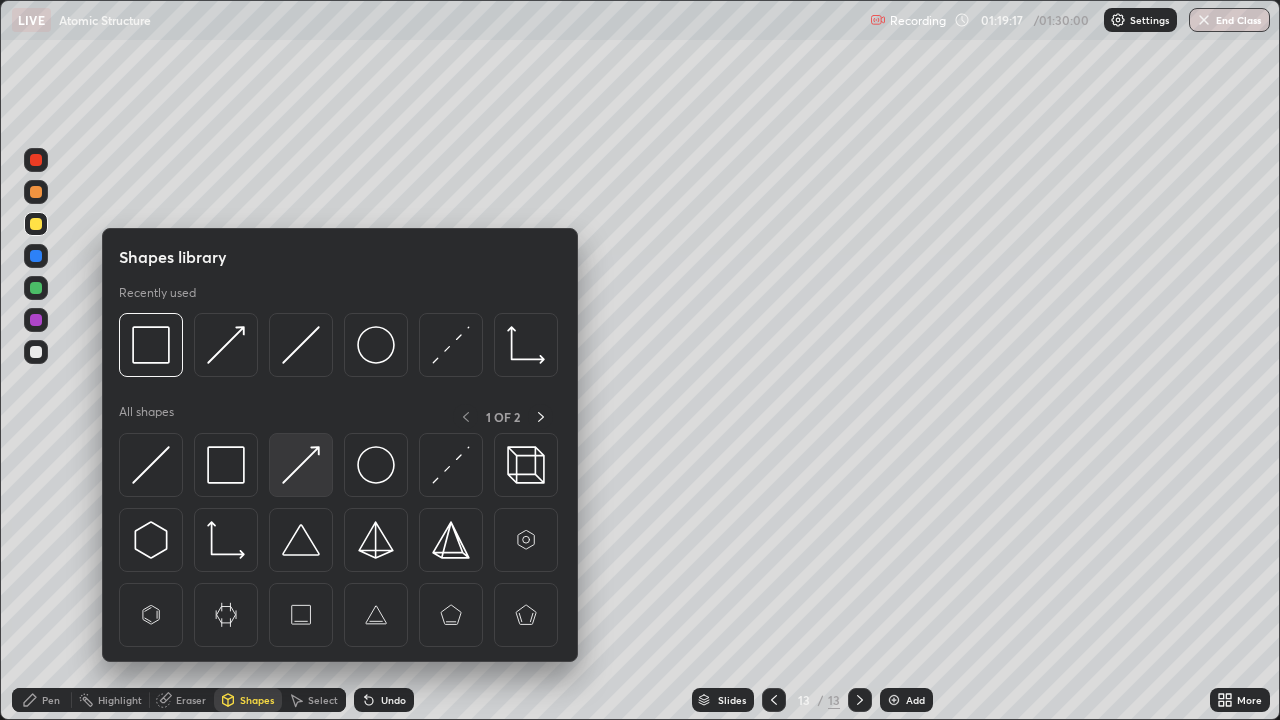 click at bounding box center [301, 465] 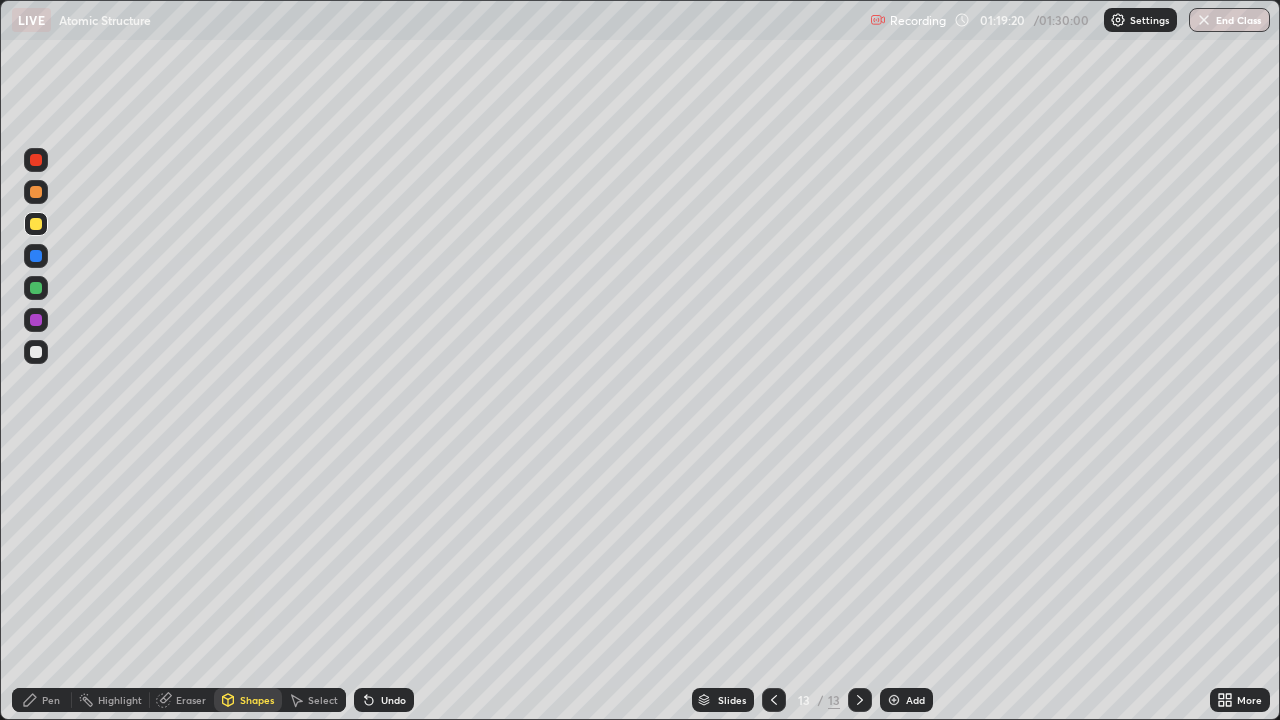 click on "Shapes" at bounding box center (257, 700) 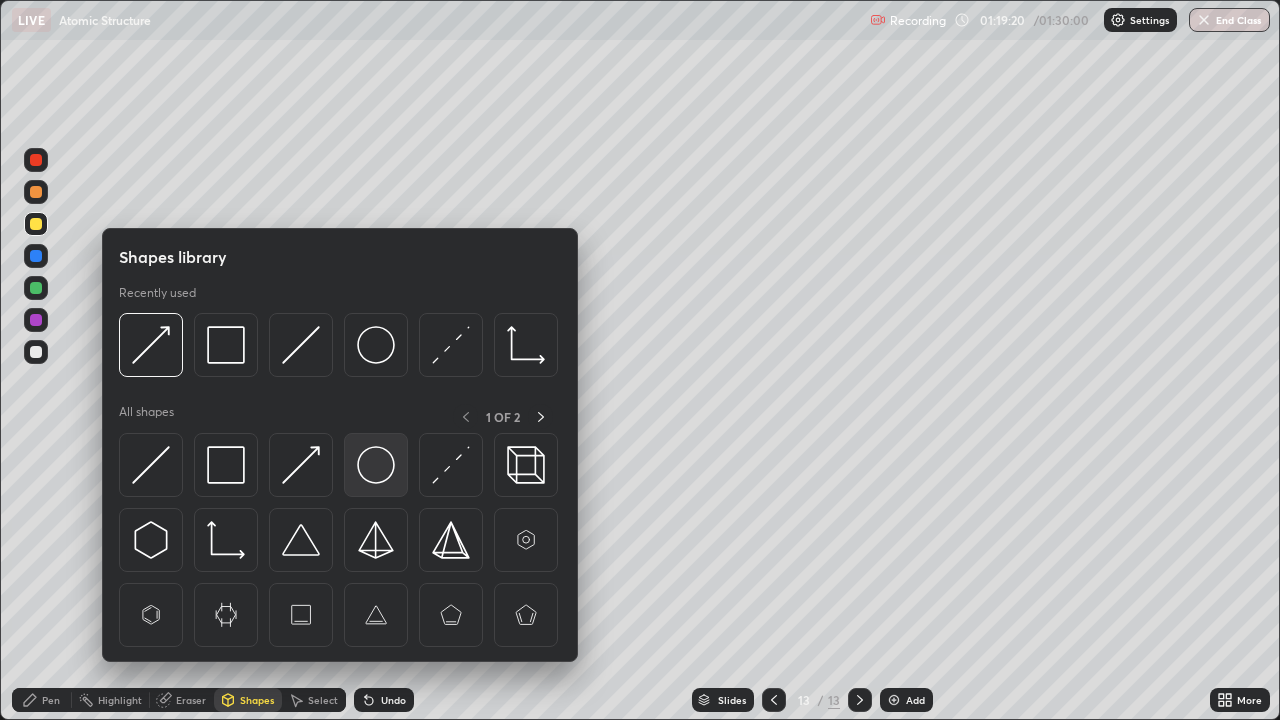 click at bounding box center (376, 465) 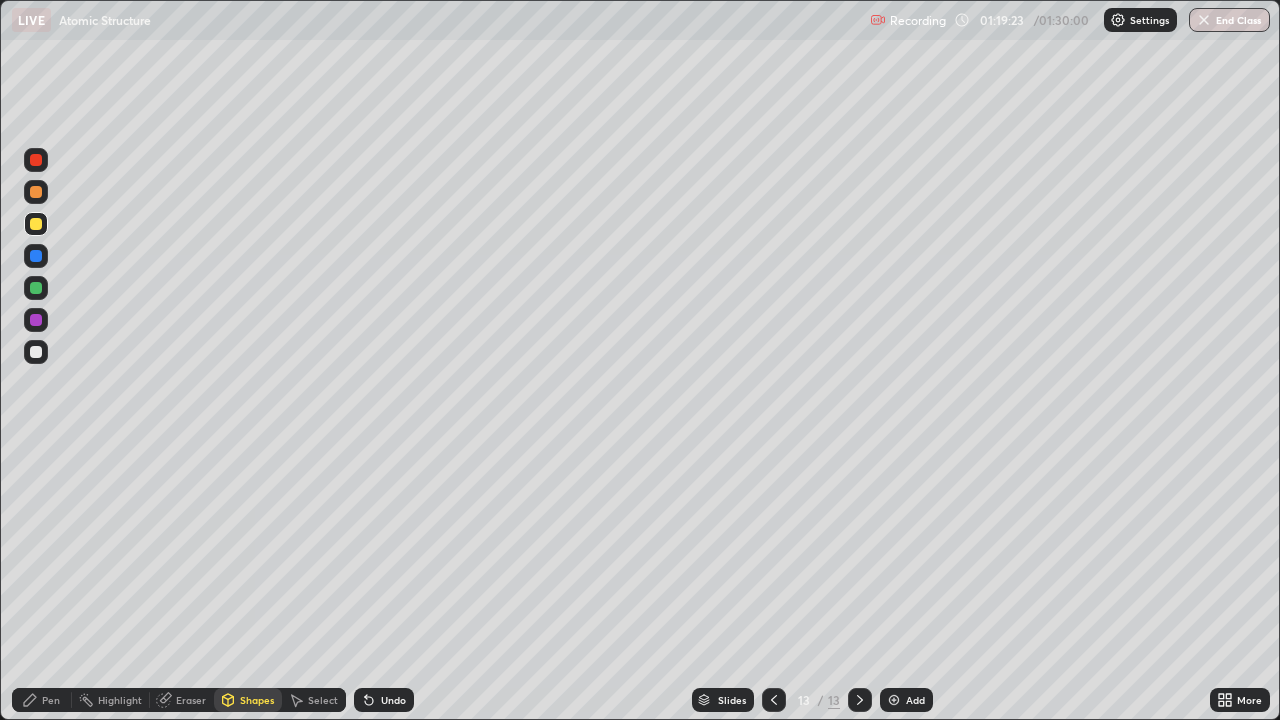 click on "Pen" at bounding box center [42, 700] 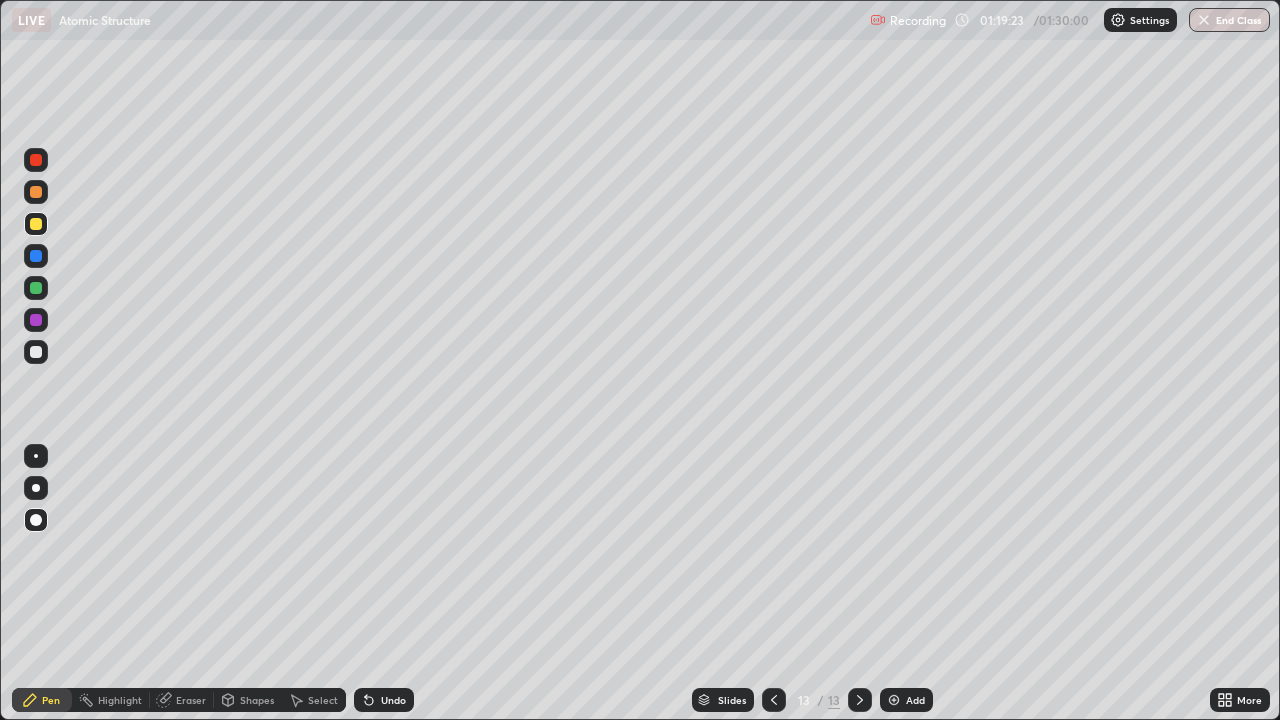 click at bounding box center (36, 288) 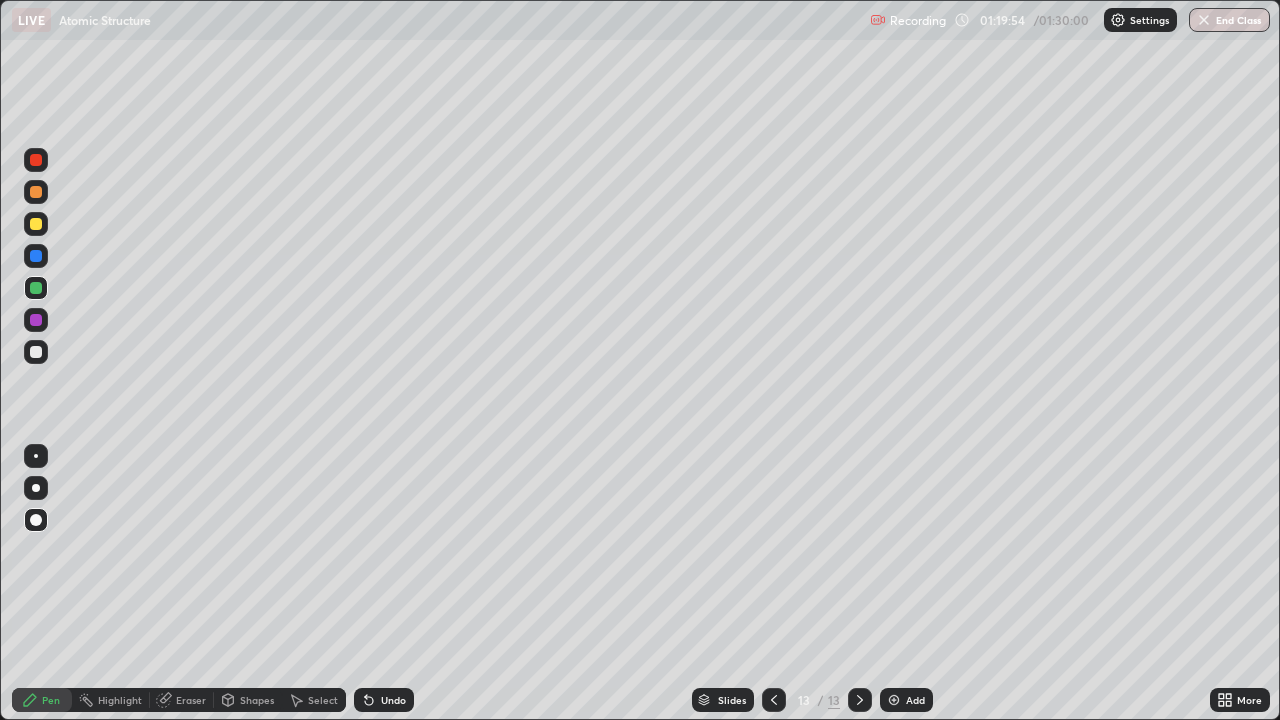 click 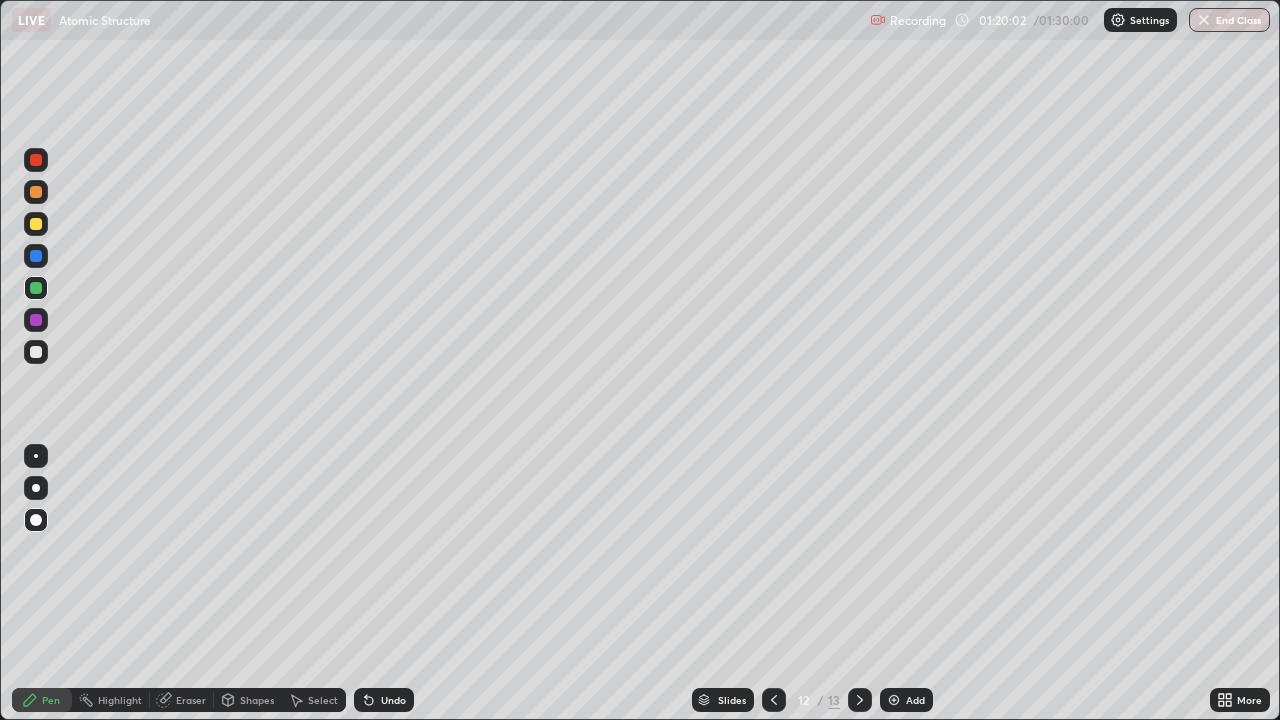 click at bounding box center [860, 700] 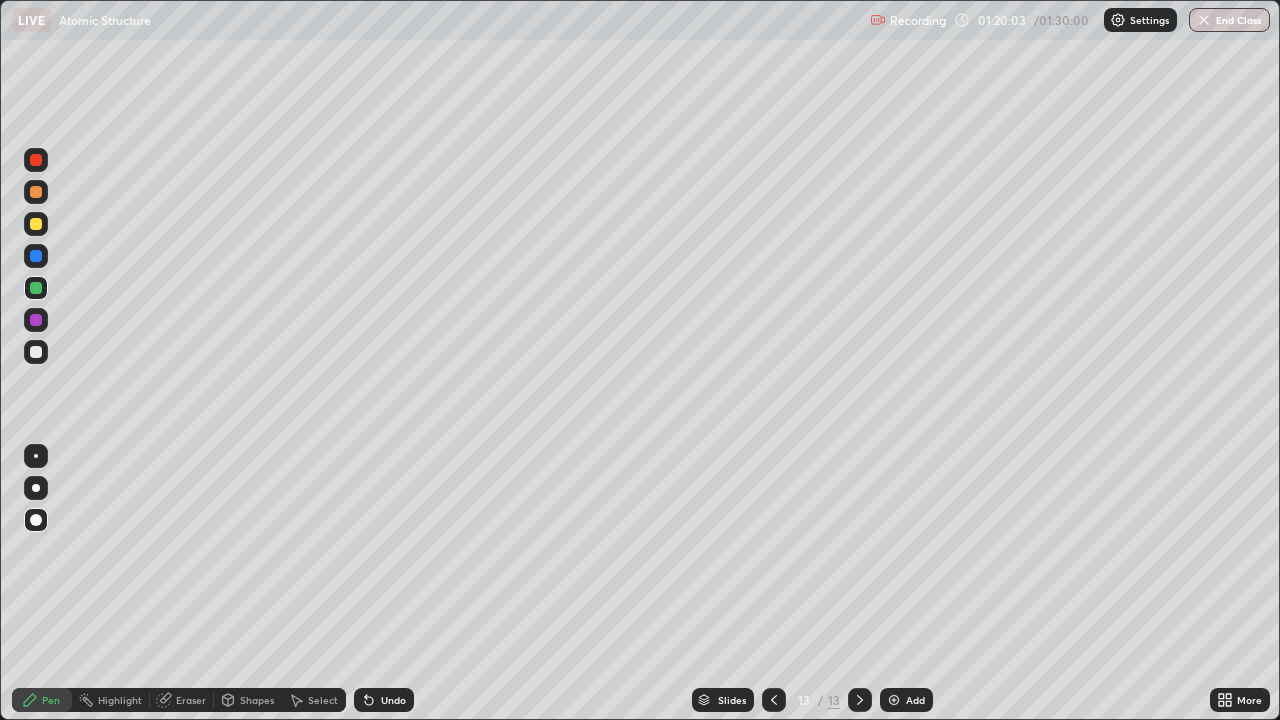 click on "Add" at bounding box center (906, 700) 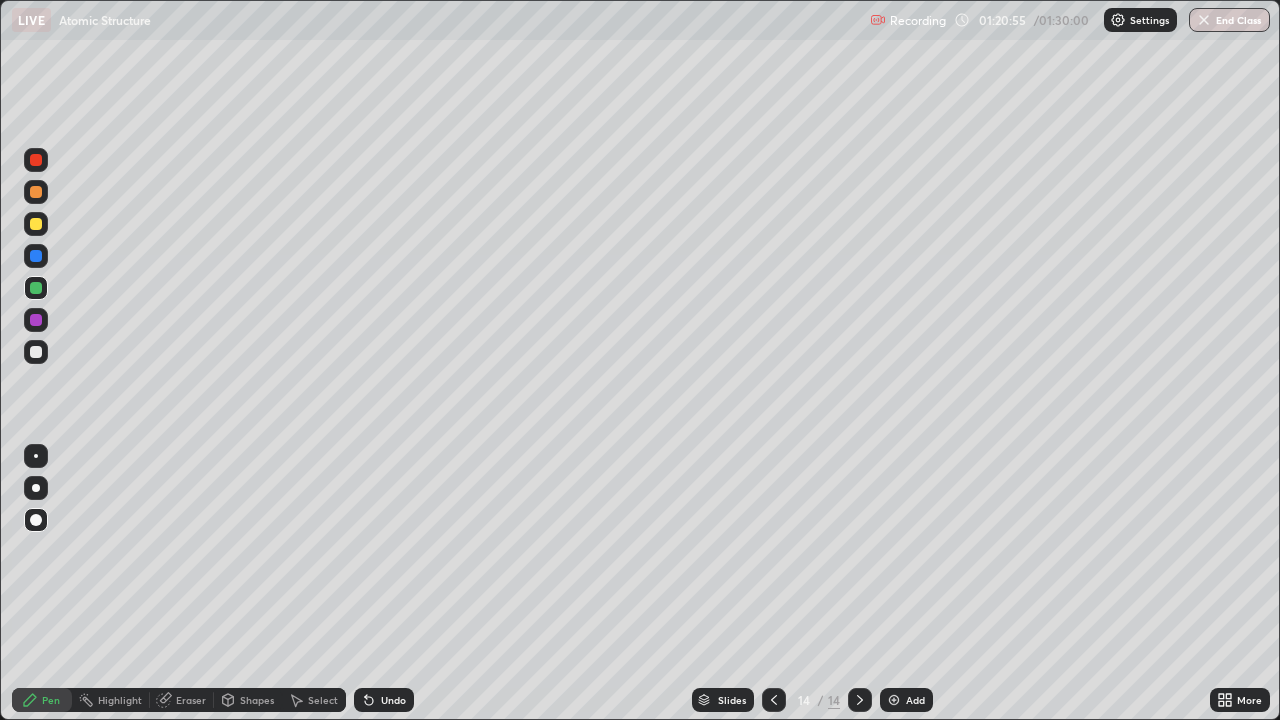 click at bounding box center (36, 224) 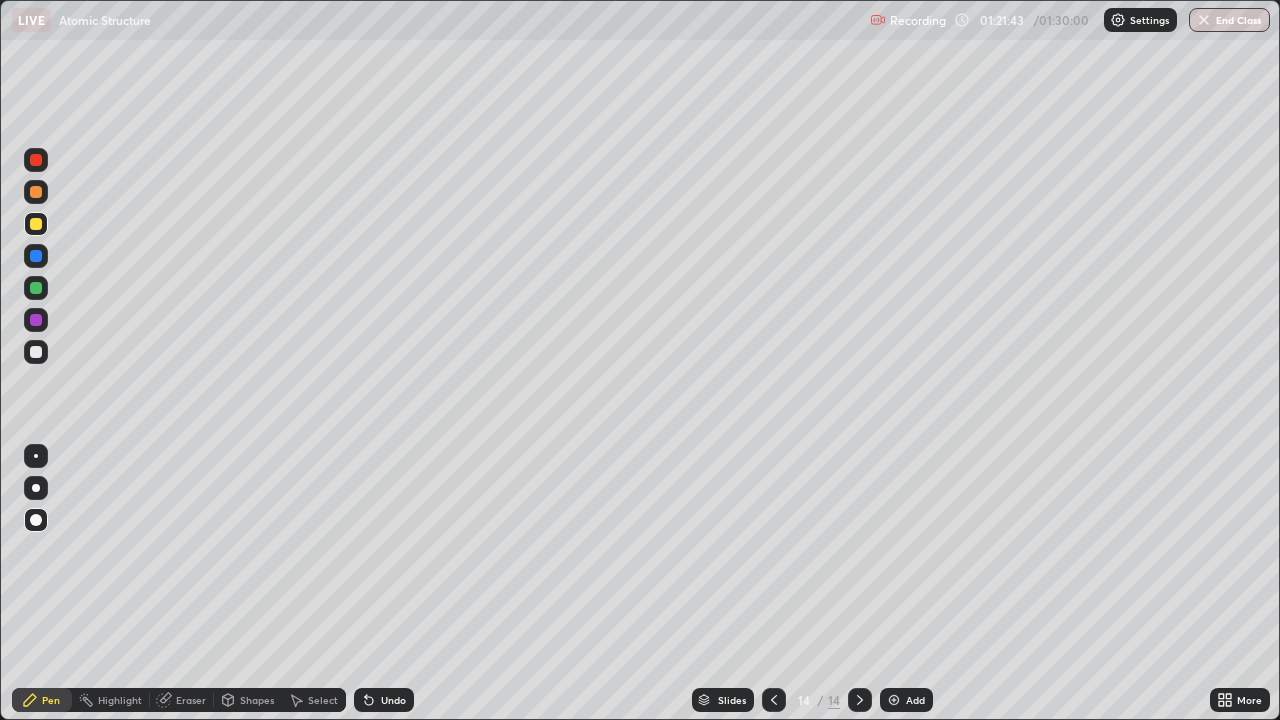 click 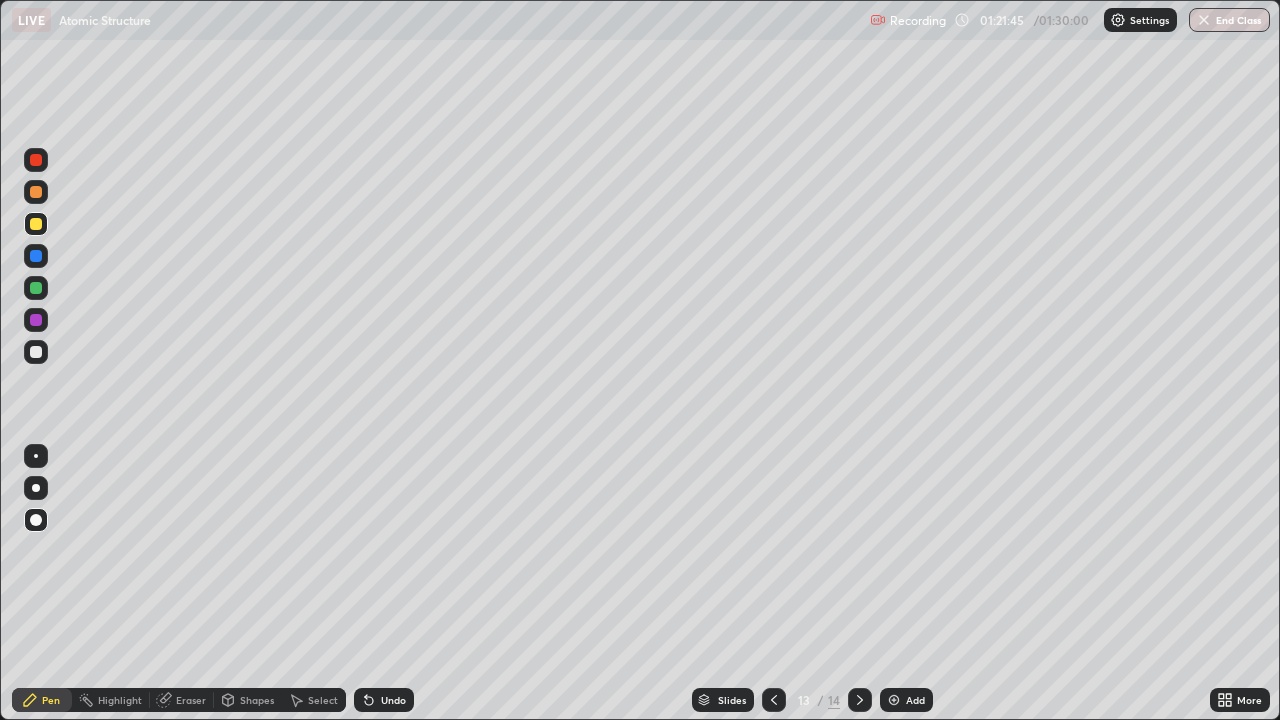 click 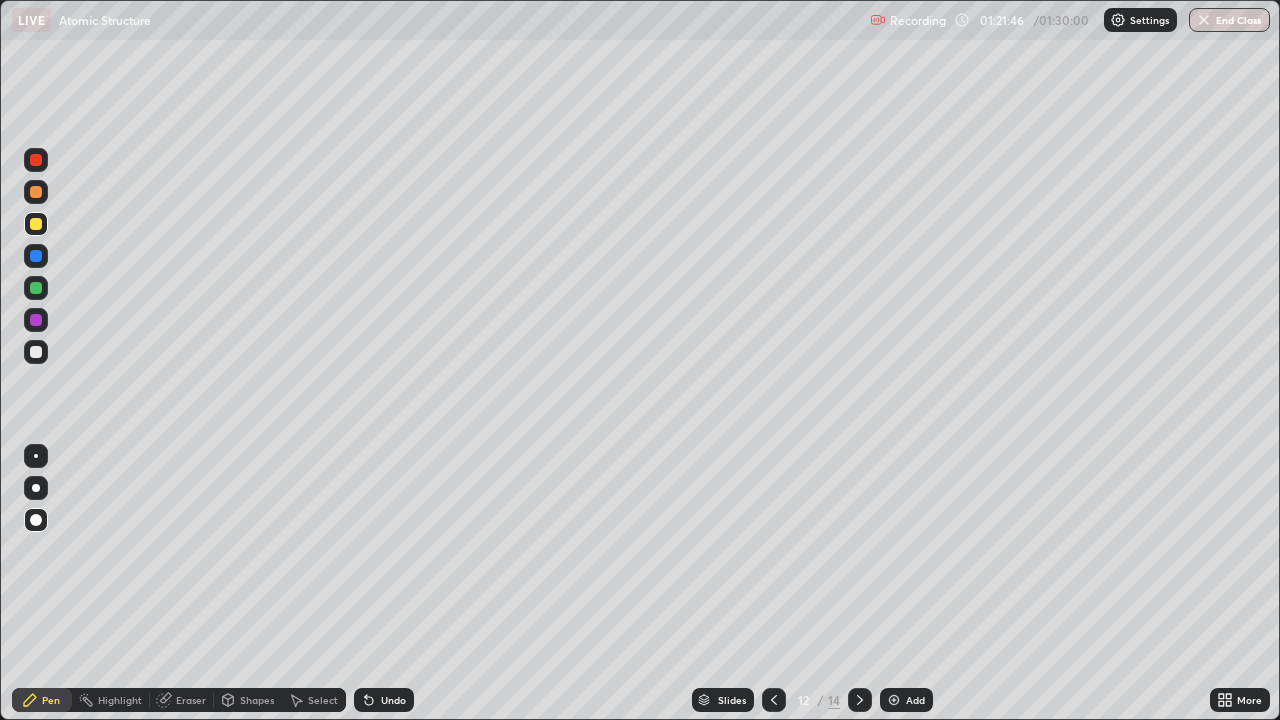 click 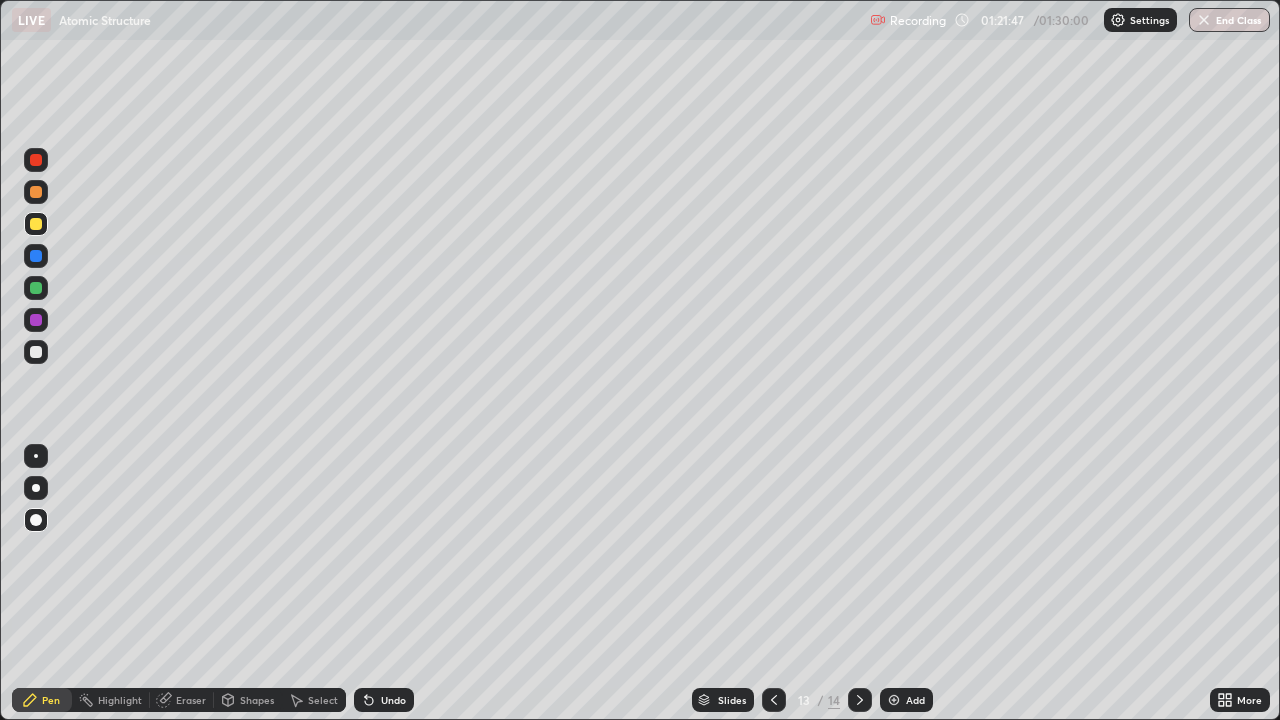 click 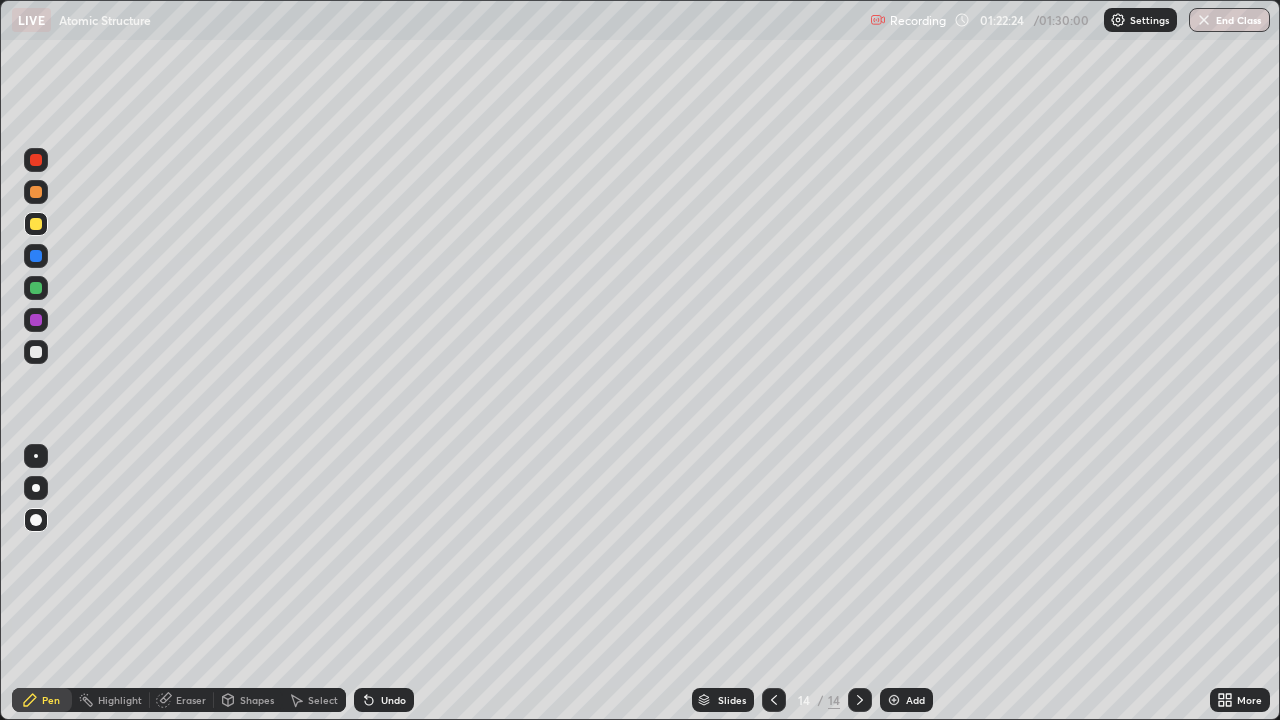click on "Add" at bounding box center (915, 700) 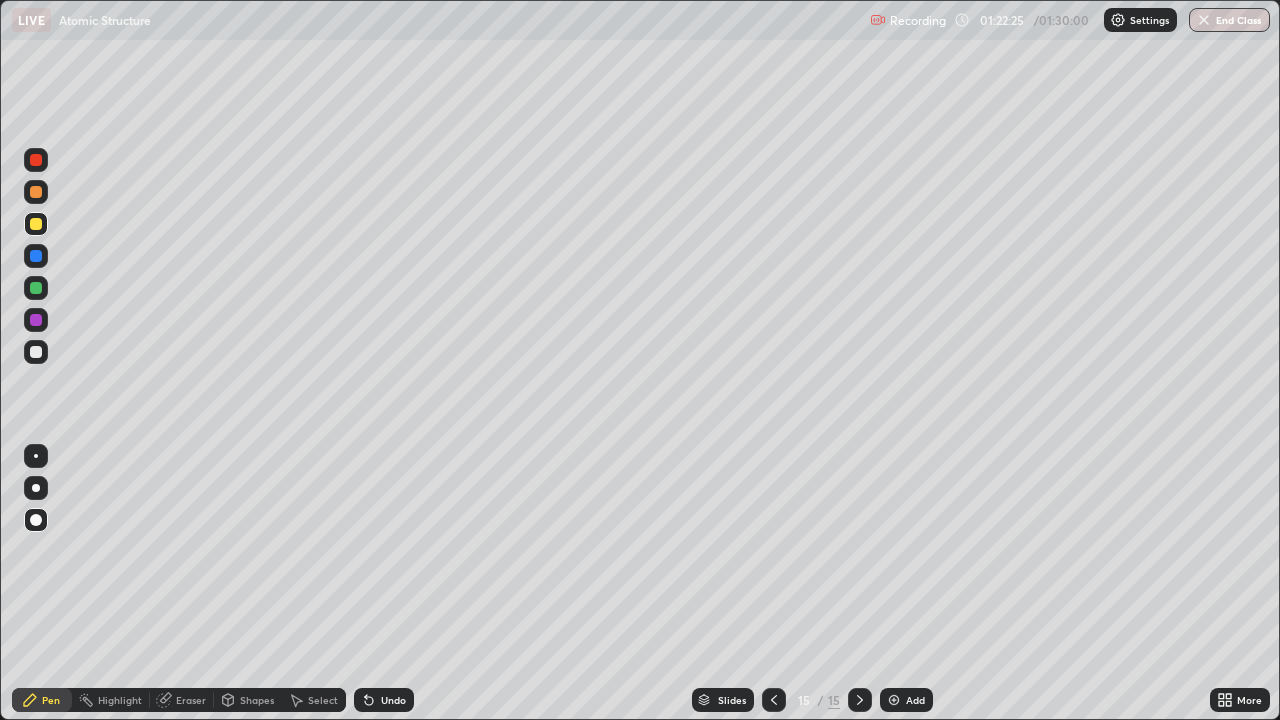 click on "Shapes" at bounding box center (257, 700) 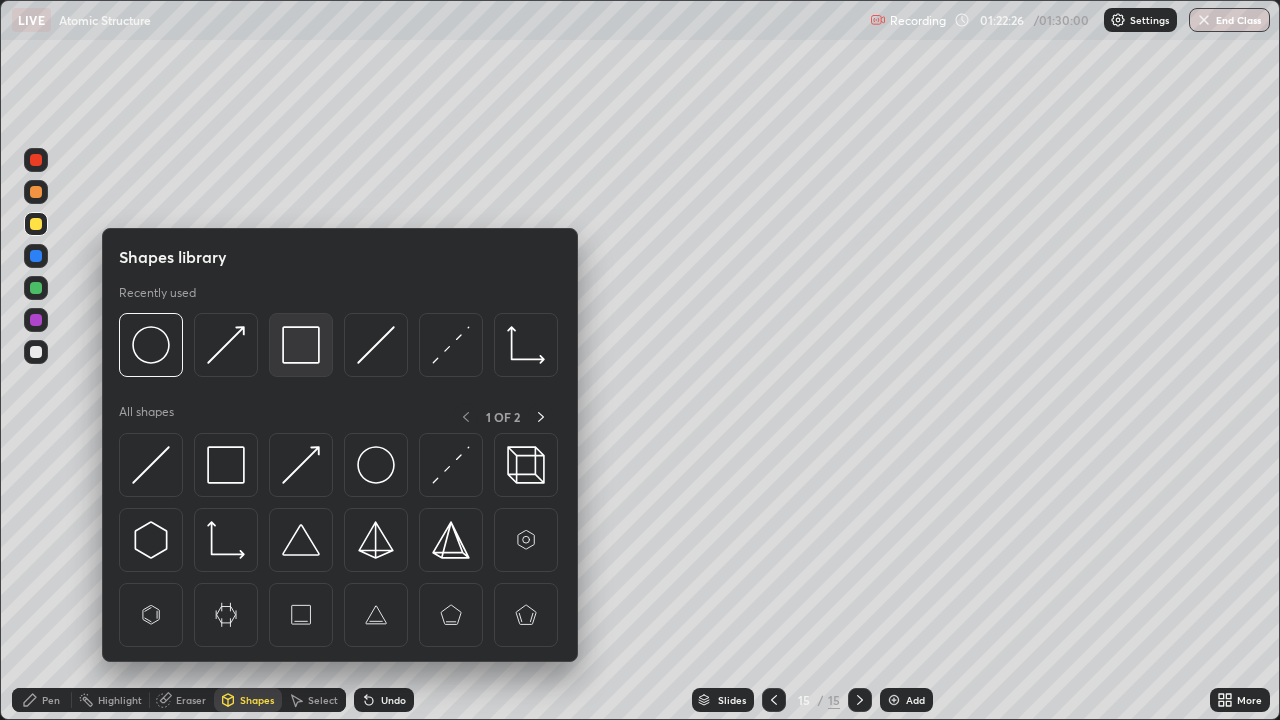 click at bounding box center [301, 345] 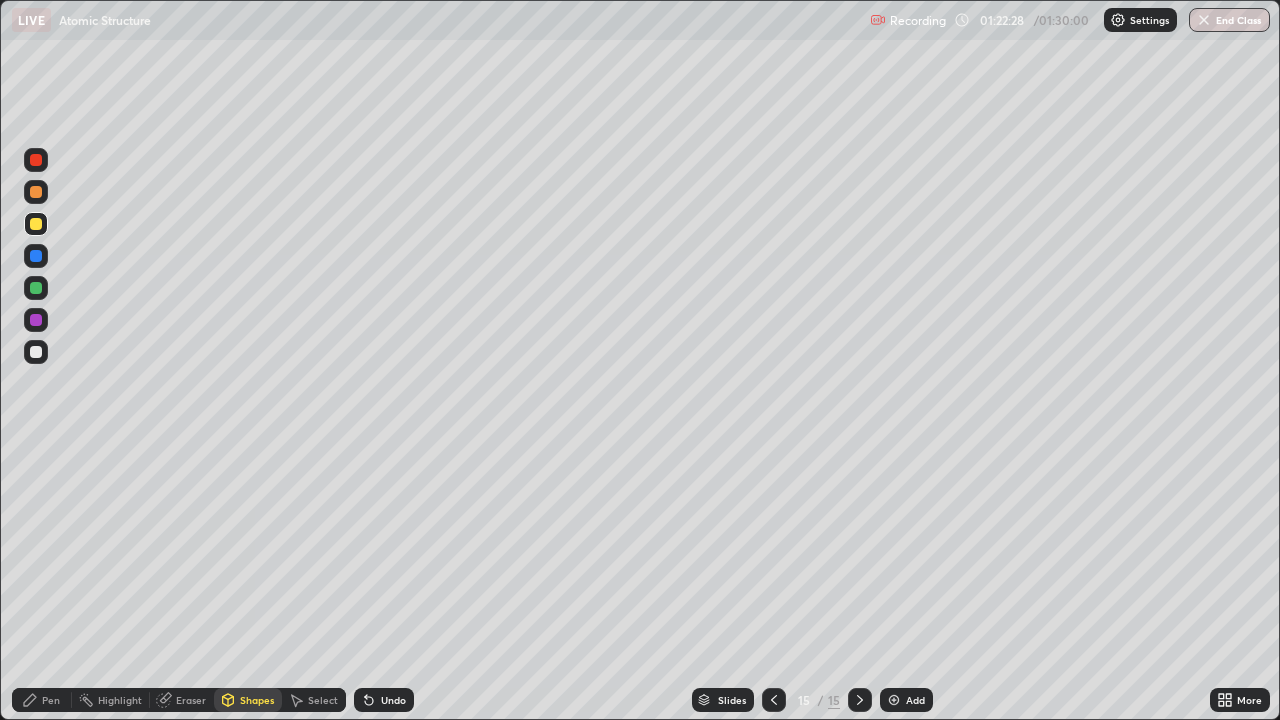 click on "Pen" at bounding box center (42, 700) 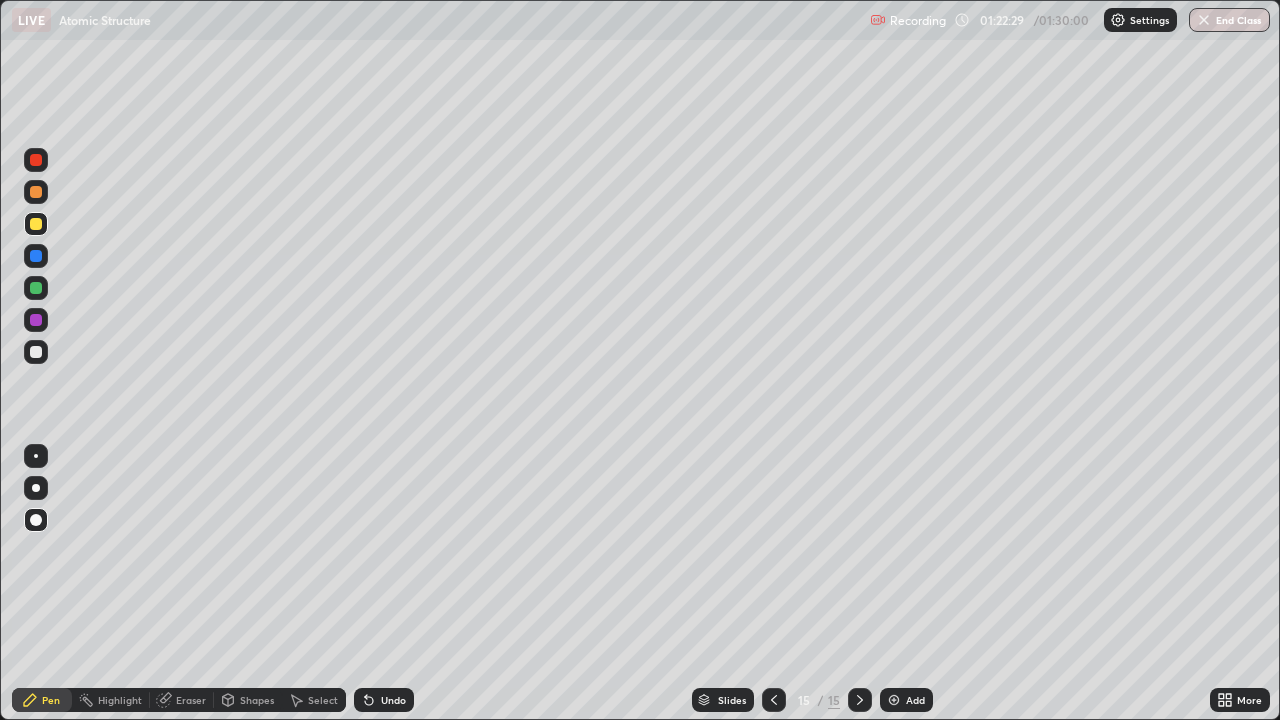 click at bounding box center [36, 256] 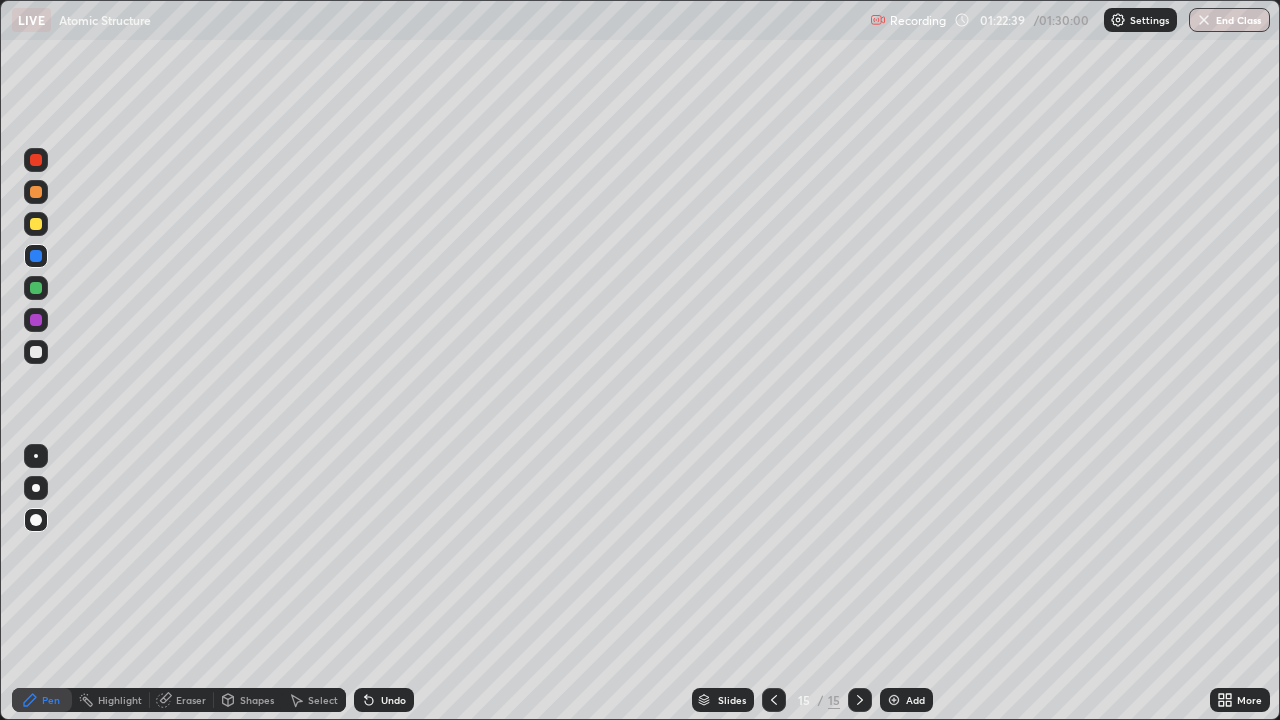 click at bounding box center [36, 224] 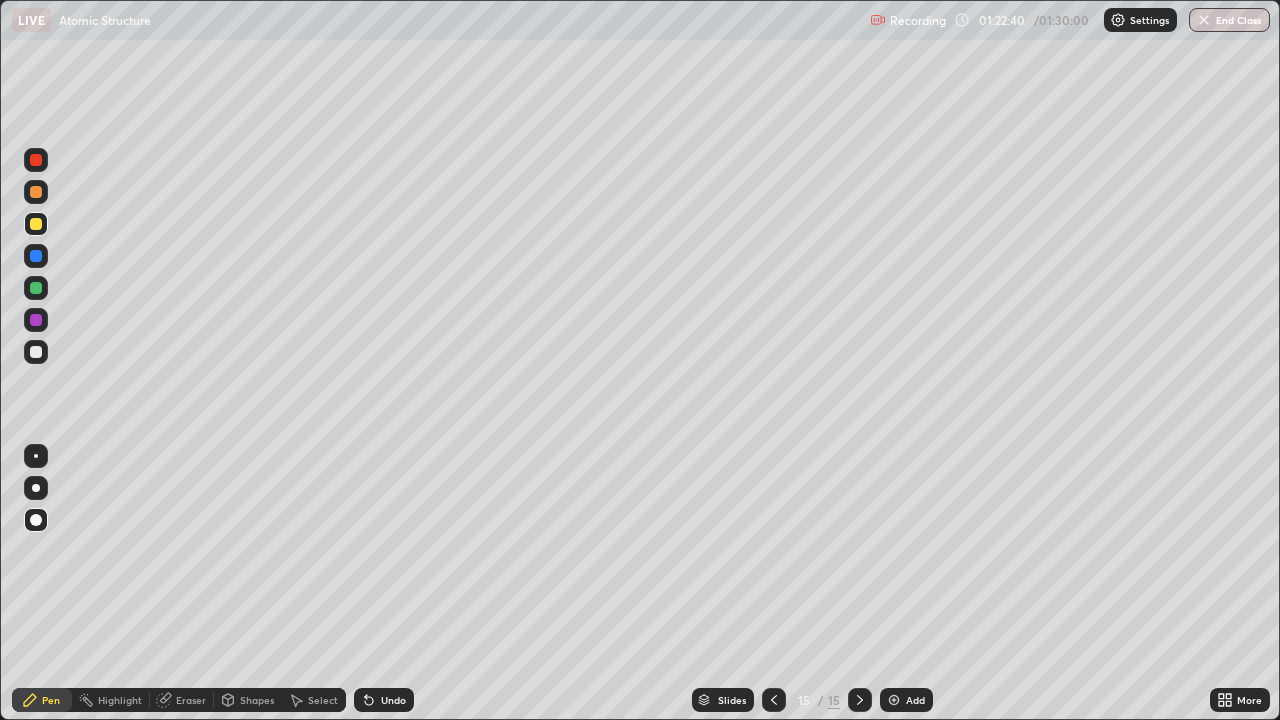 click on "Shapes" at bounding box center [257, 700] 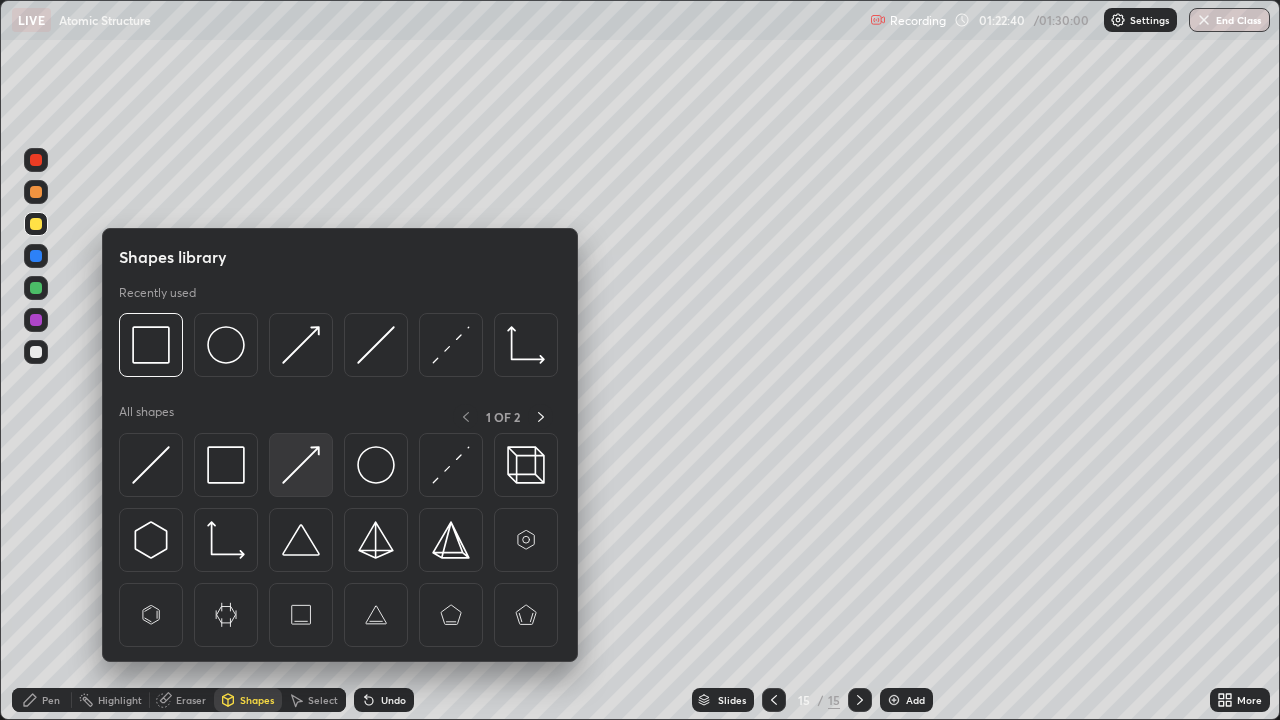 click at bounding box center (301, 465) 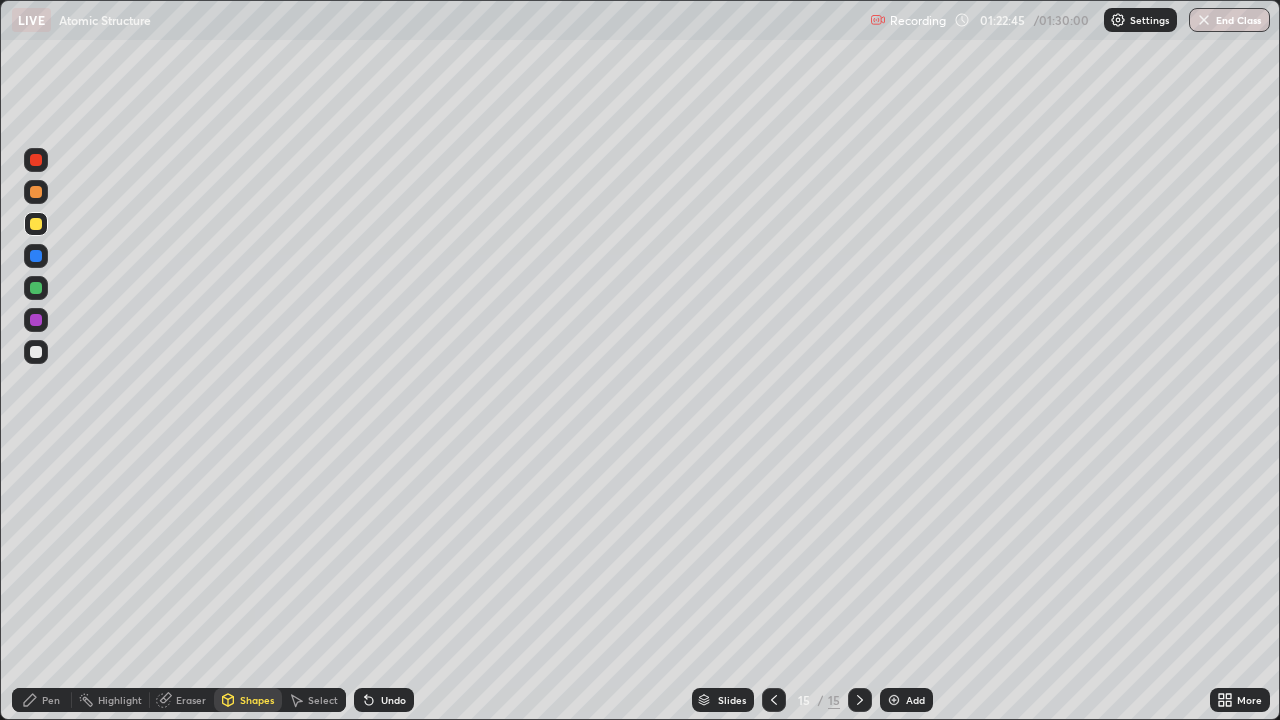 click on "Pen" at bounding box center (42, 700) 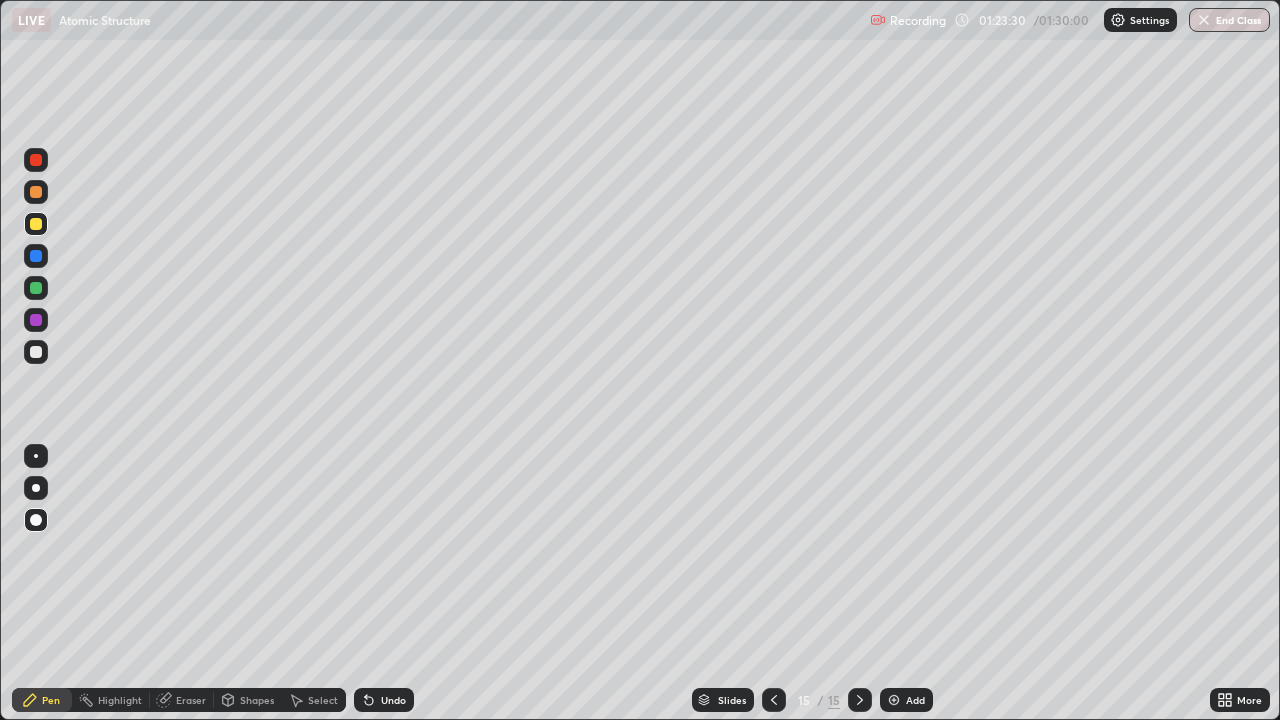 click 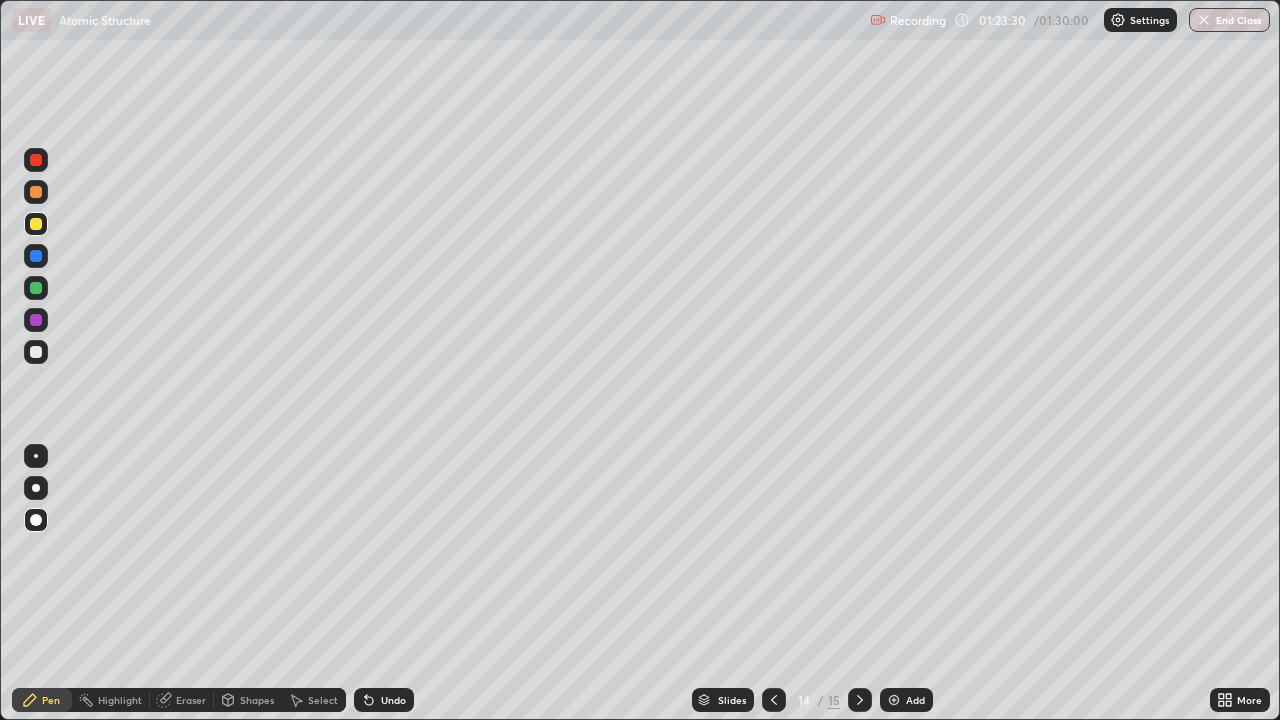 click 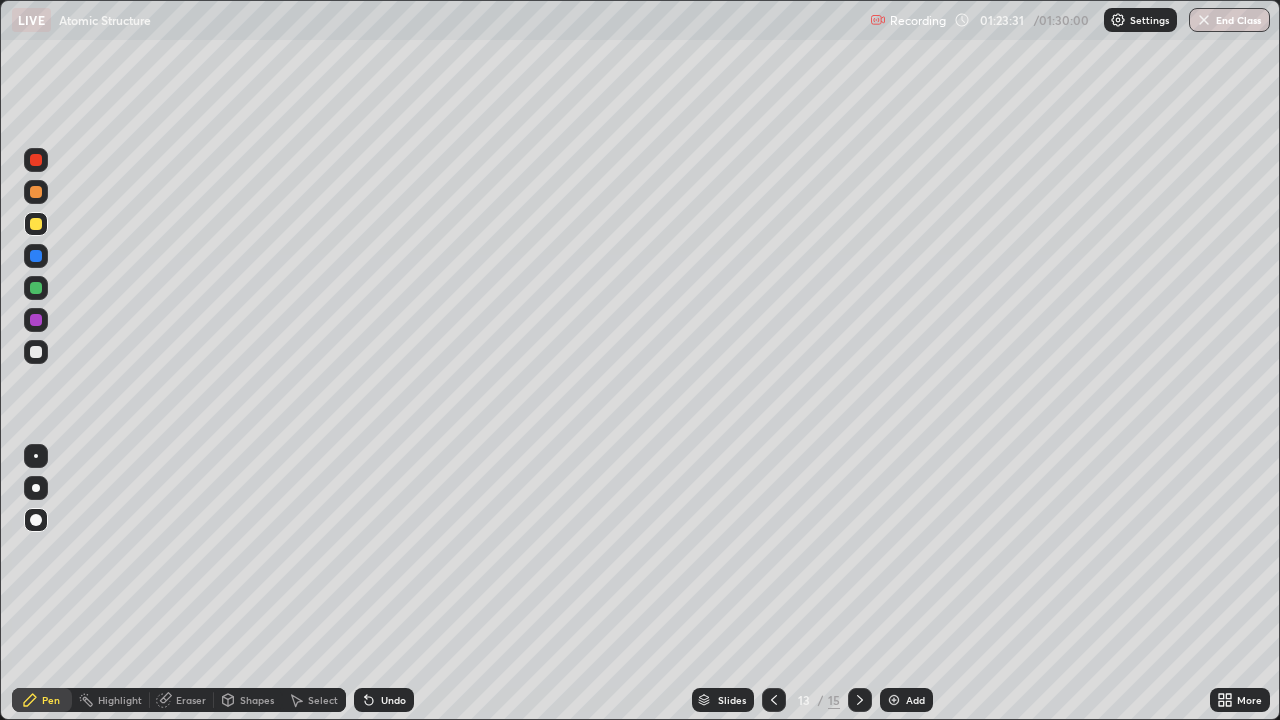 click 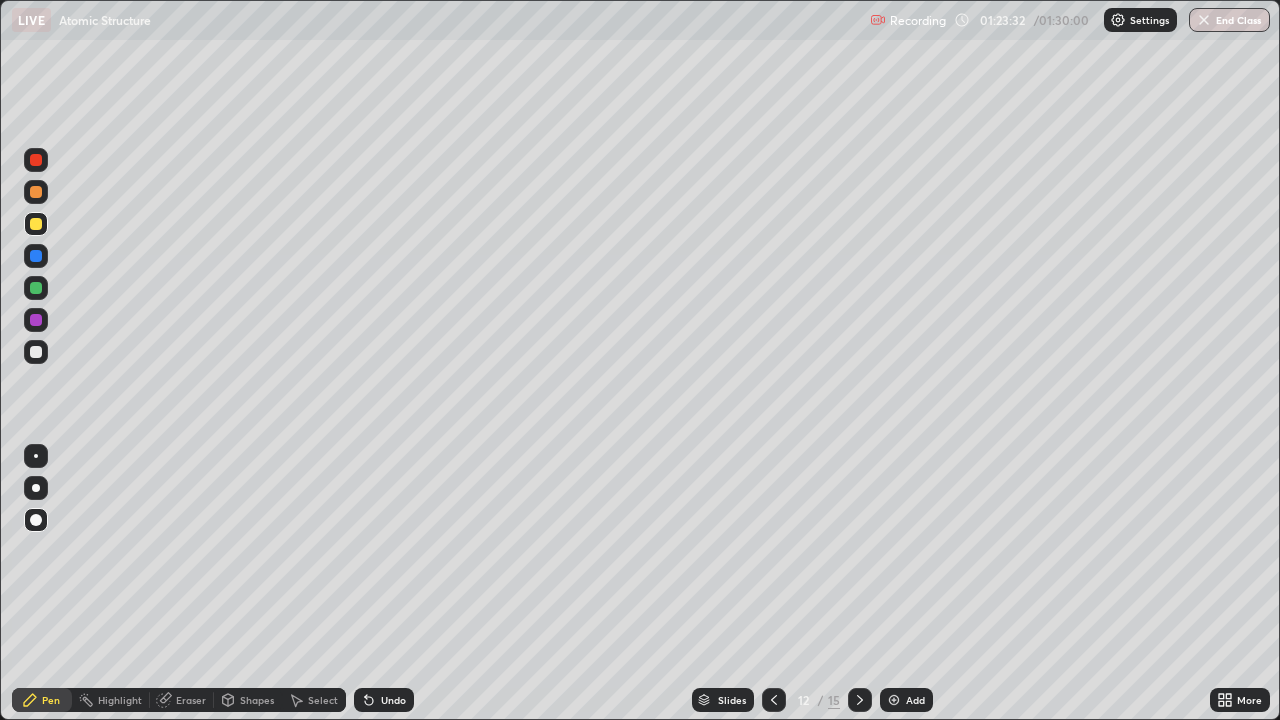 click 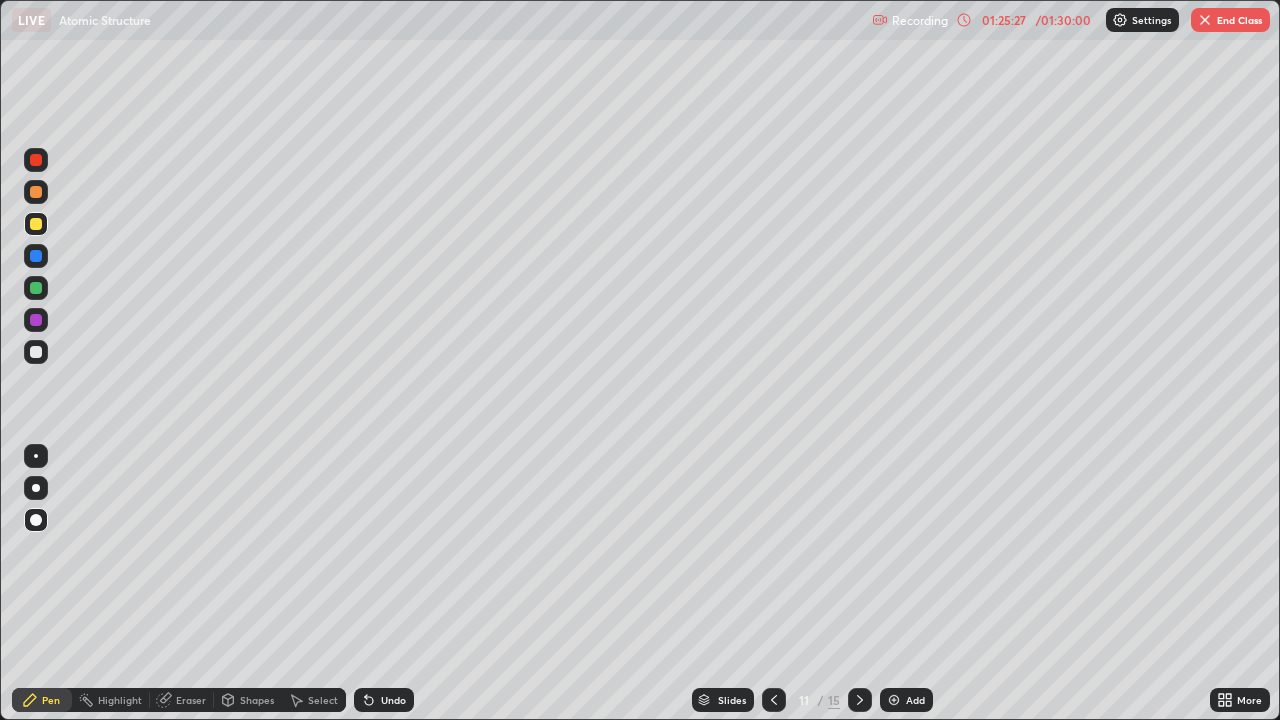 click 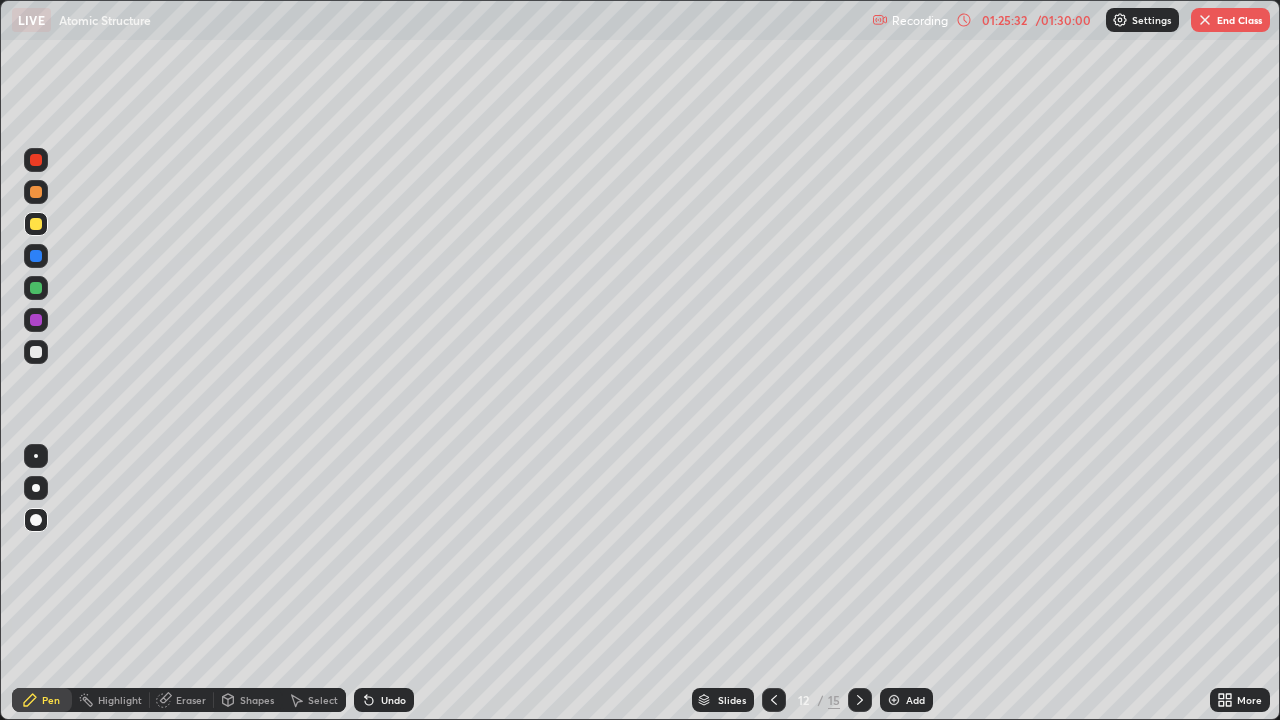 click 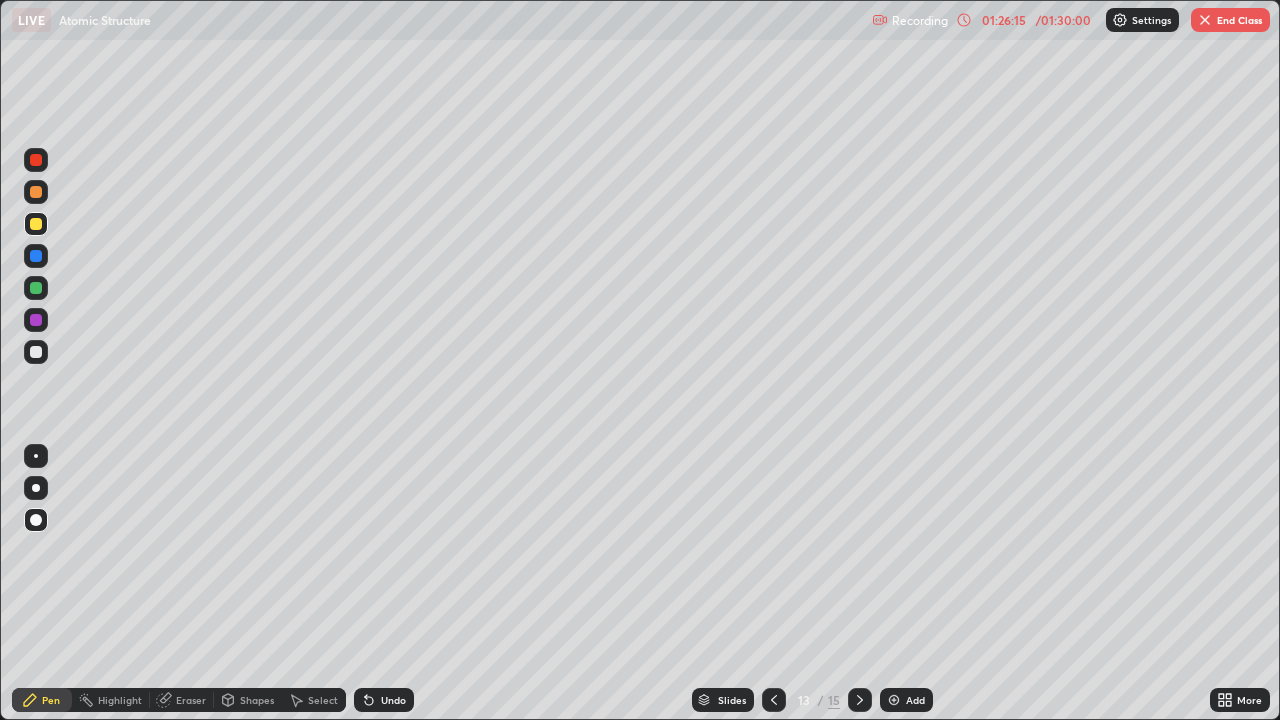 click 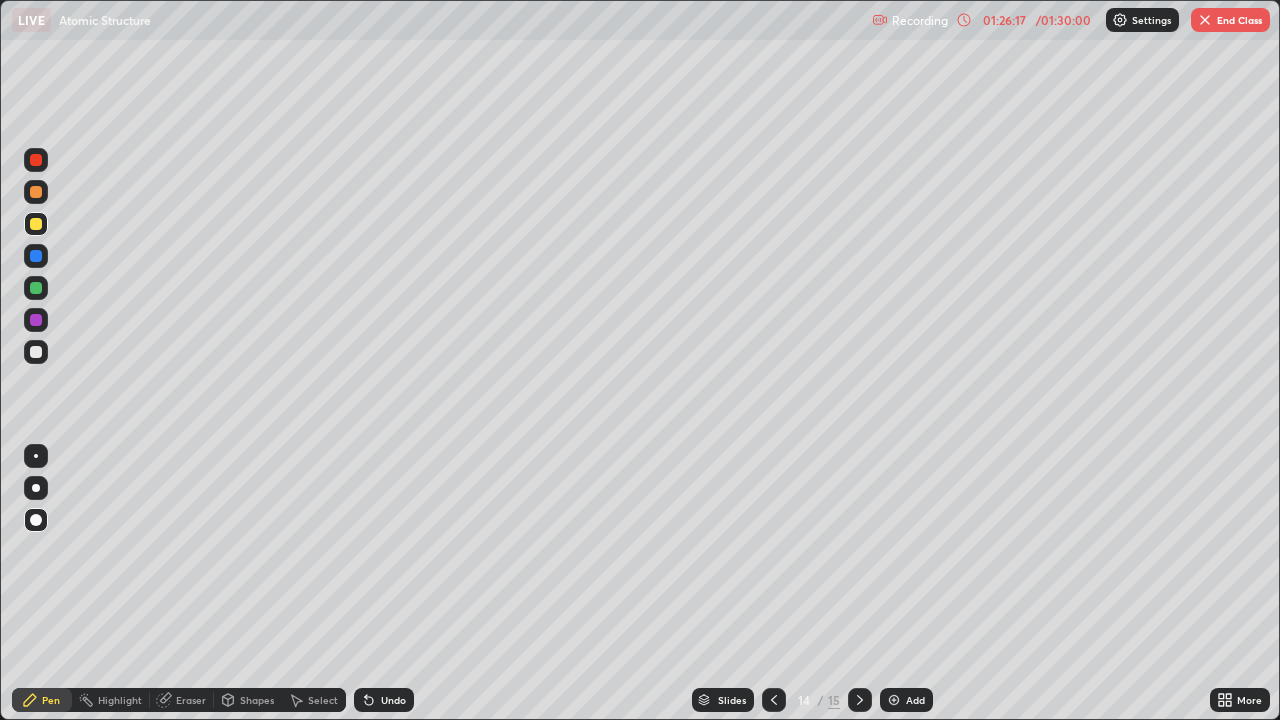 click 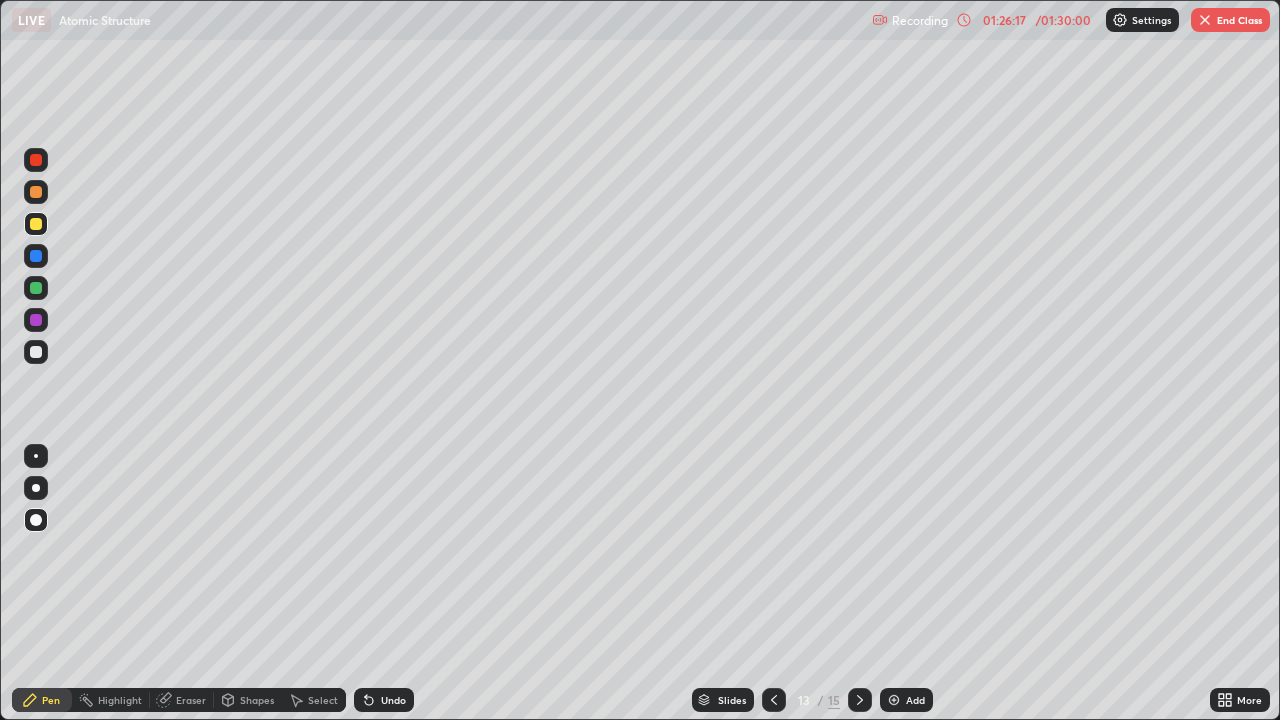 click 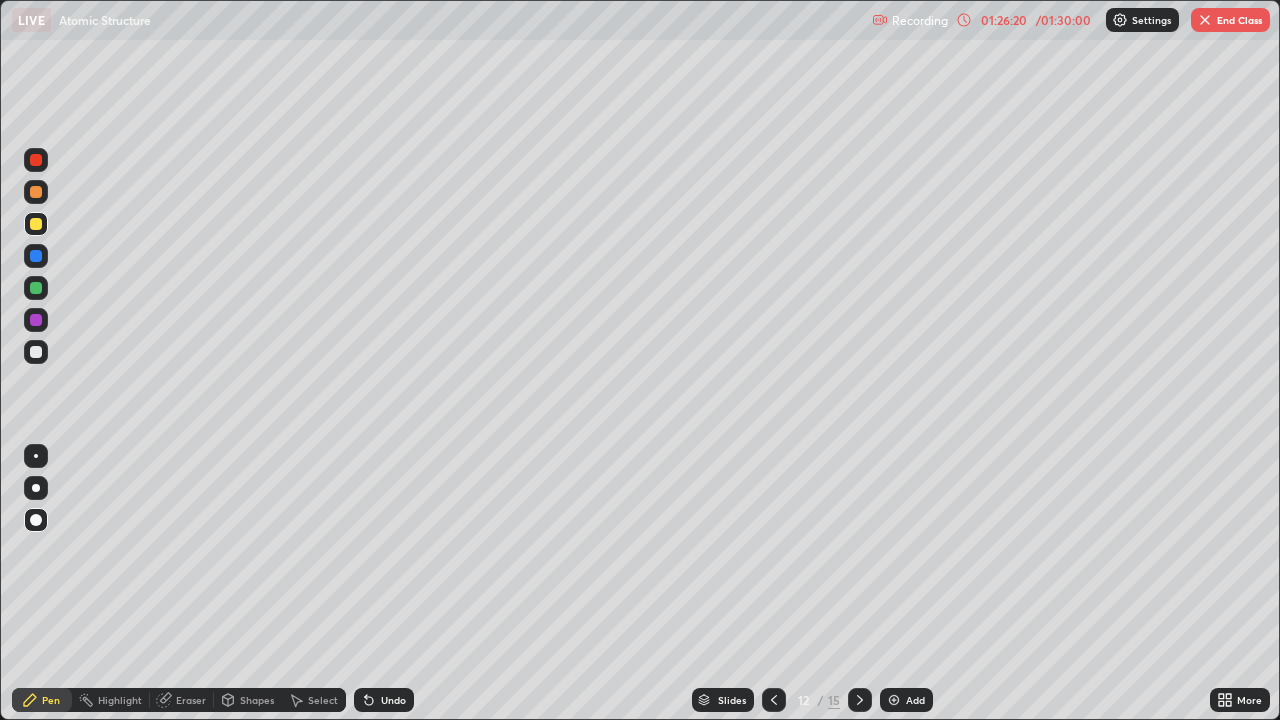click 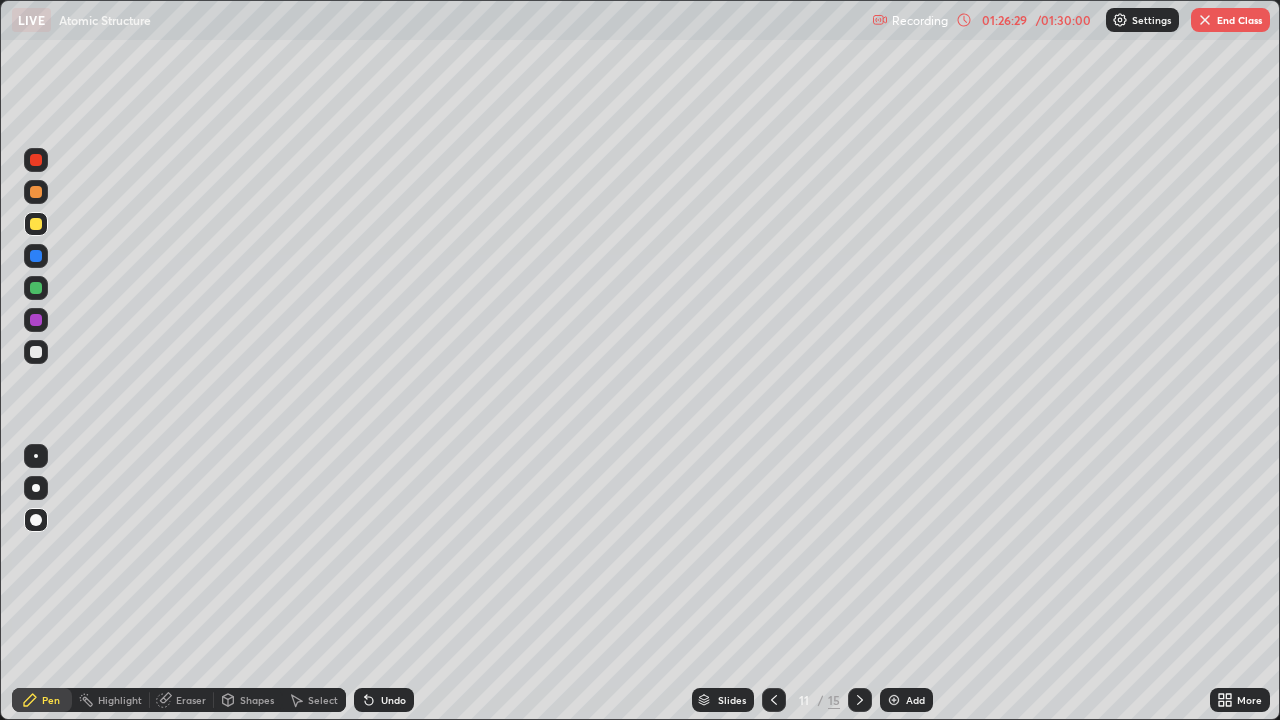 click 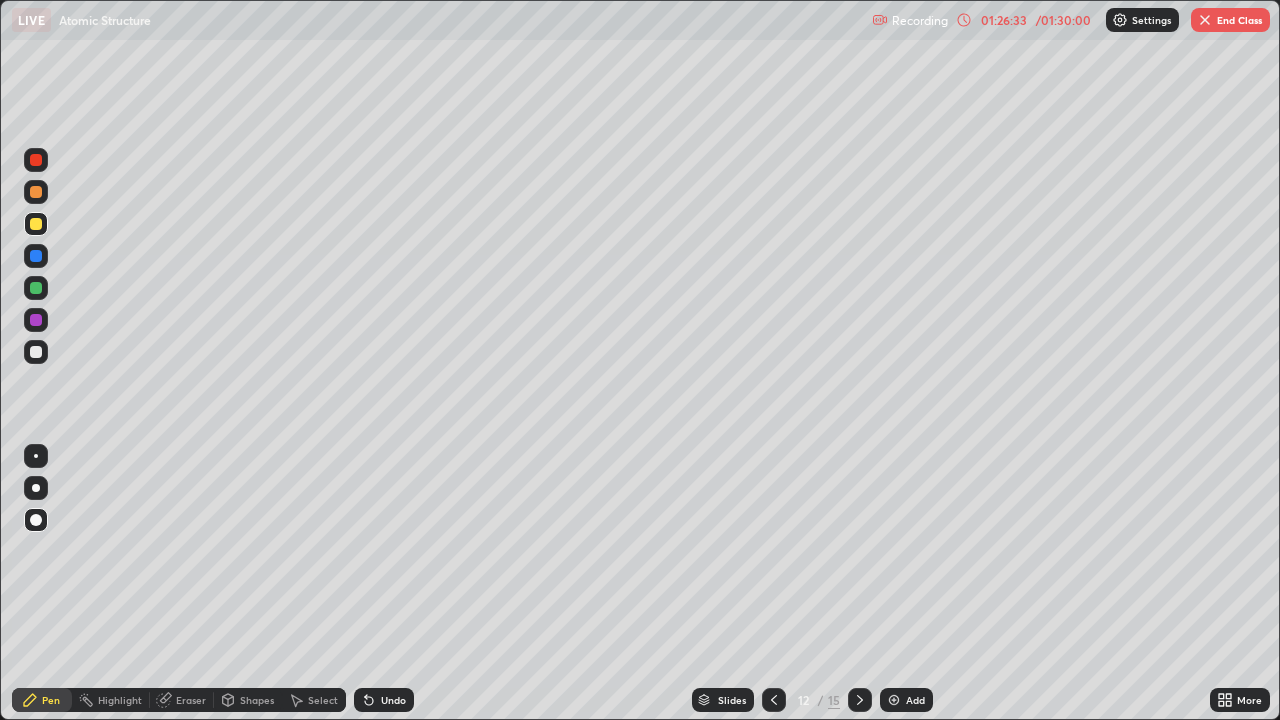 click 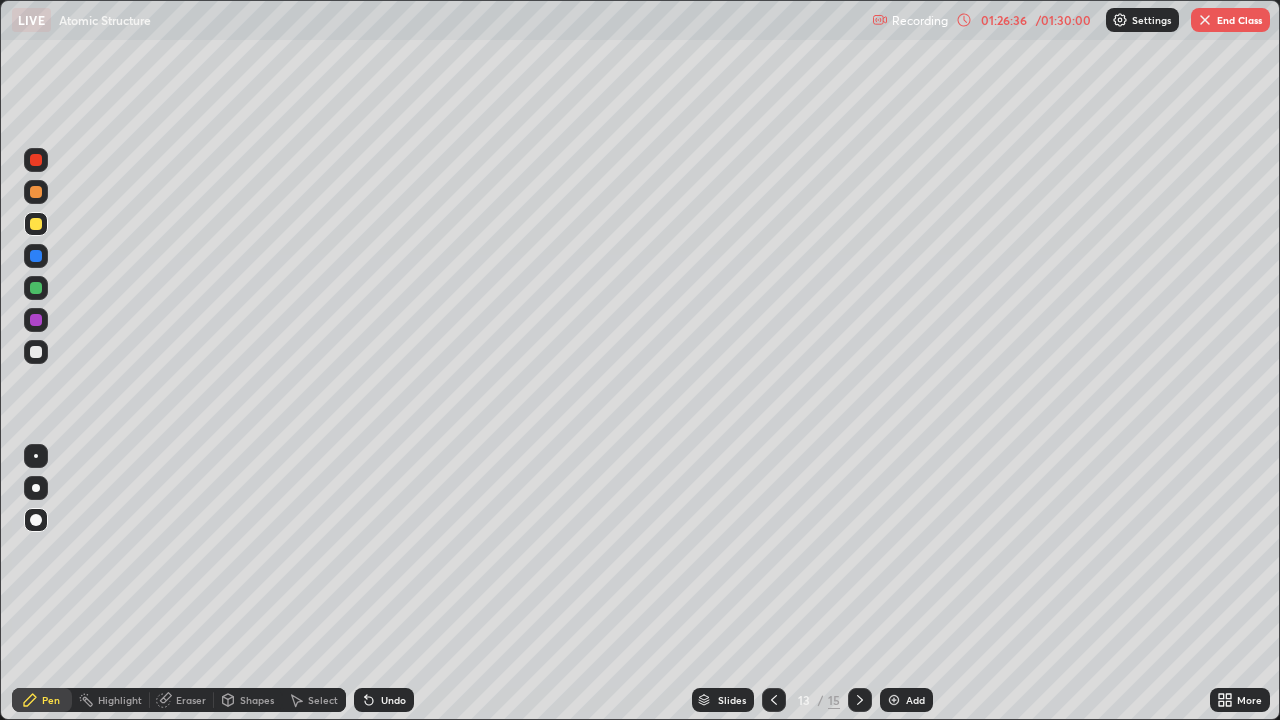 click 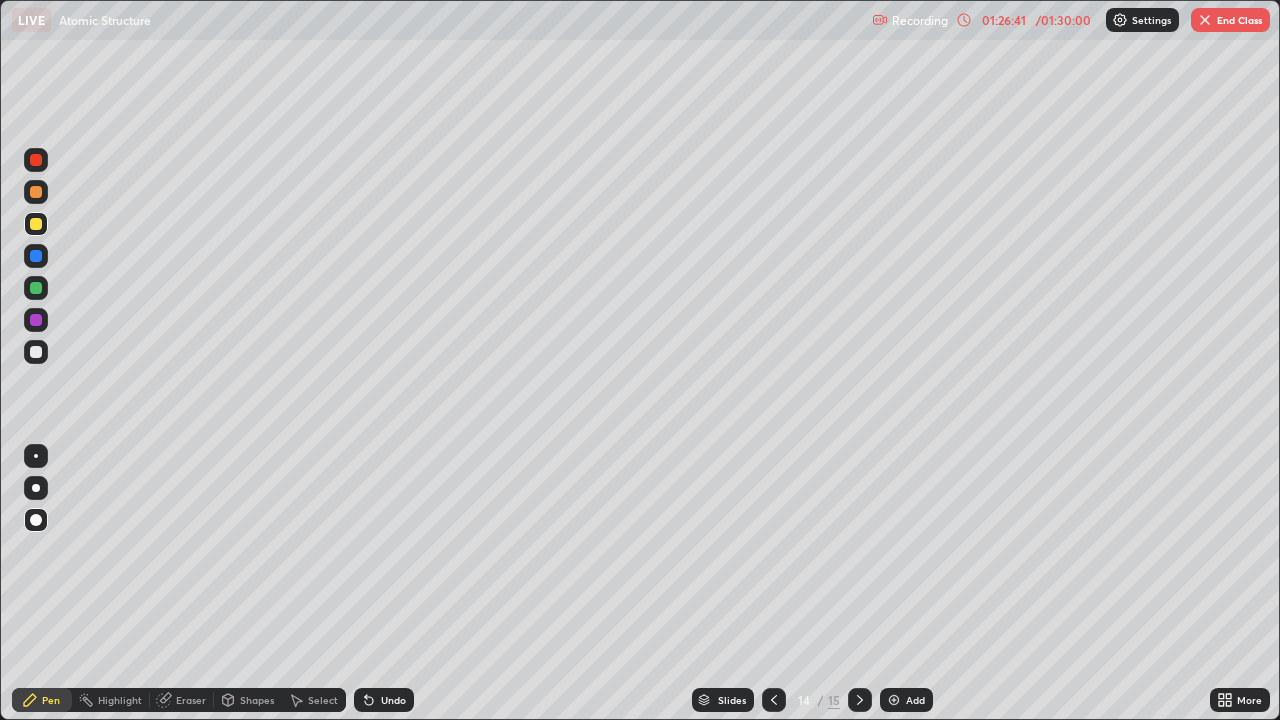 click at bounding box center [860, 700] 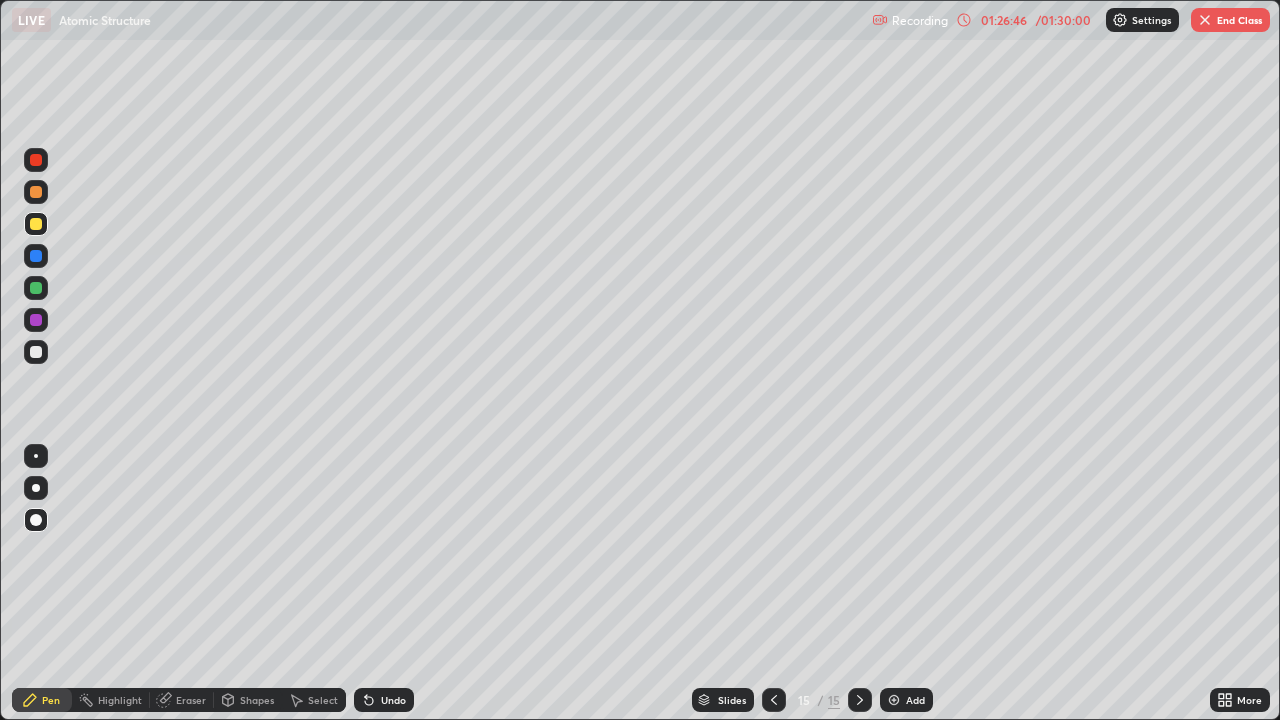 click on "End Class" at bounding box center [1230, 20] 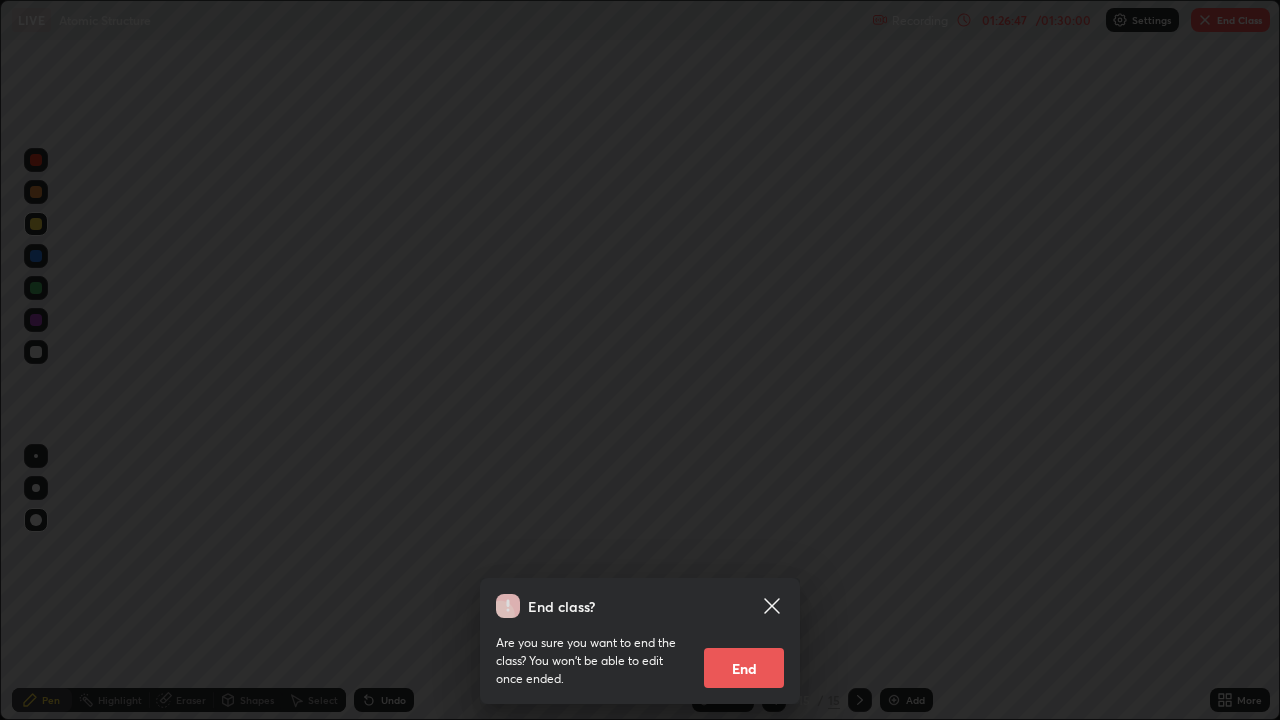 click on "End" at bounding box center (744, 668) 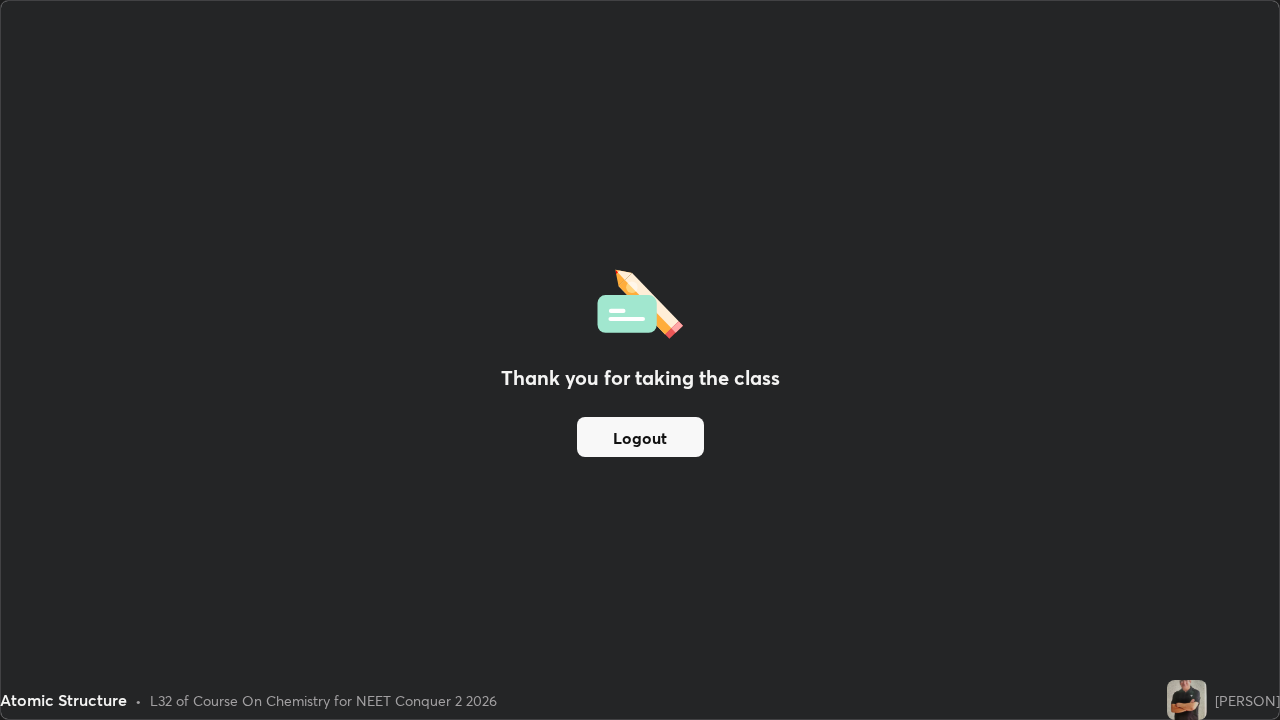 click on "Logout" at bounding box center [640, 437] 